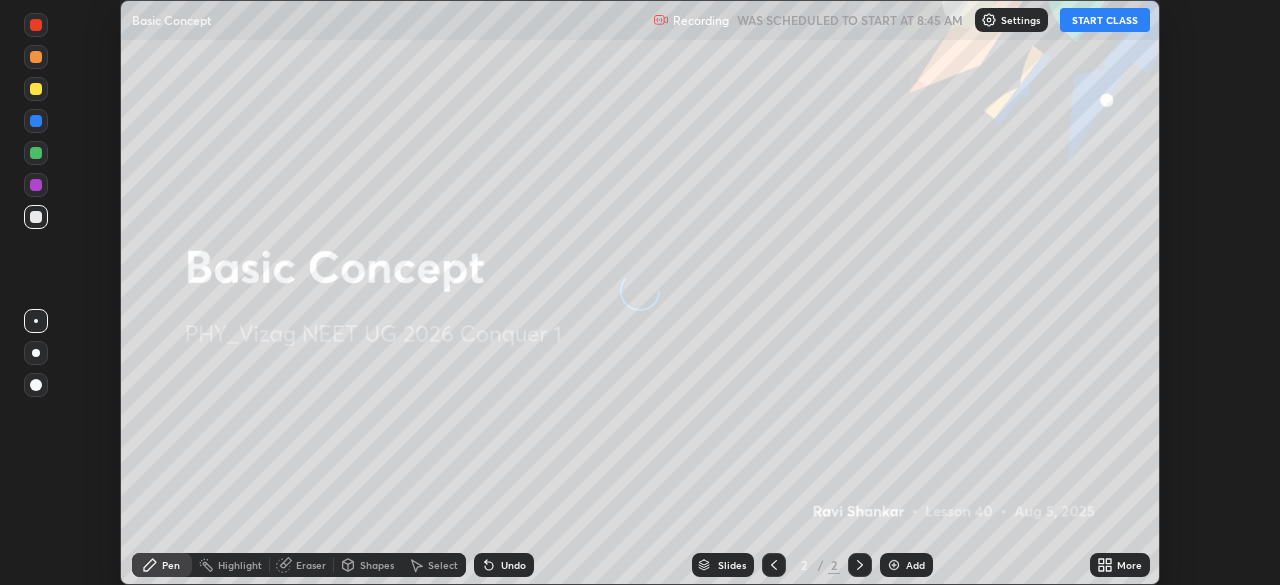 scroll, scrollTop: 0, scrollLeft: 0, axis: both 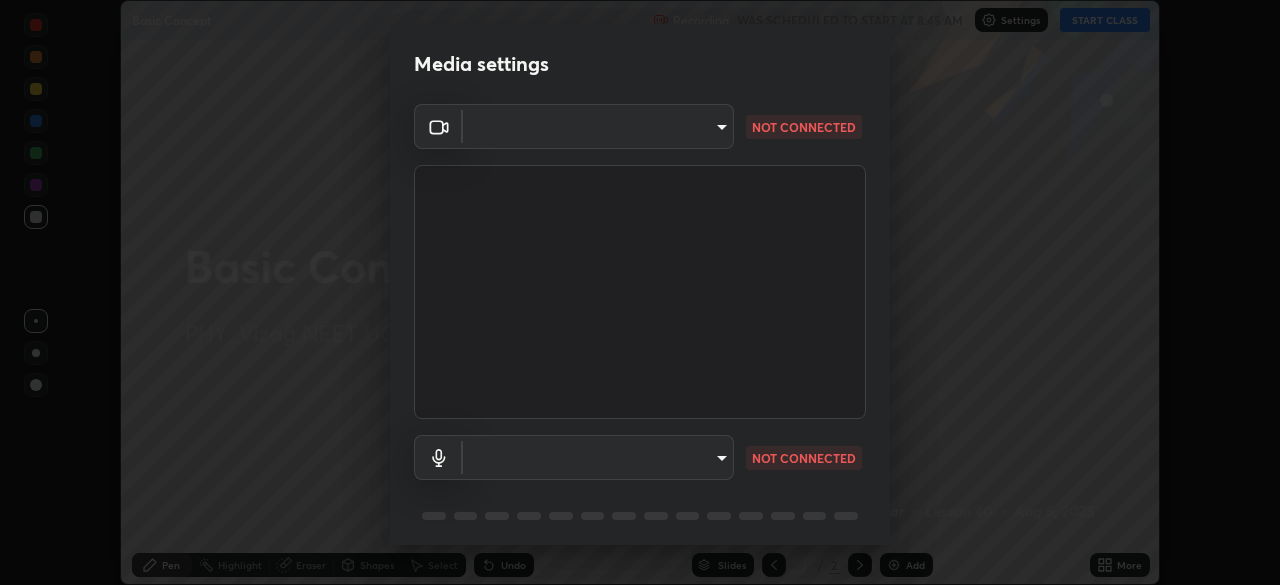 type on "63e944478c375660ba3e2c30d3e136fe9f8746200d3b231c524b05bf34109a7d" 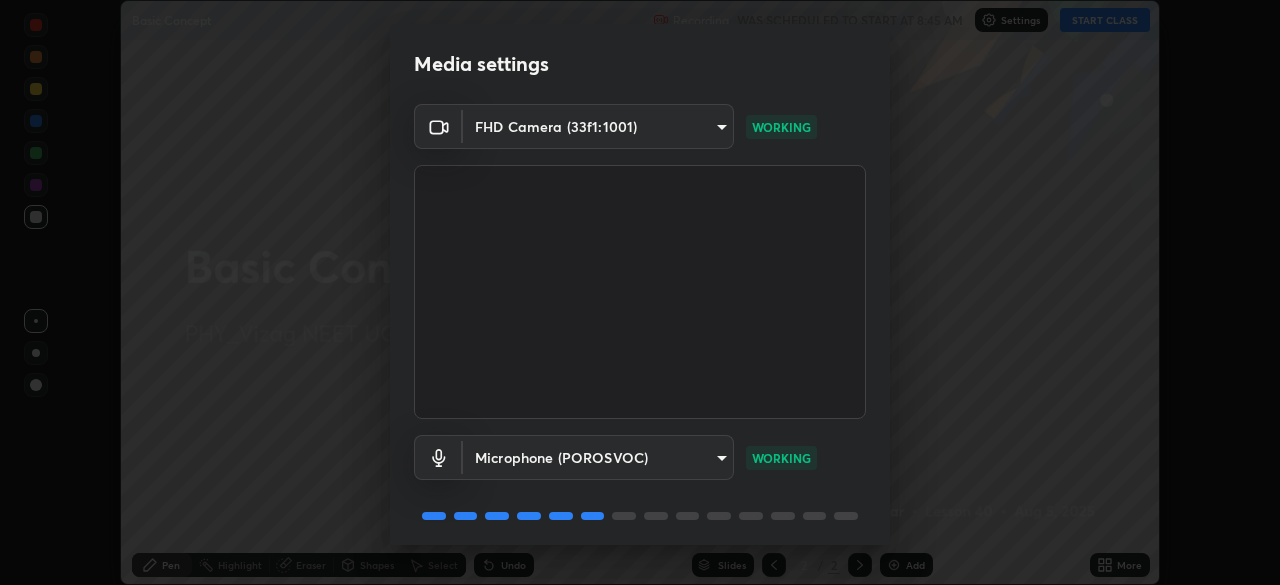 scroll, scrollTop: 71, scrollLeft: 0, axis: vertical 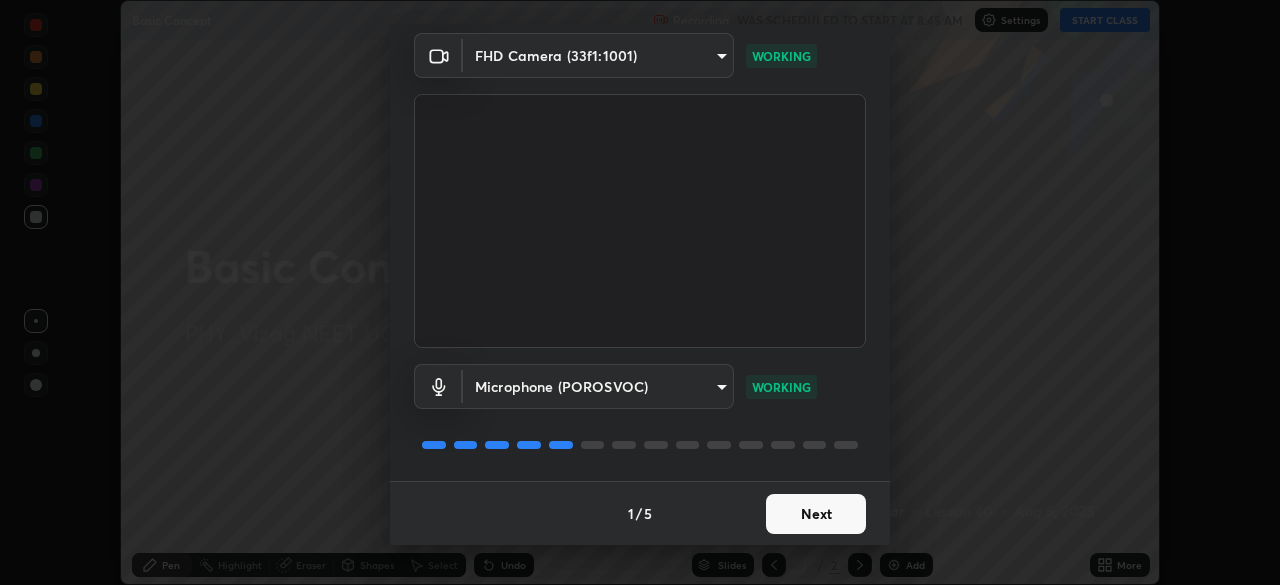 click on "Next" at bounding box center (816, 514) 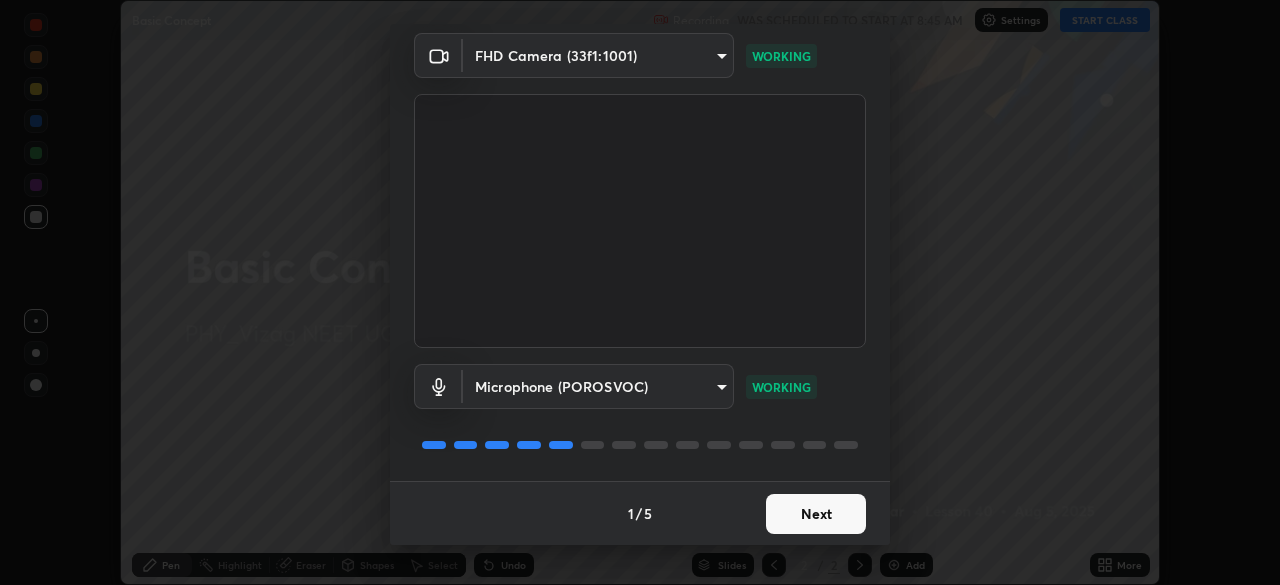 scroll, scrollTop: 0, scrollLeft: 0, axis: both 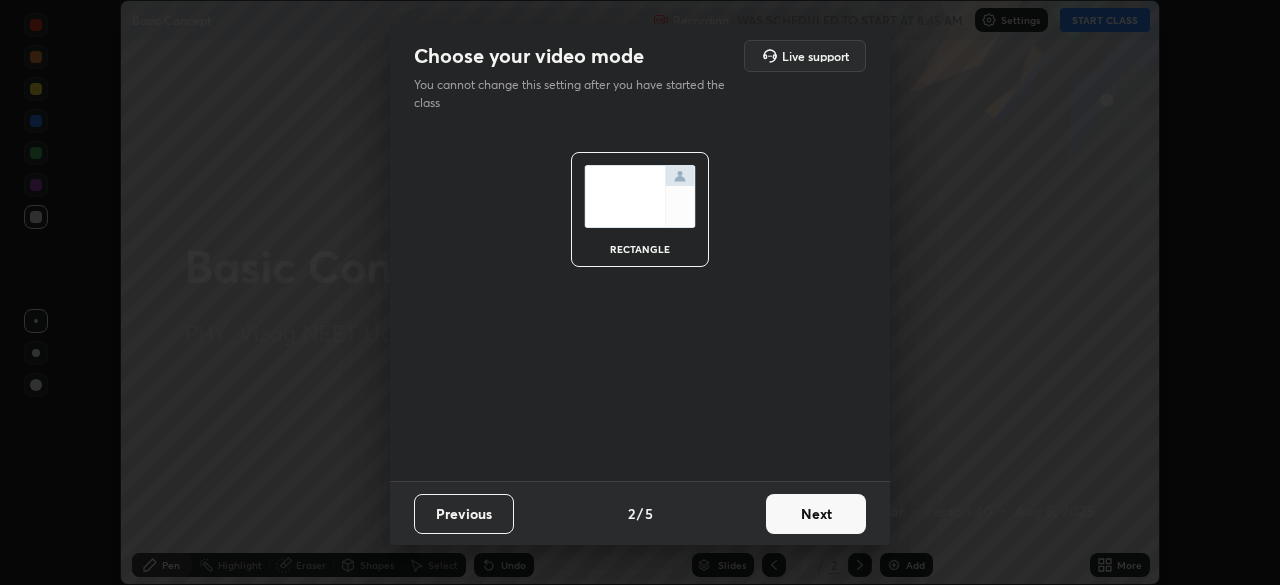click on "Next" at bounding box center (816, 514) 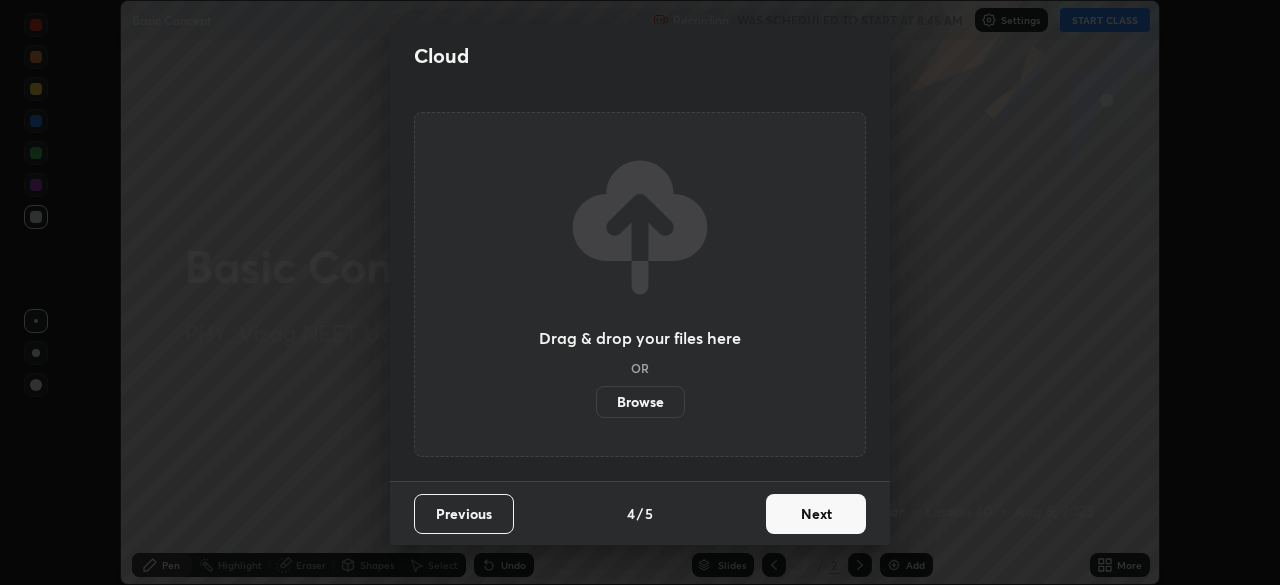 click on "Next" at bounding box center [816, 514] 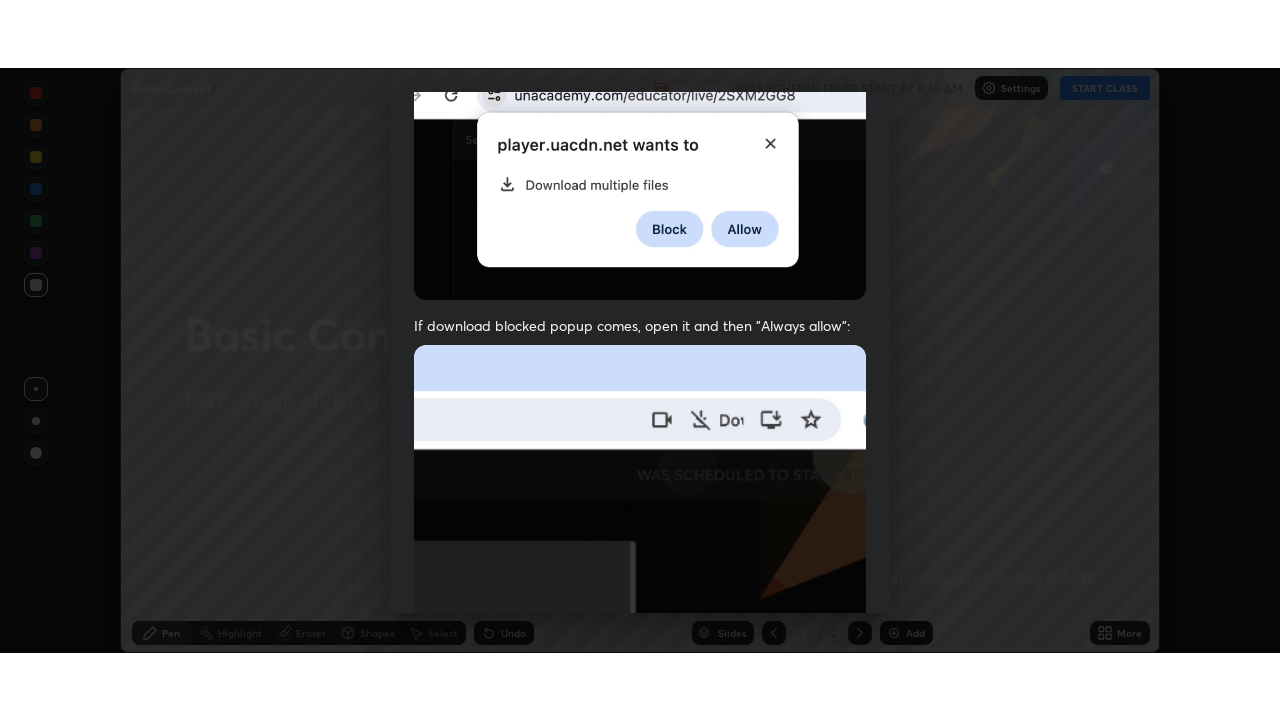 scroll, scrollTop: 479, scrollLeft: 0, axis: vertical 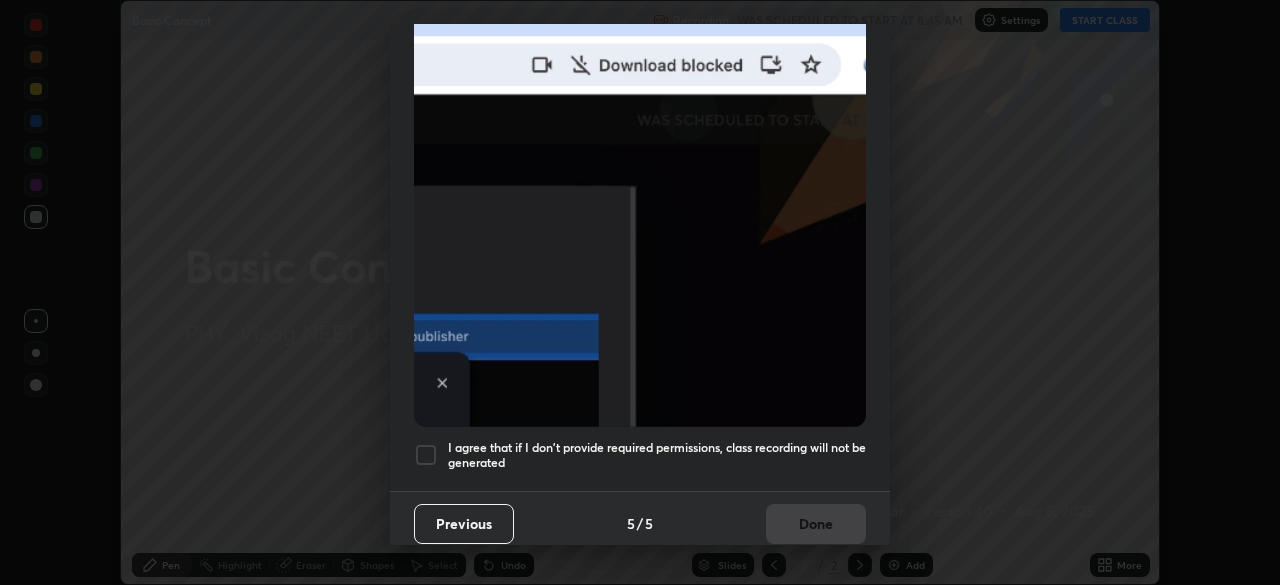 click at bounding box center [426, 455] 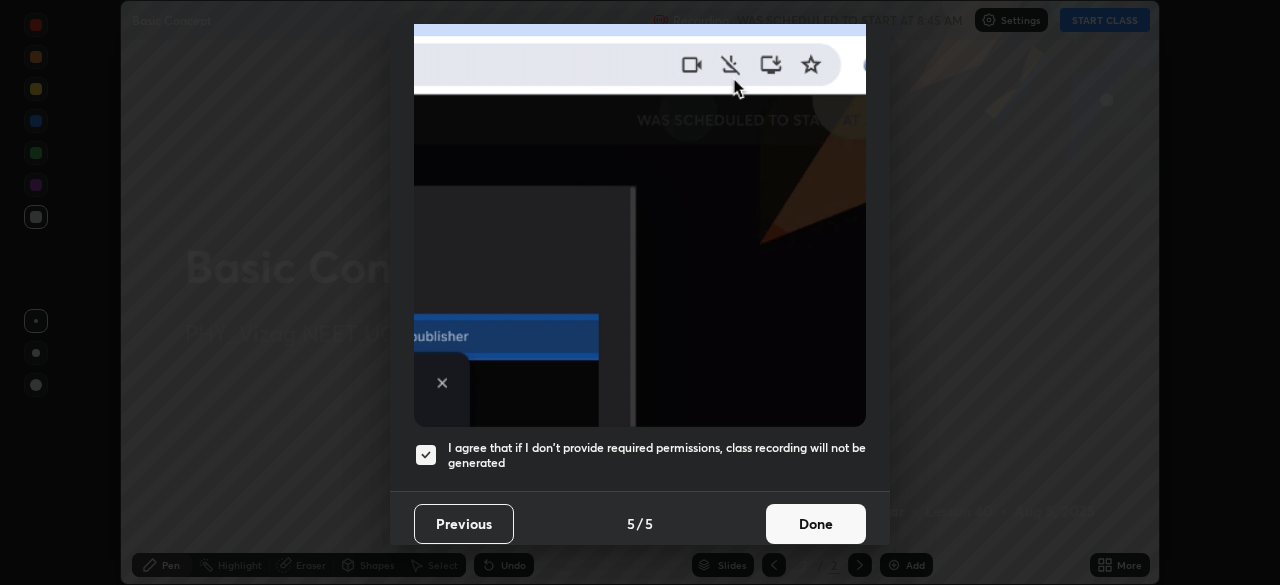 click on "Done" at bounding box center [816, 524] 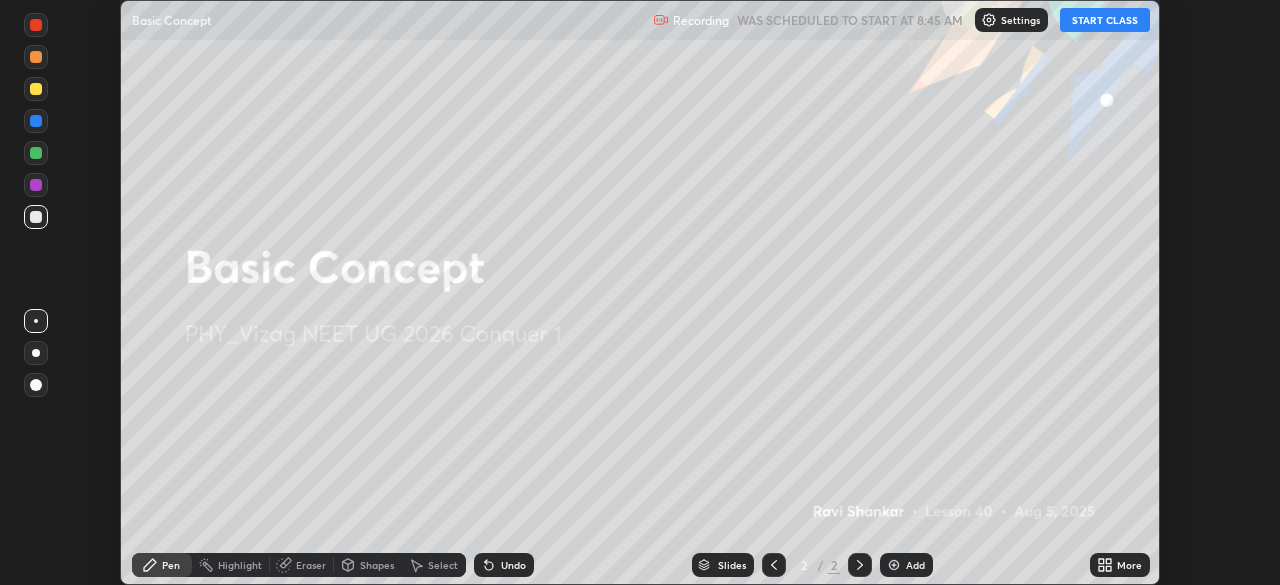 click on "START CLASS" at bounding box center [1105, 20] 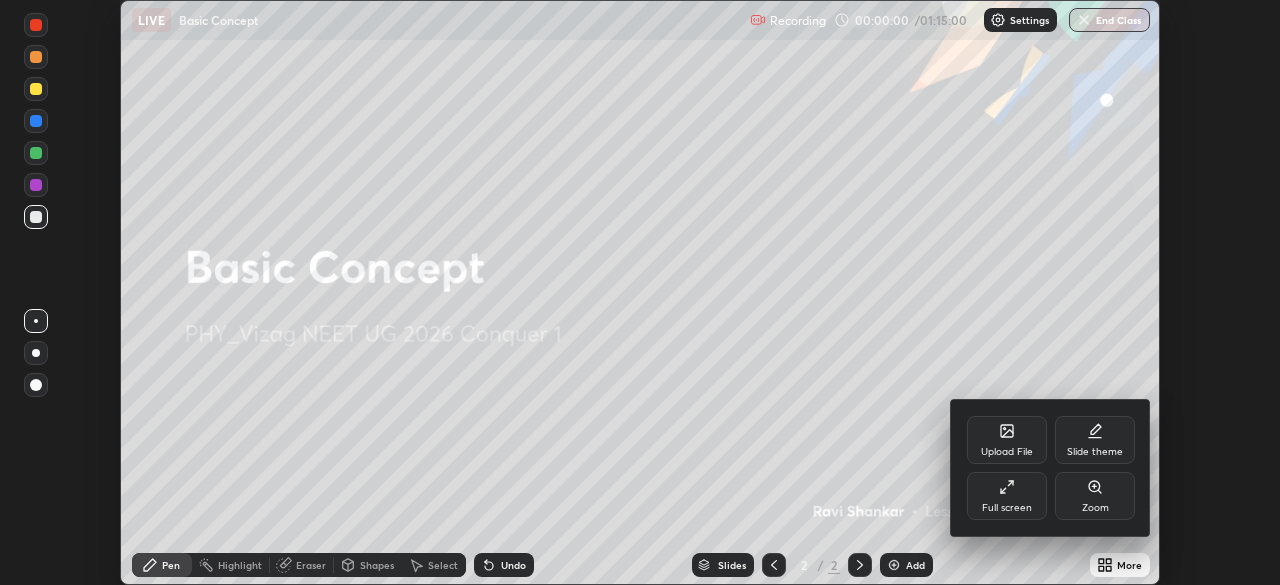 click on "Full screen" at bounding box center [1007, 508] 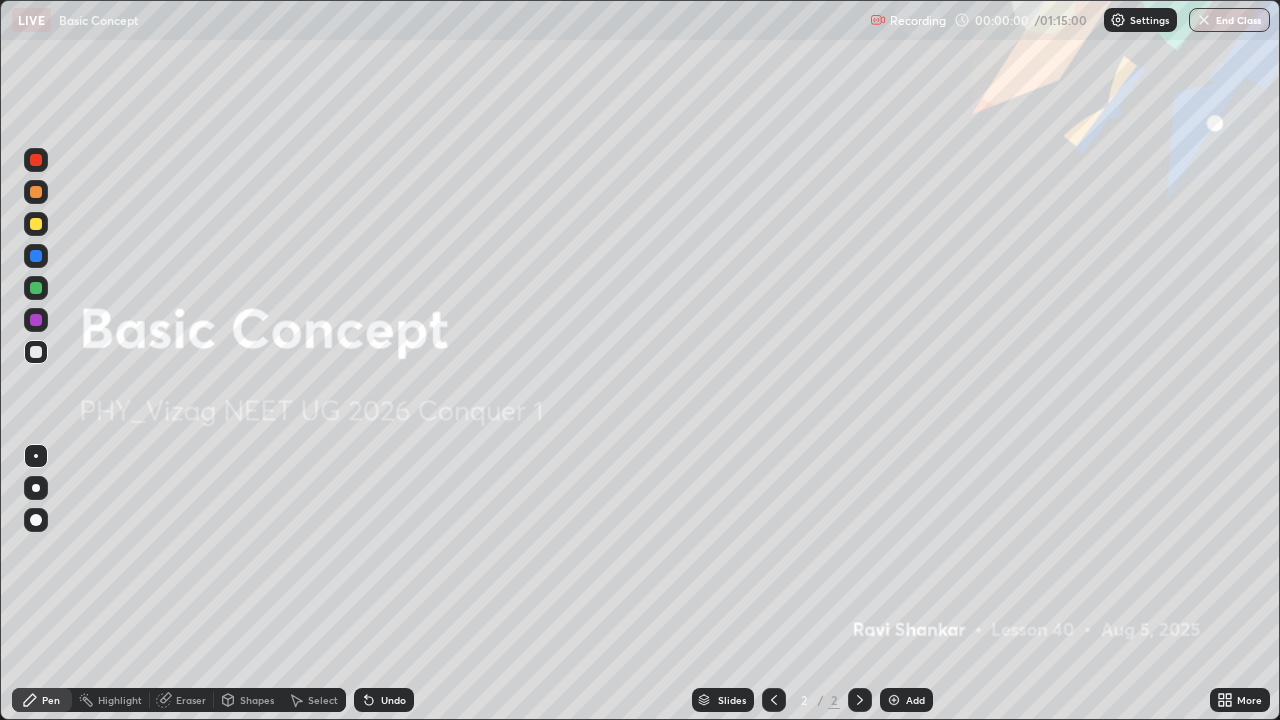 scroll, scrollTop: 99280, scrollLeft: 98720, axis: both 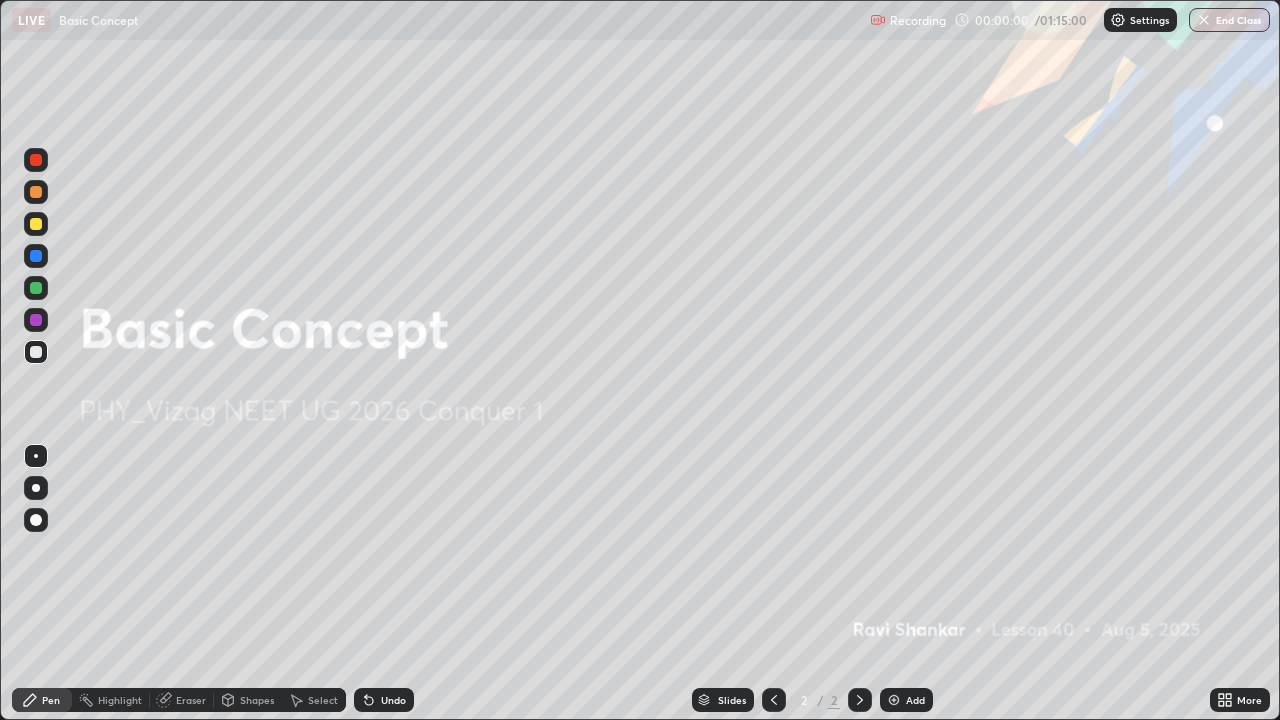 click on "Add" at bounding box center [915, 700] 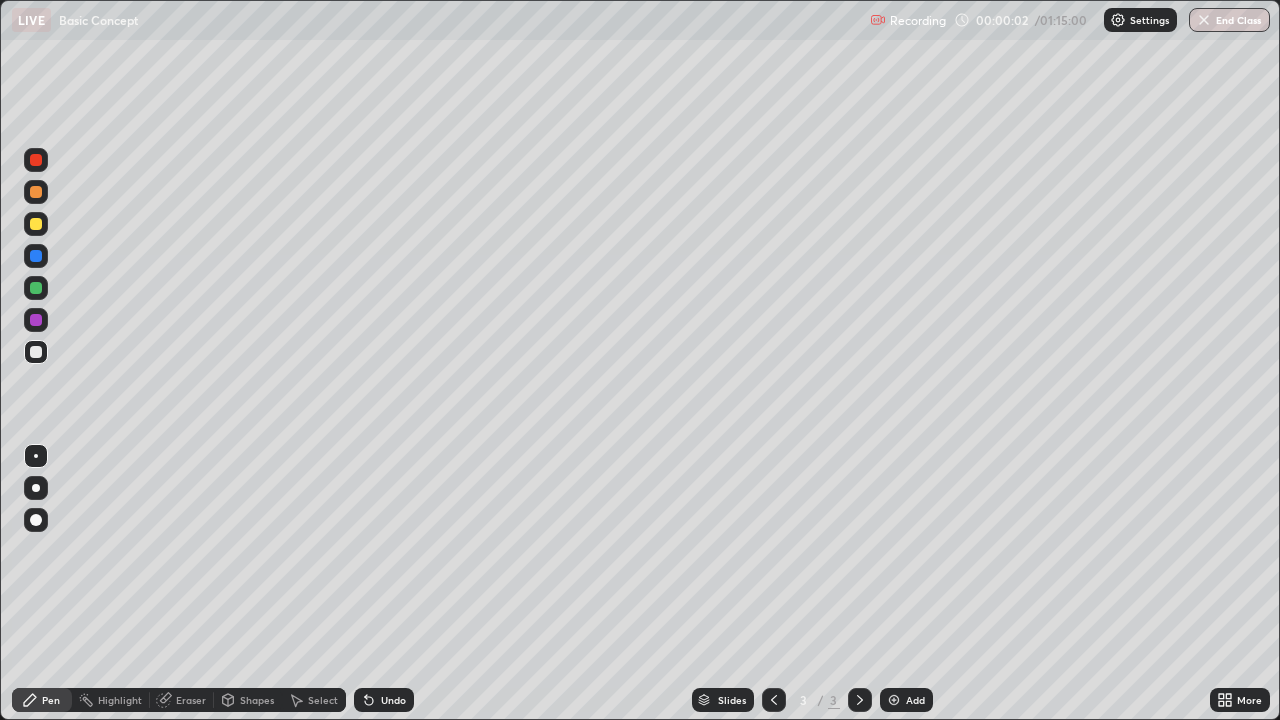 click at bounding box center (36, 488) 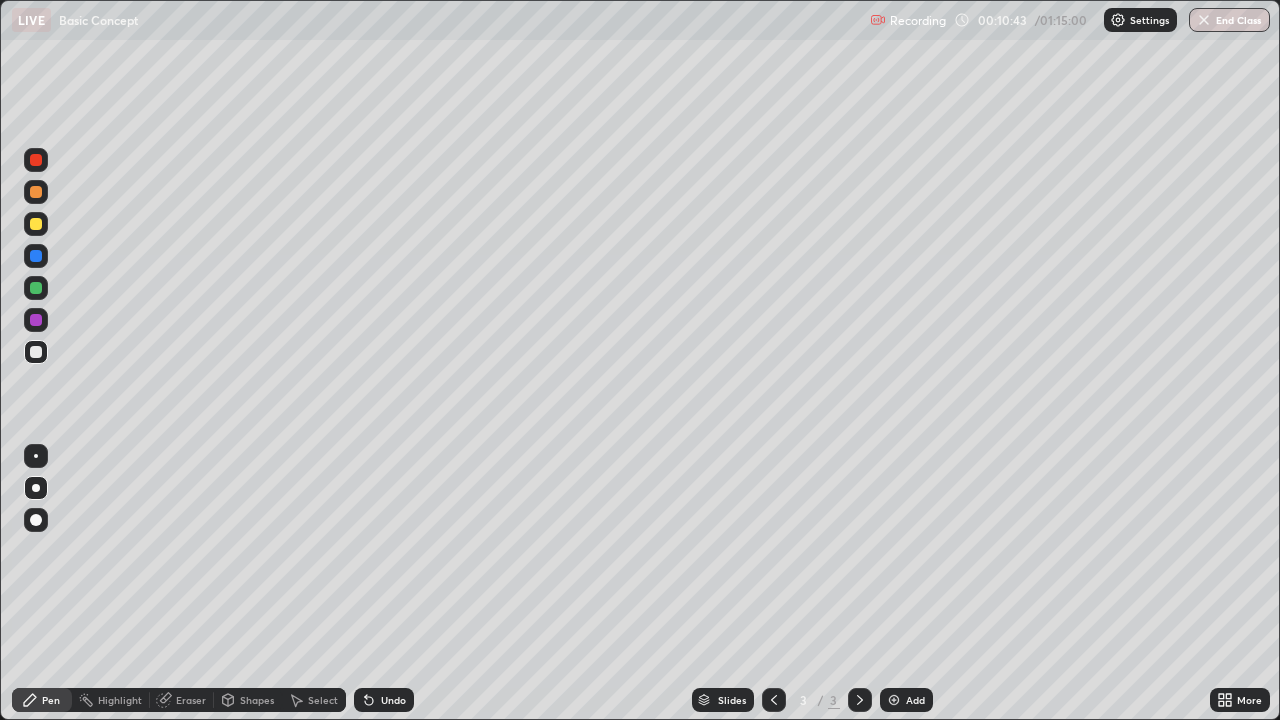 click at bounding box center (36, 224) 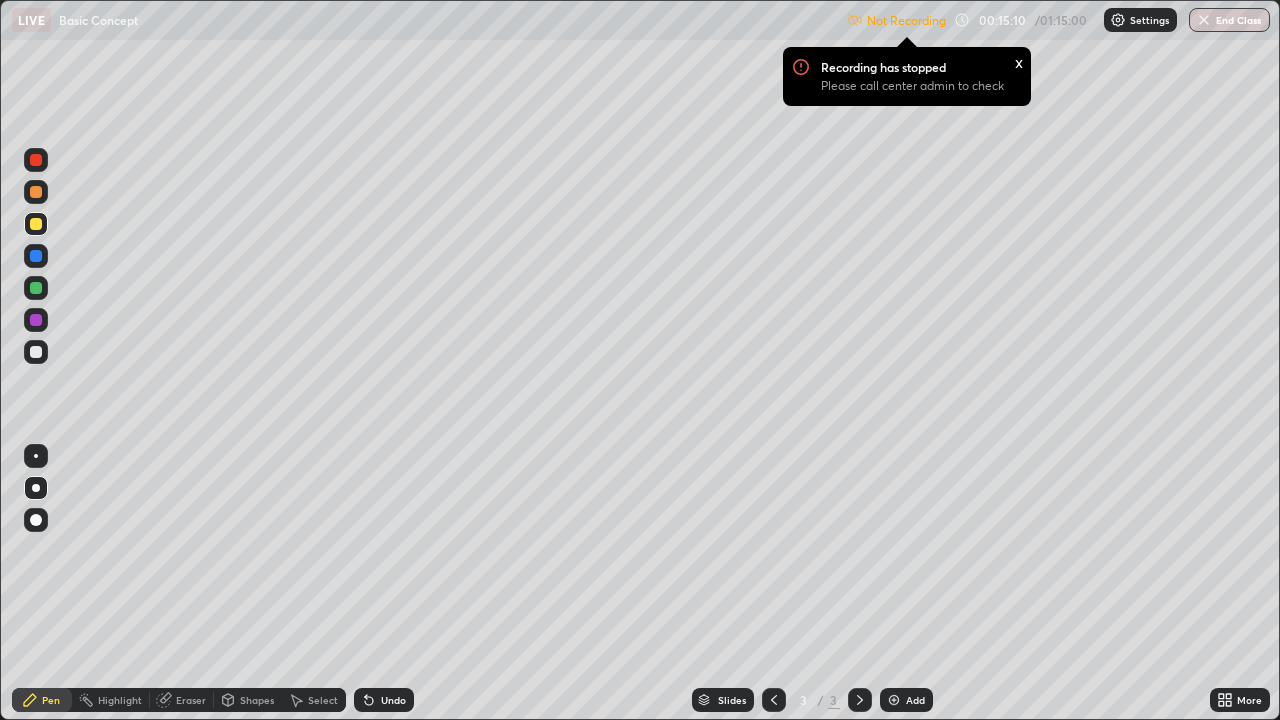 click on "x" at bounding box center (1019, 61) 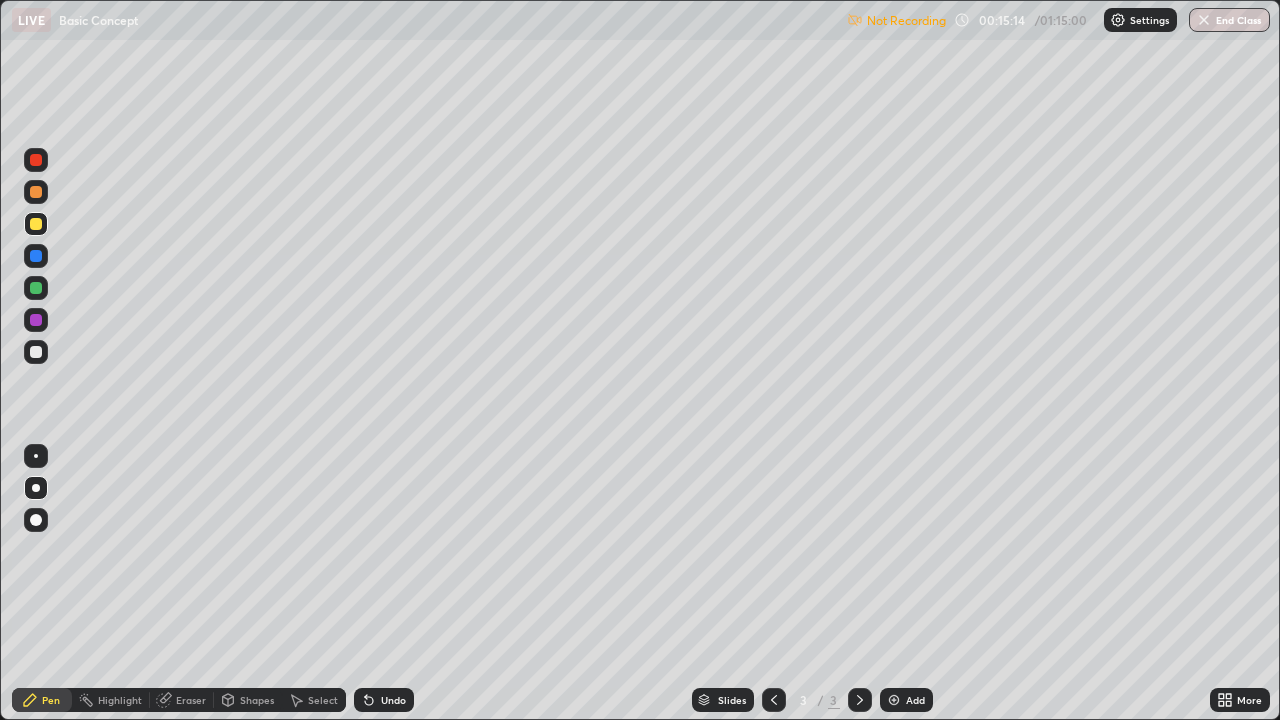 click on "More" at bounding box center [1249, 700] 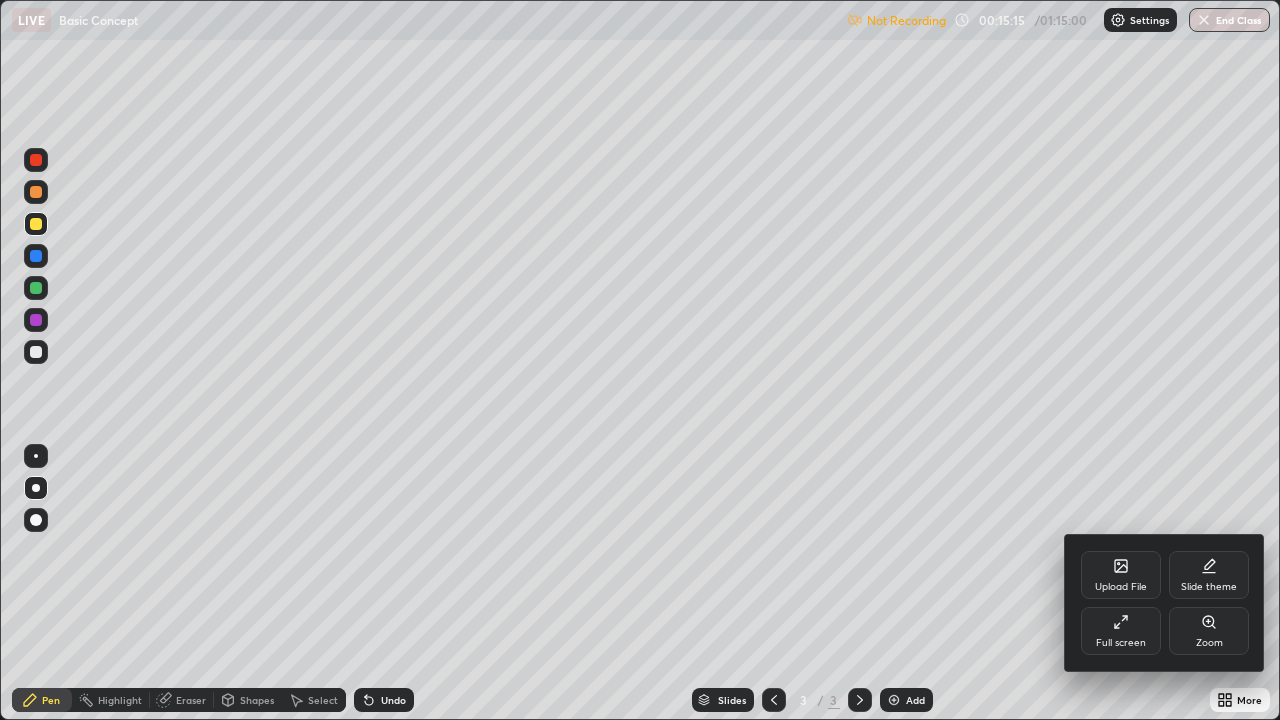 click on "Full screen" at bounding box center (1121, 631) 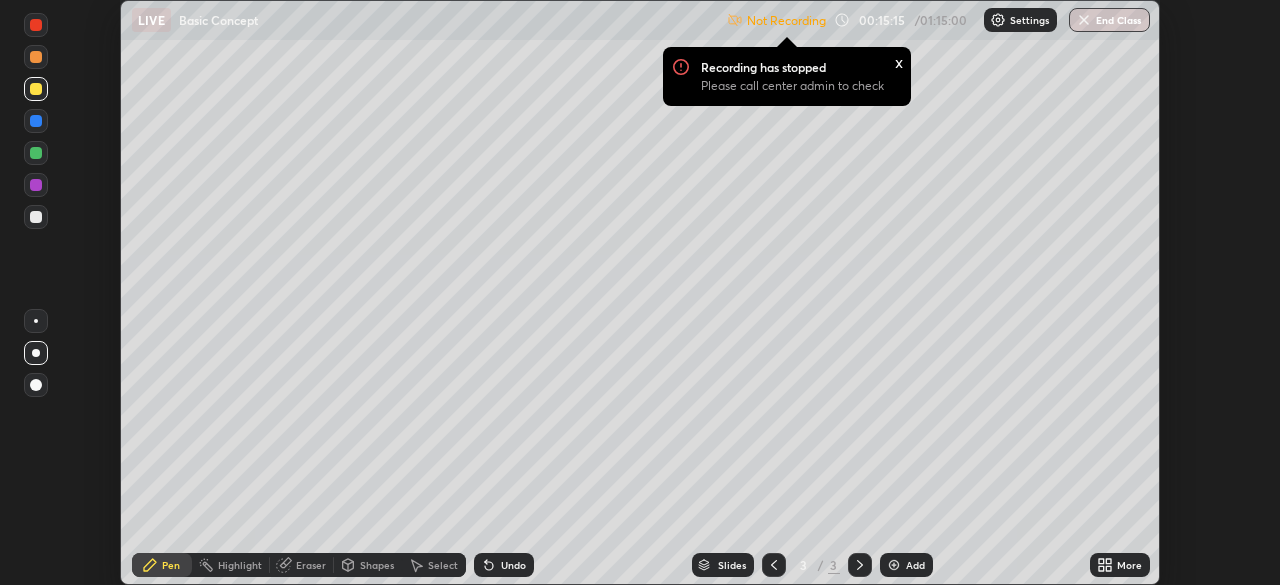 scroll, scrollTop: 585, scrollLeft: 1280, axis: both 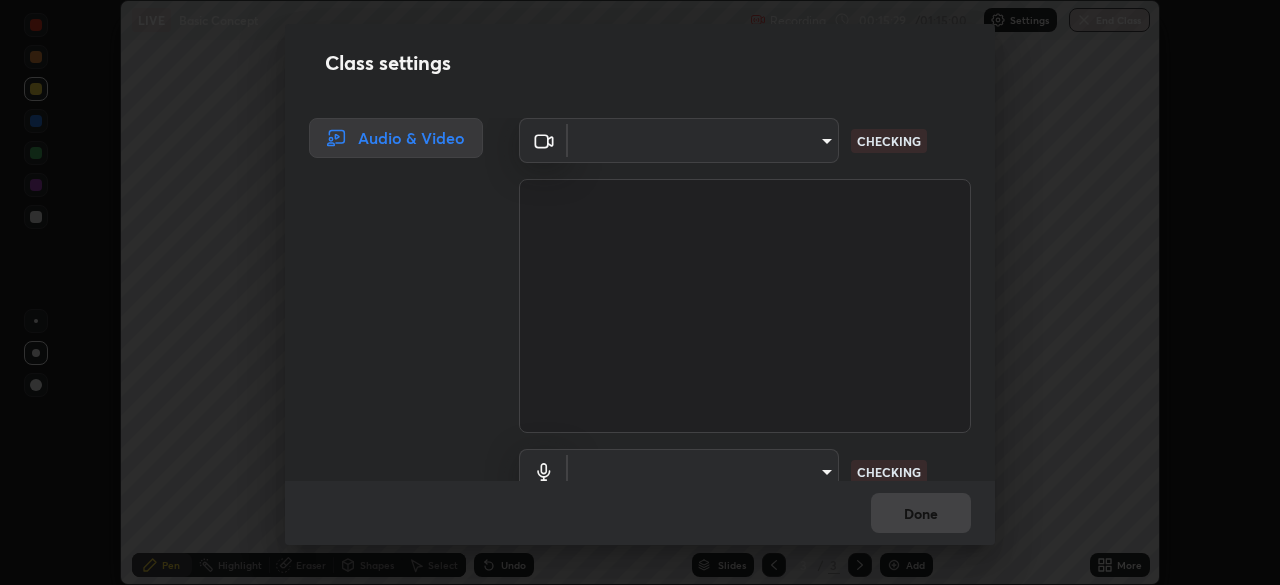 type on "63e944478c375660ba3e2c30d3e136fe9f8746200d3b231c524b05bf34109a7d" 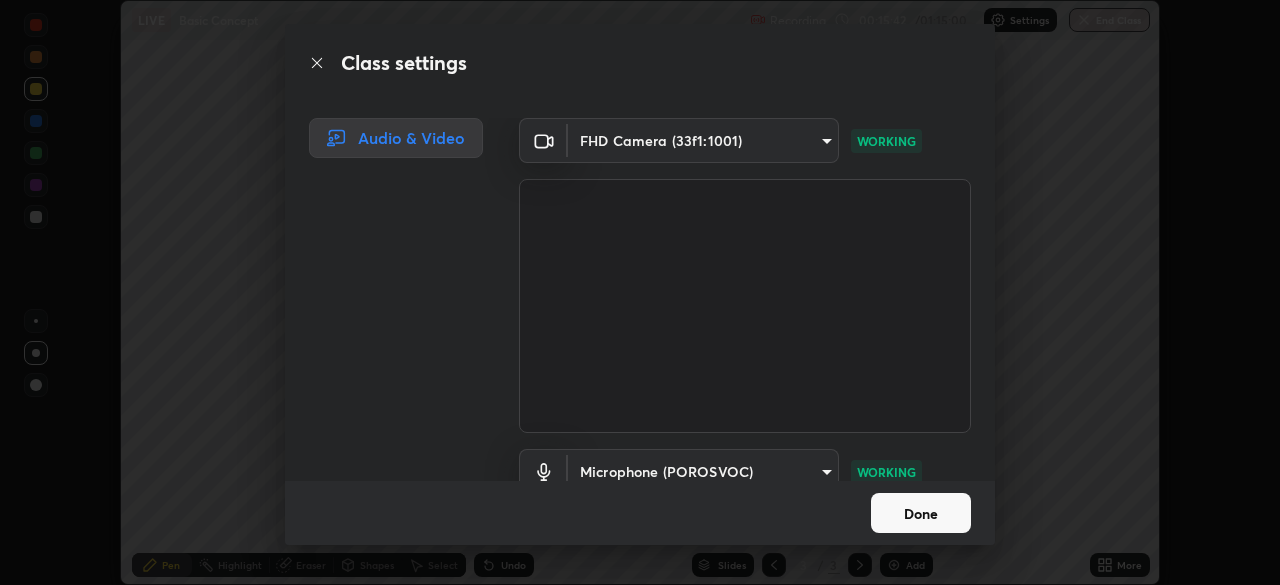 click on "Done" at bounding box center (921, 513) 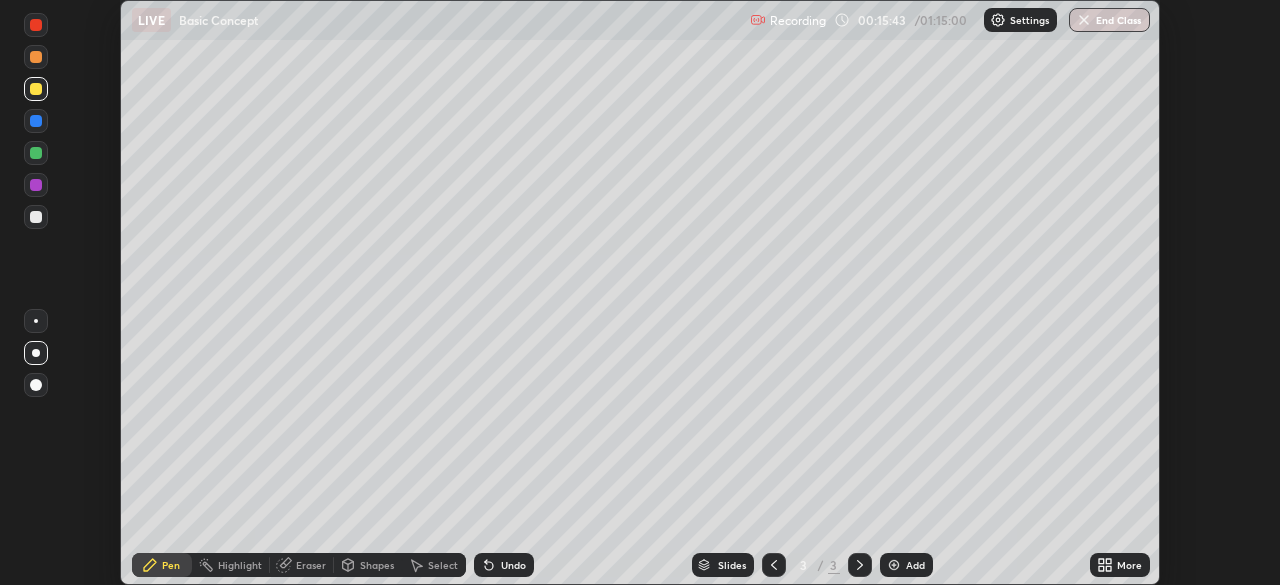 click on "Add" at bounding box center (915, 565) 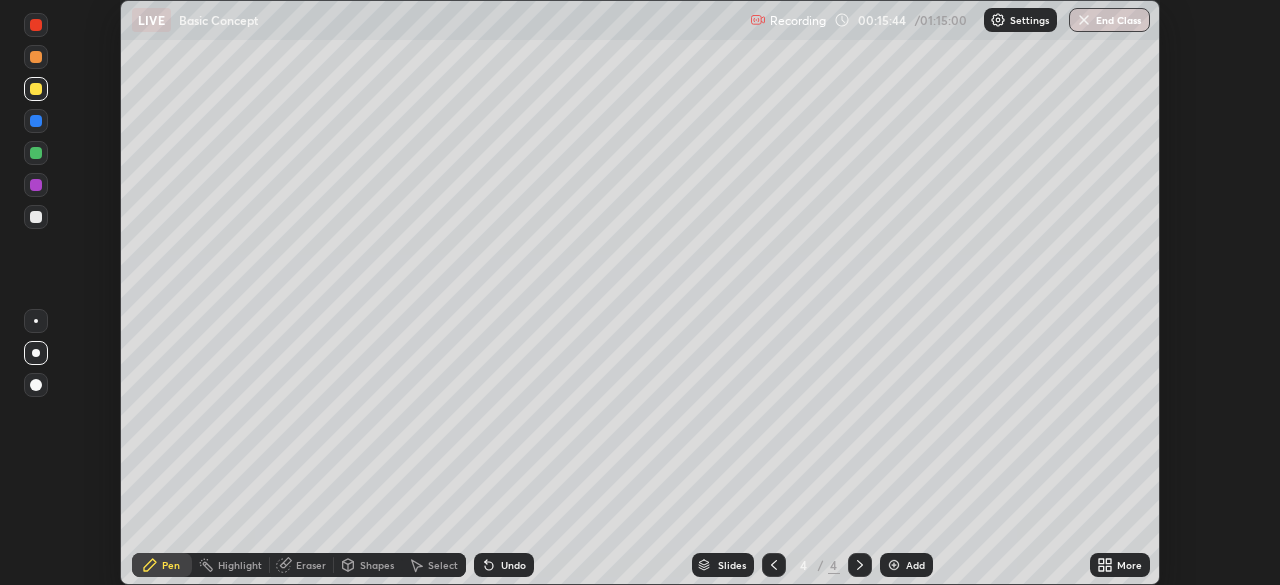 click on "More" at bounding box center [1129, 565] 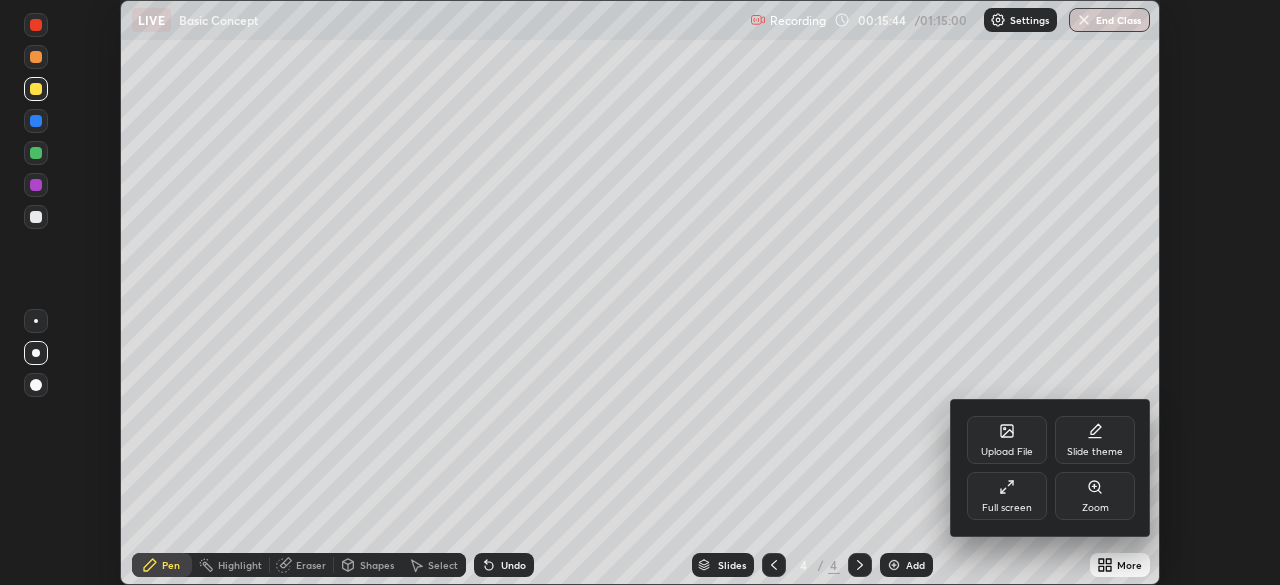 click on "Full screen" at bounding box center [1007, 508] 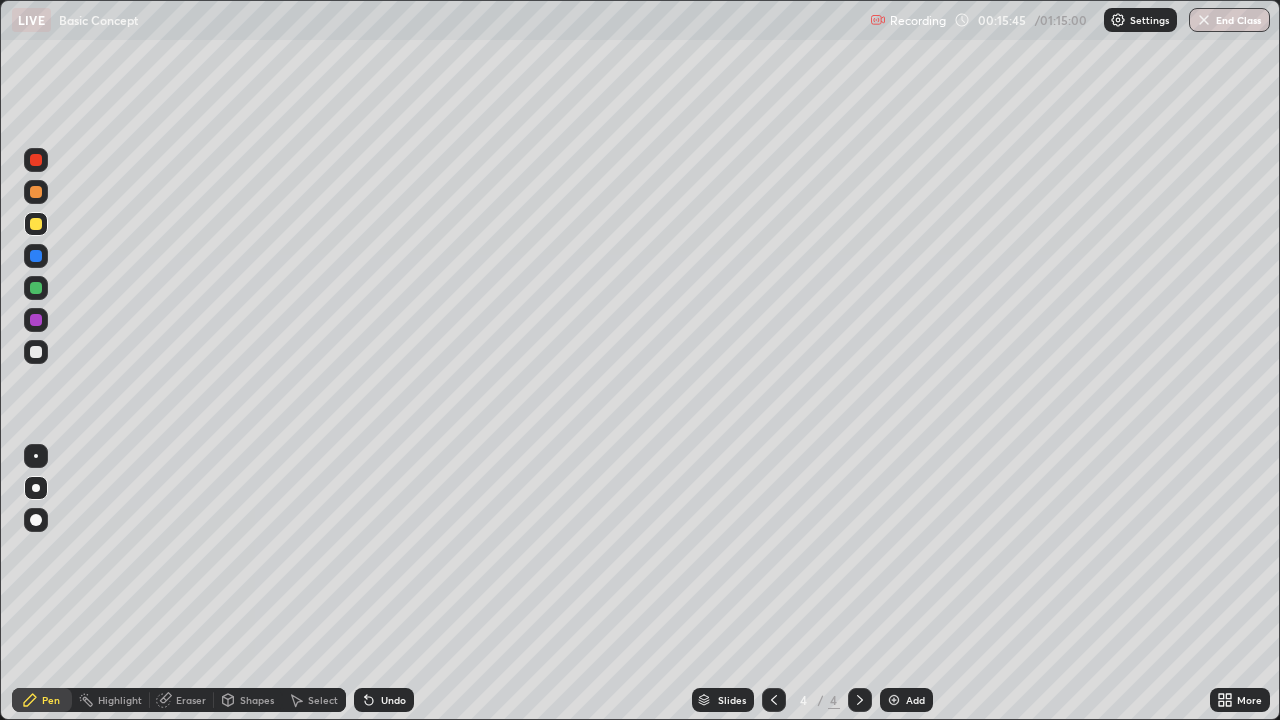scroll, scrollTop: 99280, scrollLeft: 98720, axis: both 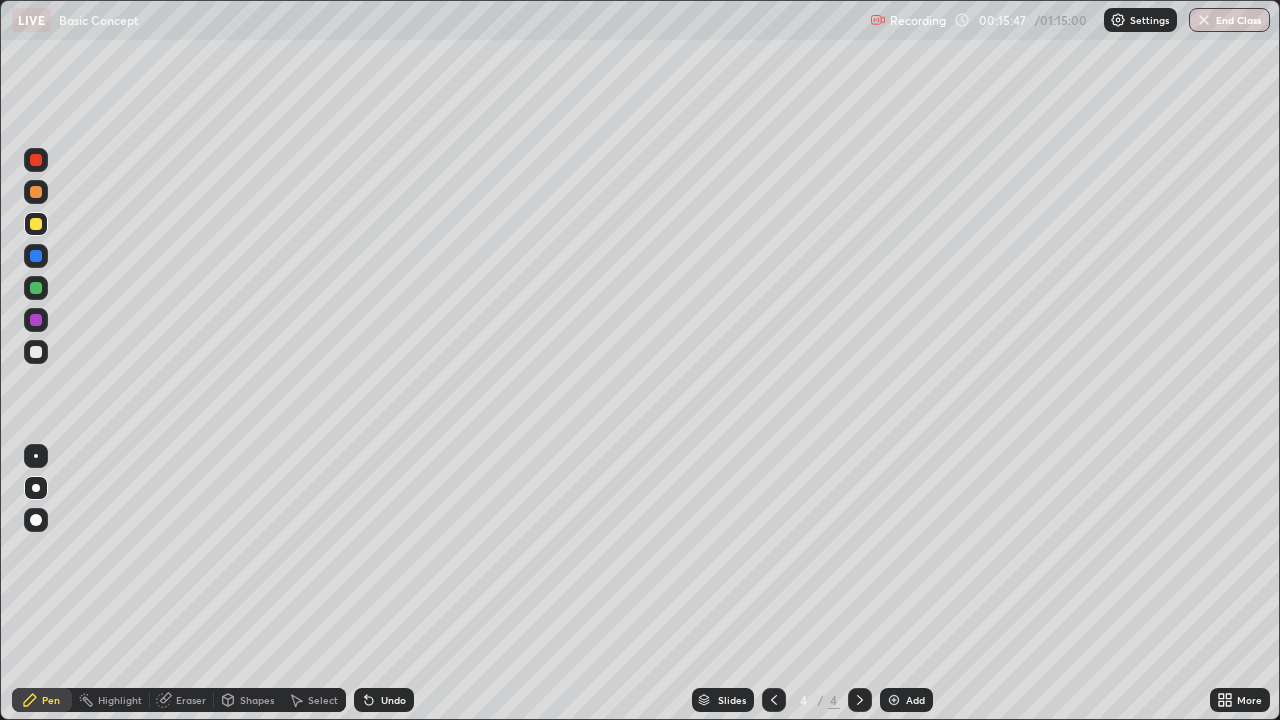 click on "Shapes" at bounding box center (257, 700) 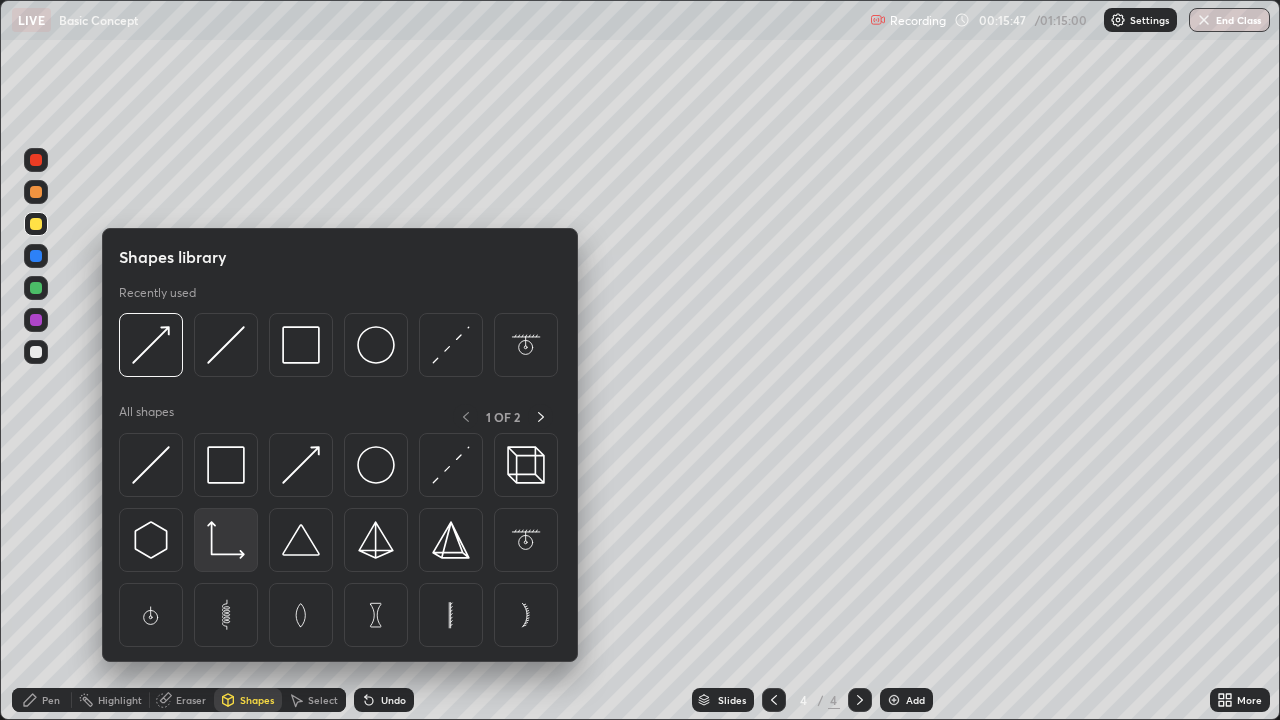 click at bounding box center (226, 540) 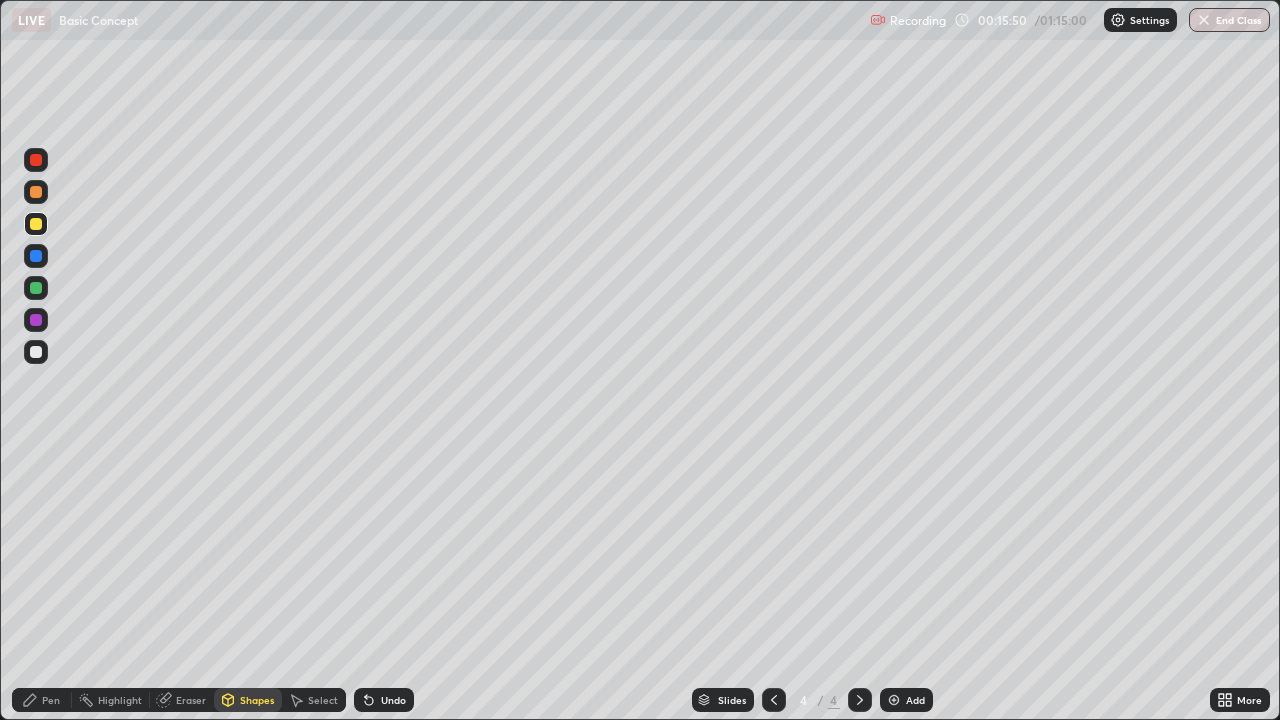 click on "Shapes" at bounding box center [257, 700] 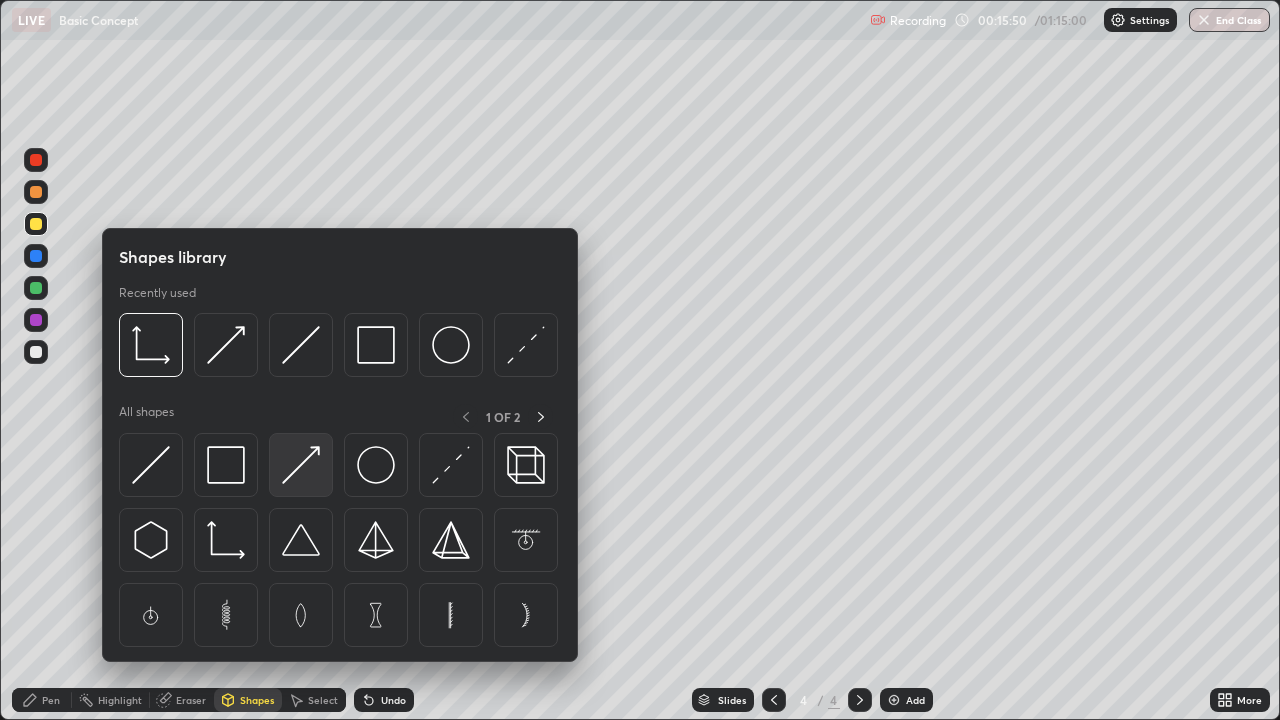 click at bounding box center [301, 465] 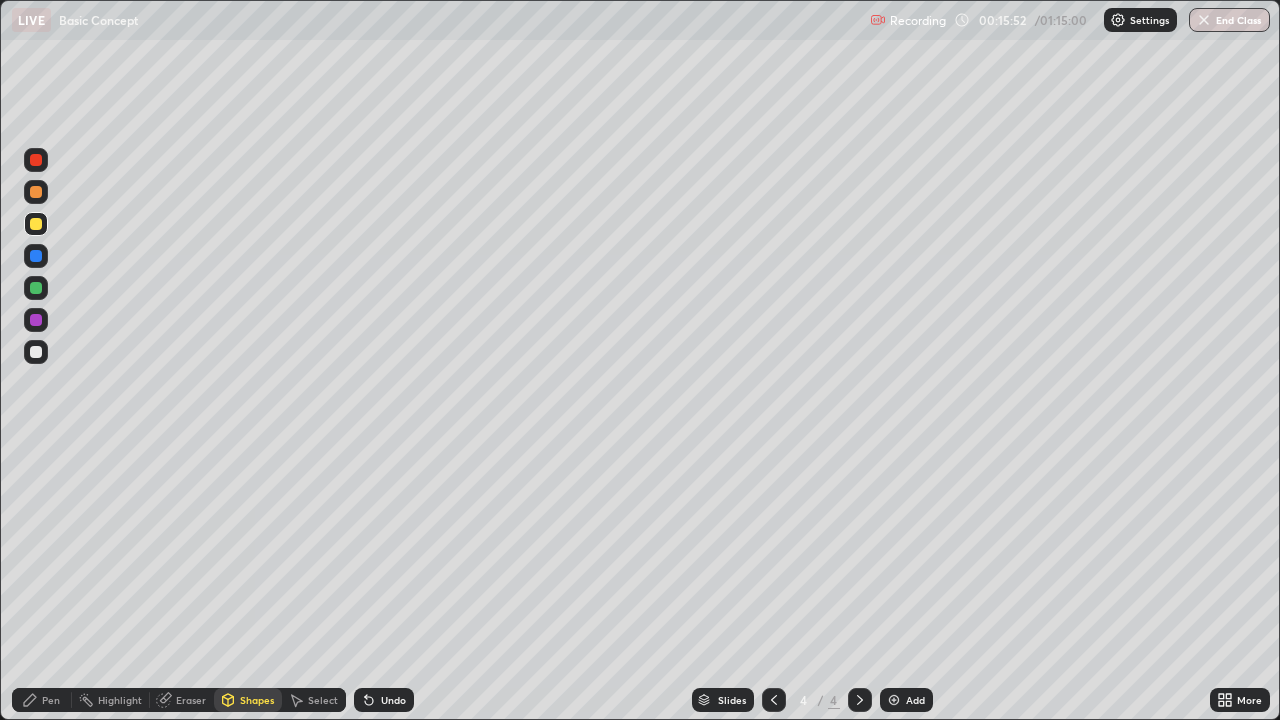 click on "Pen" at bounding box center (42, 700) 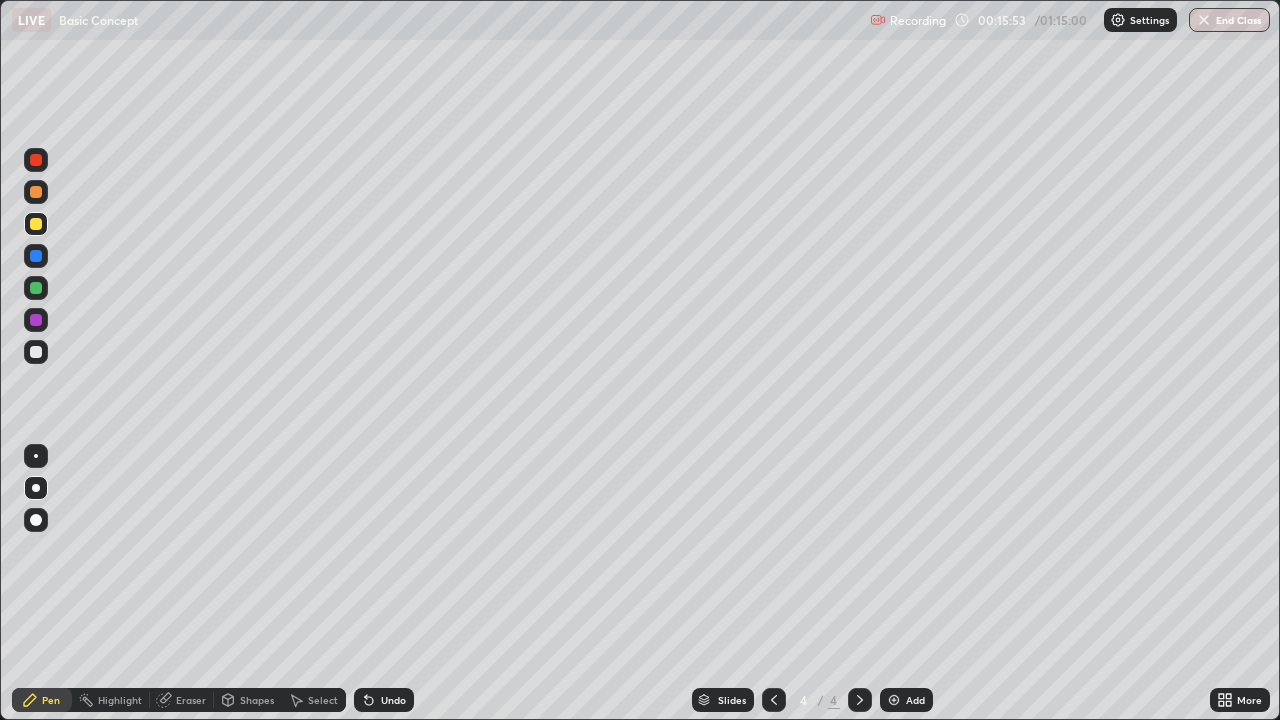 click at bounding box center (36, 352) 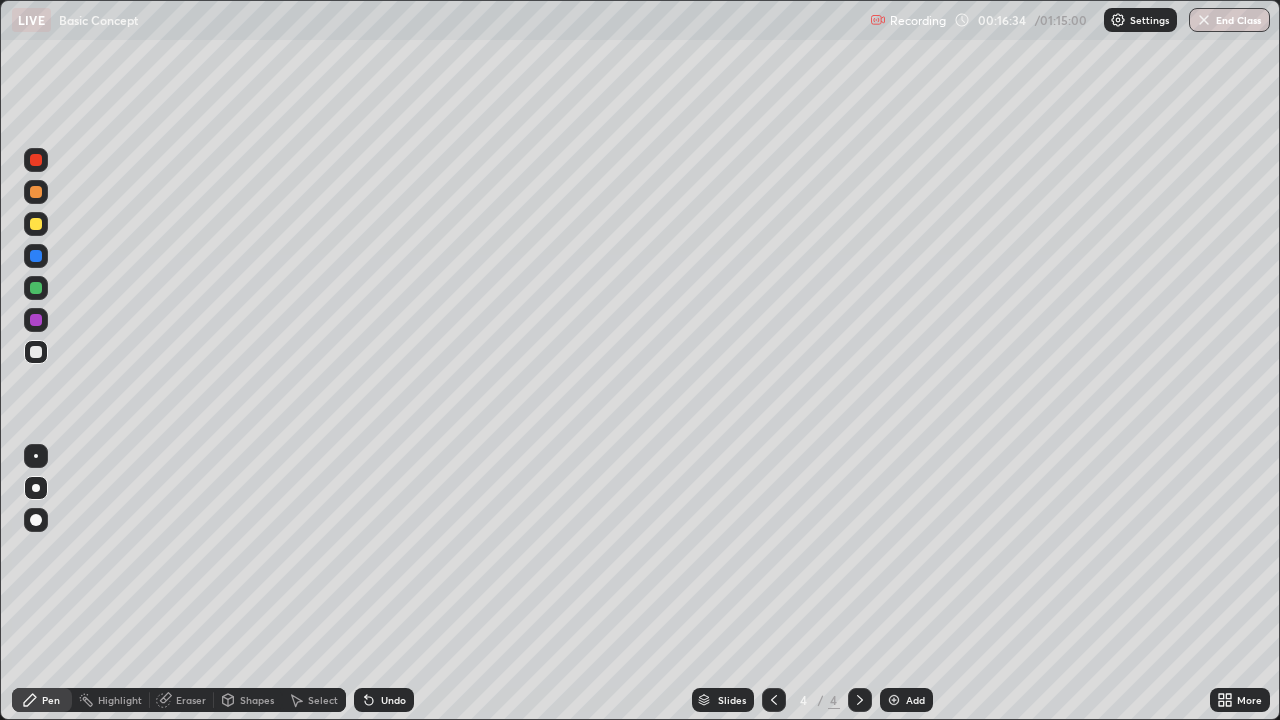 click on "Shapes" at bounding box center [248, 700] 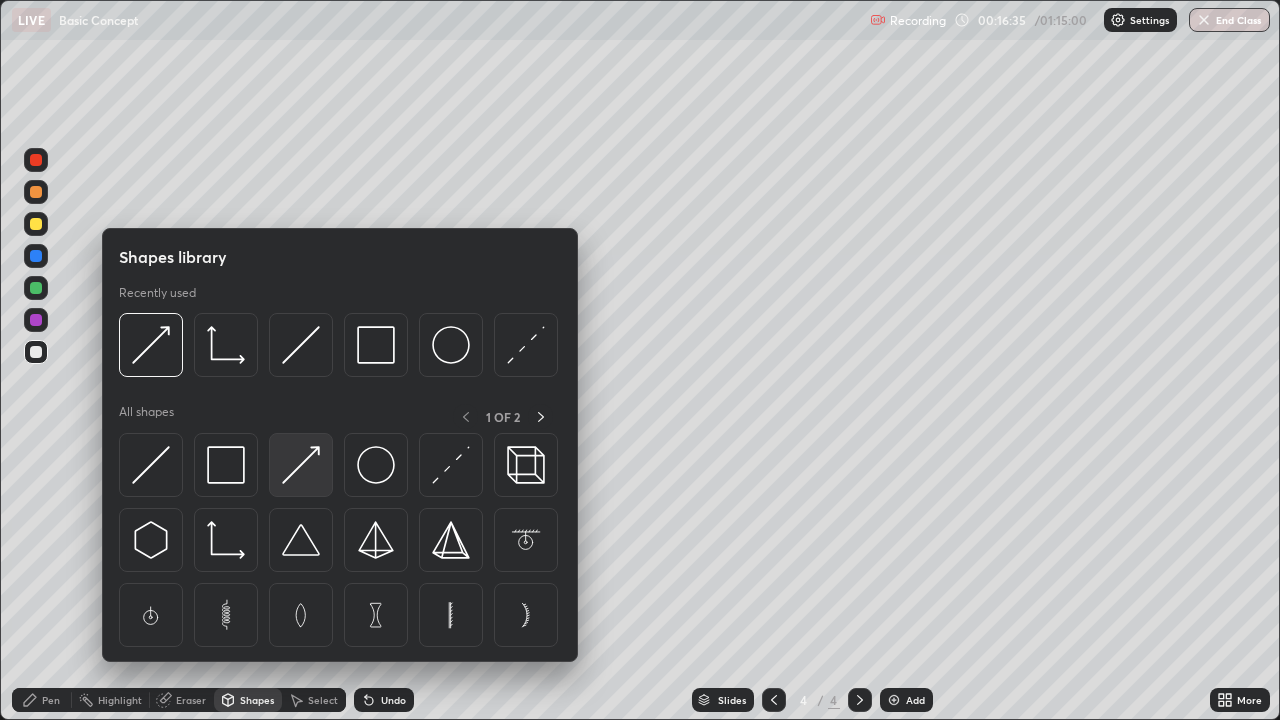 click at bounding box center [301, 465] 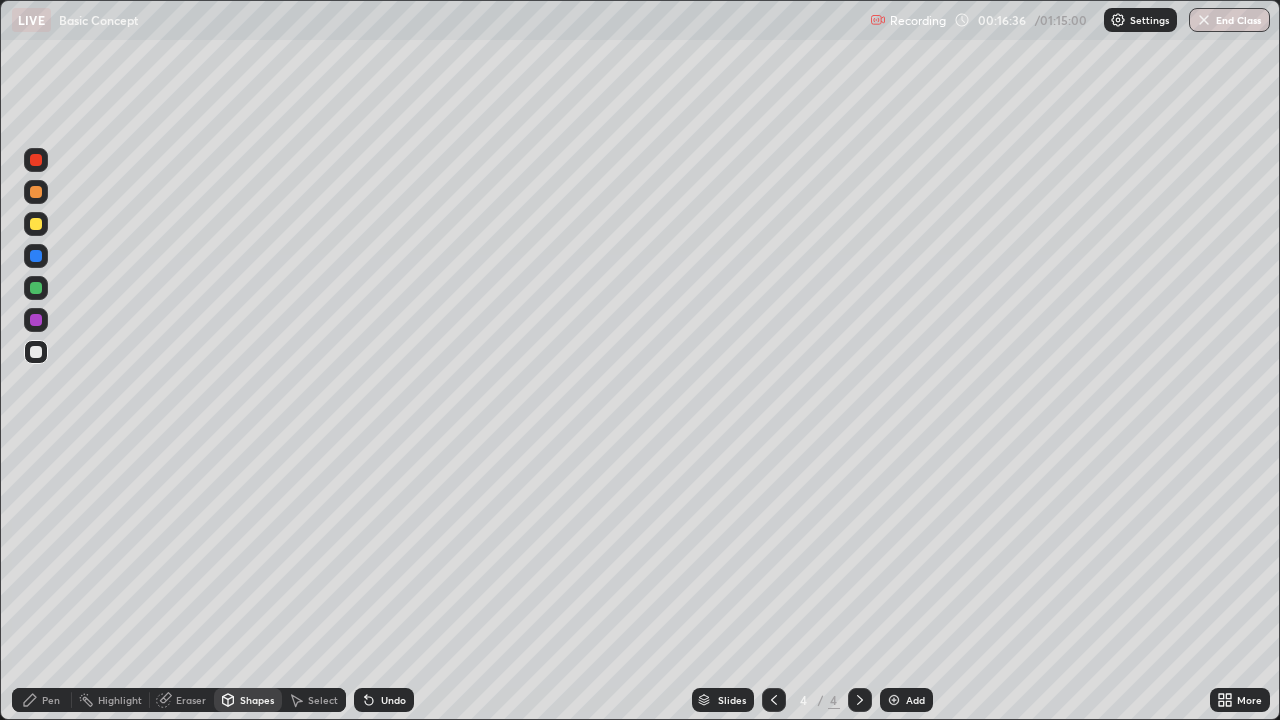 click at bounding box center (36, 224) 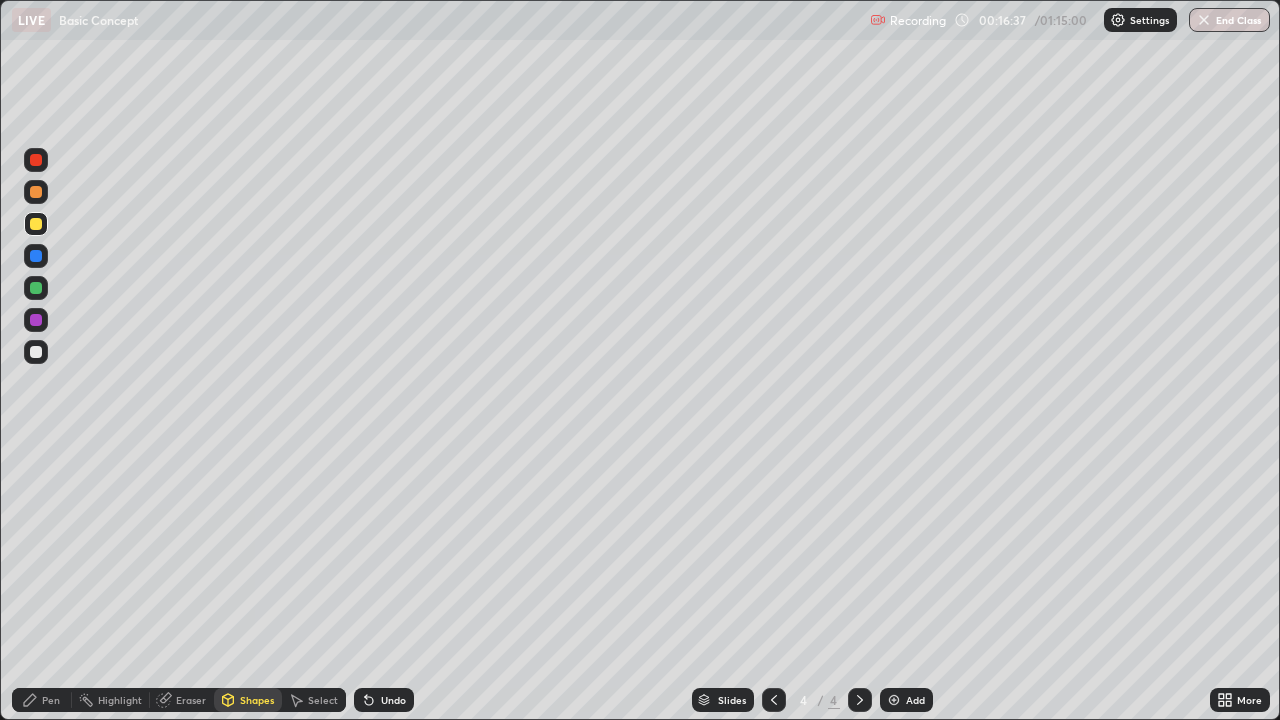 click at bounding box center (36, 288) 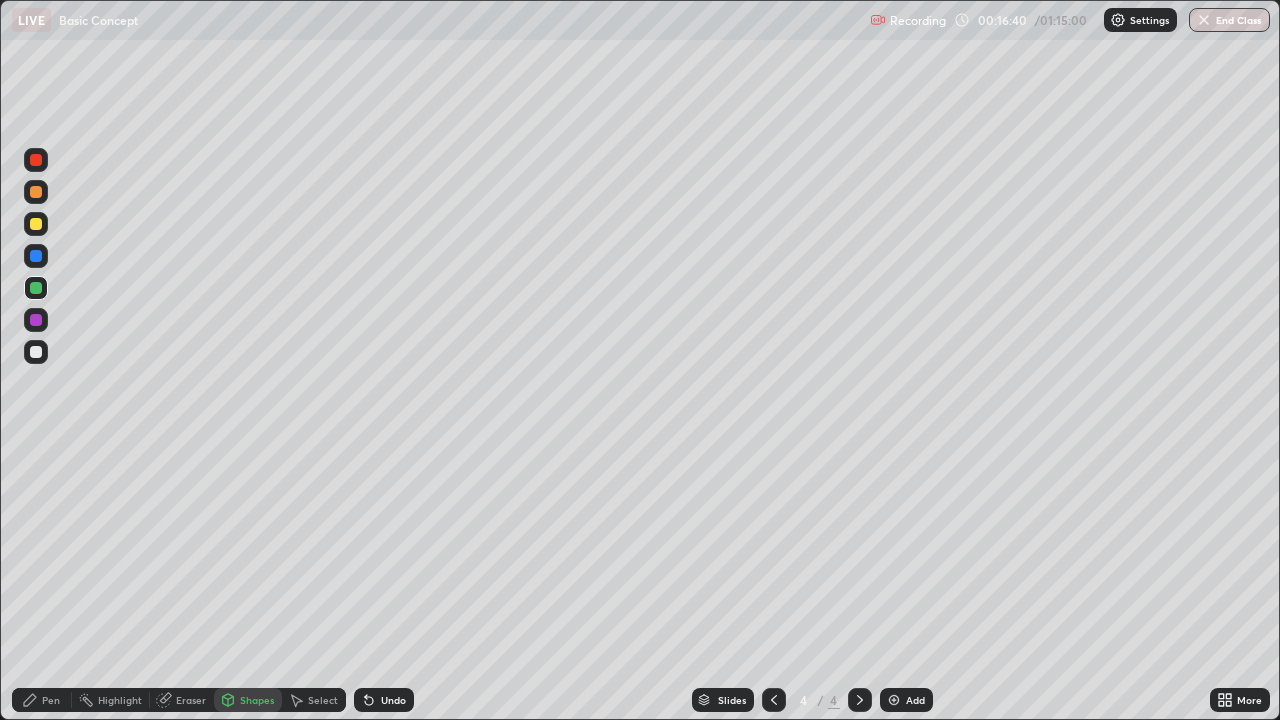 click on "Pen" at bounding box center [51, 700] 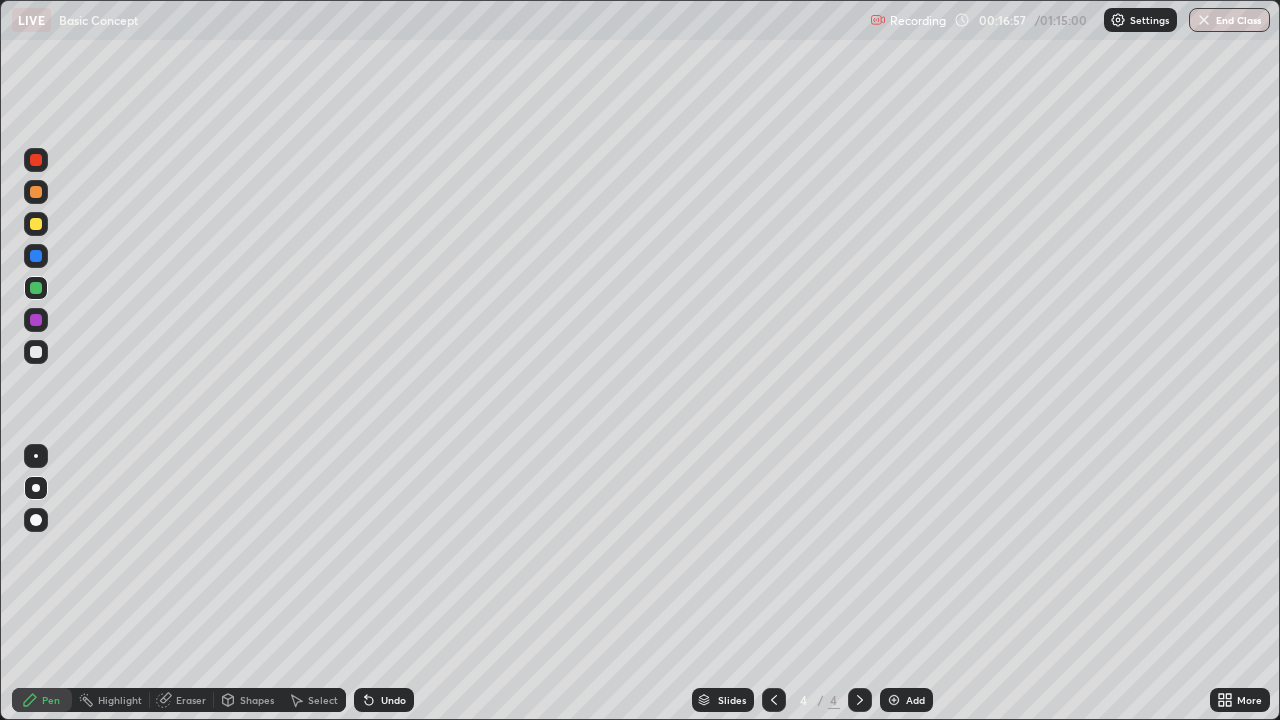 click on "Shapes" at bounding box center [248, 700] 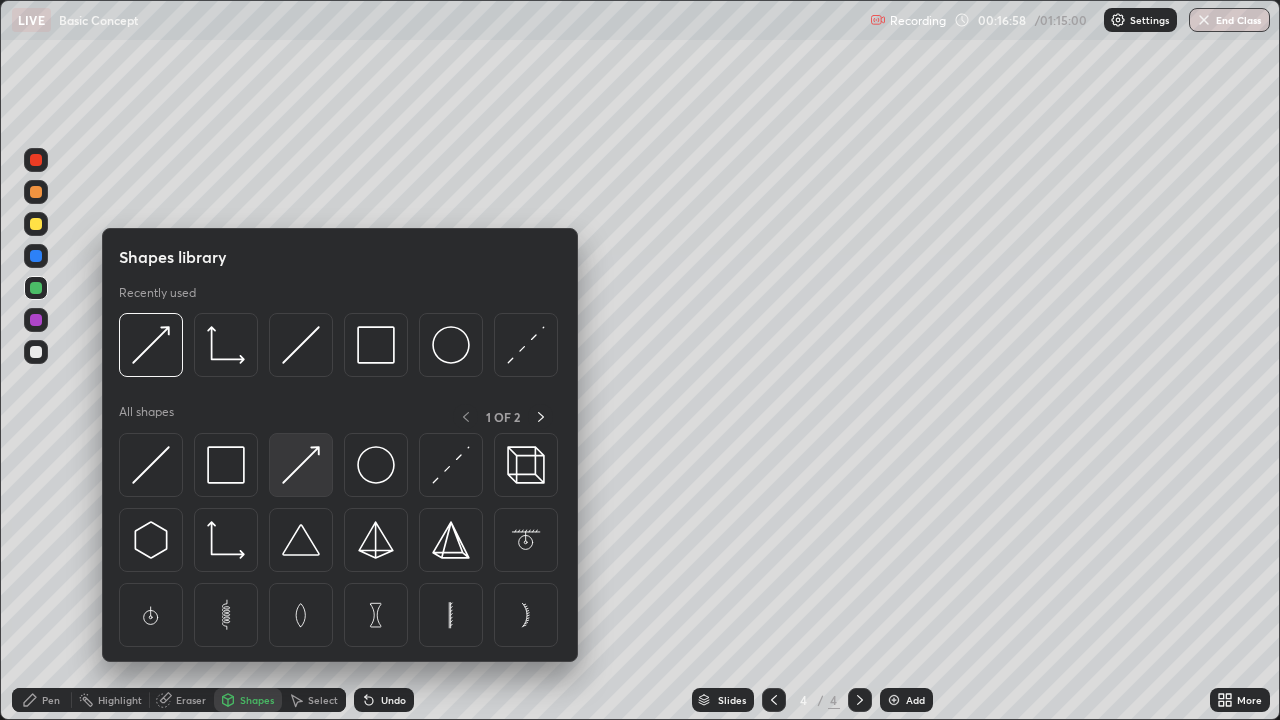 click at bounding box center [301, 465] 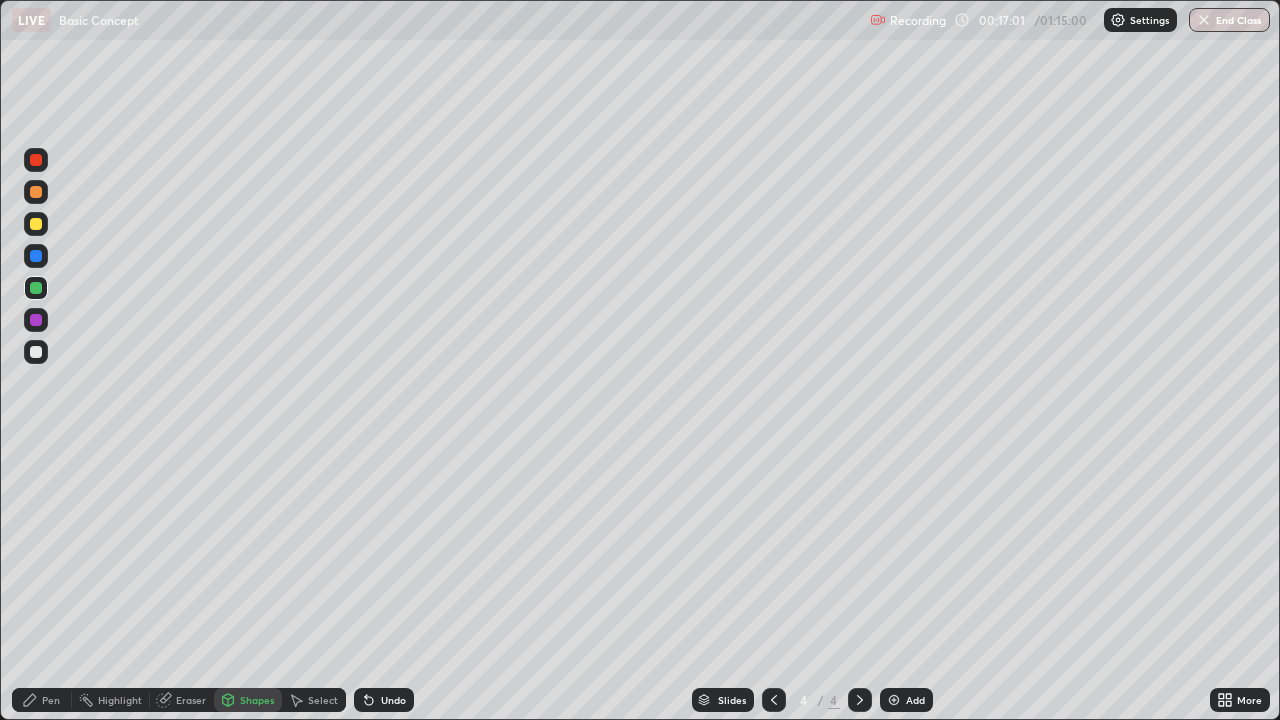 click on "Undo" at bounding box center (393, 700) 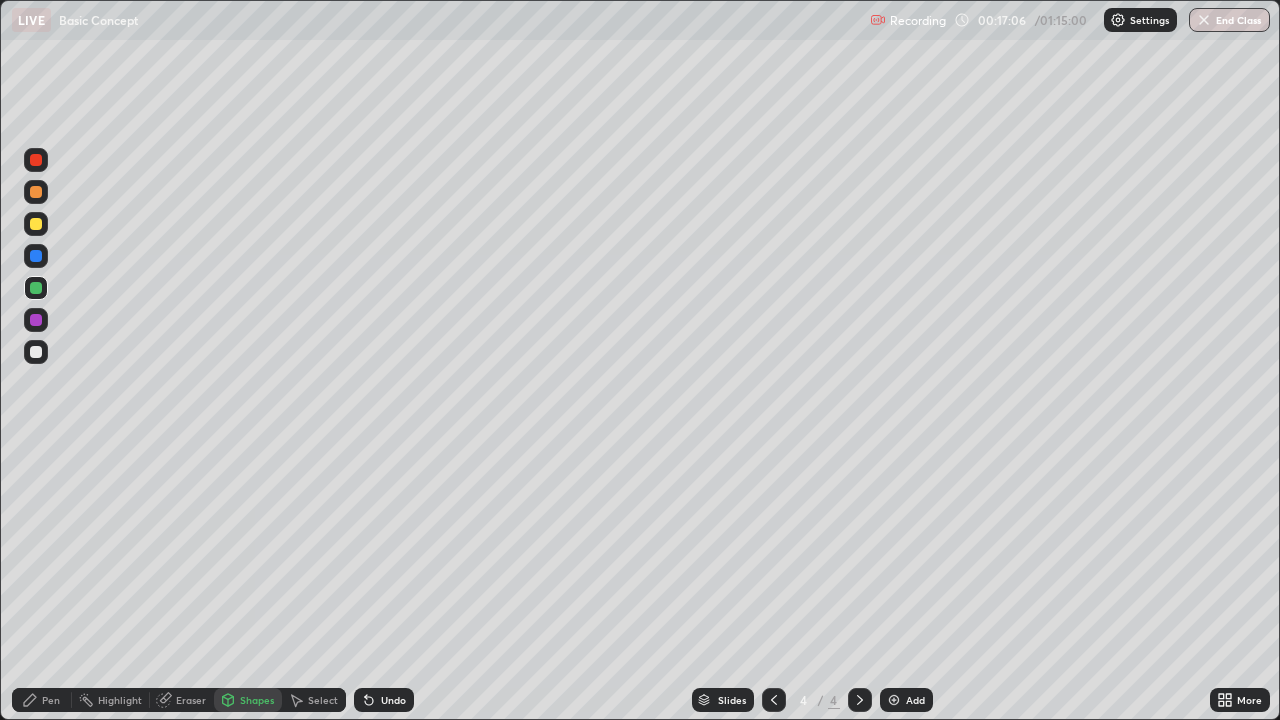 click on "Pen" at bounding box center [51, 700] 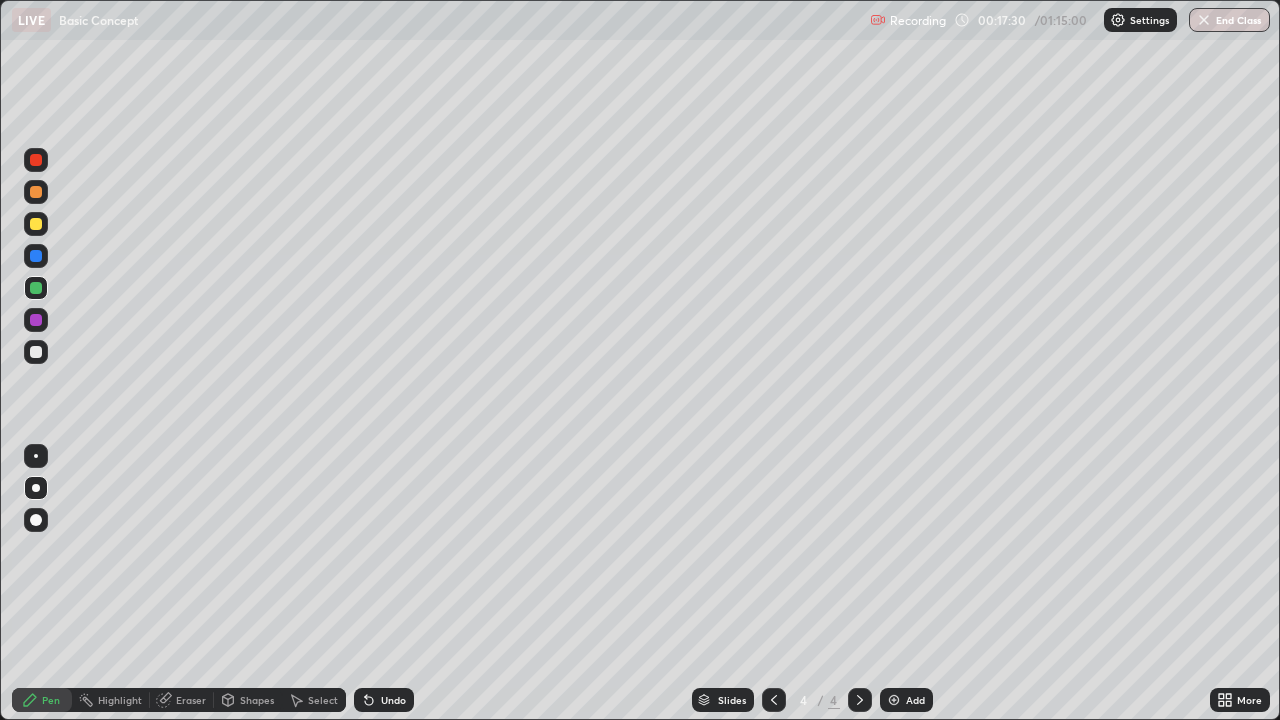 click at bounding box center [36, 224] 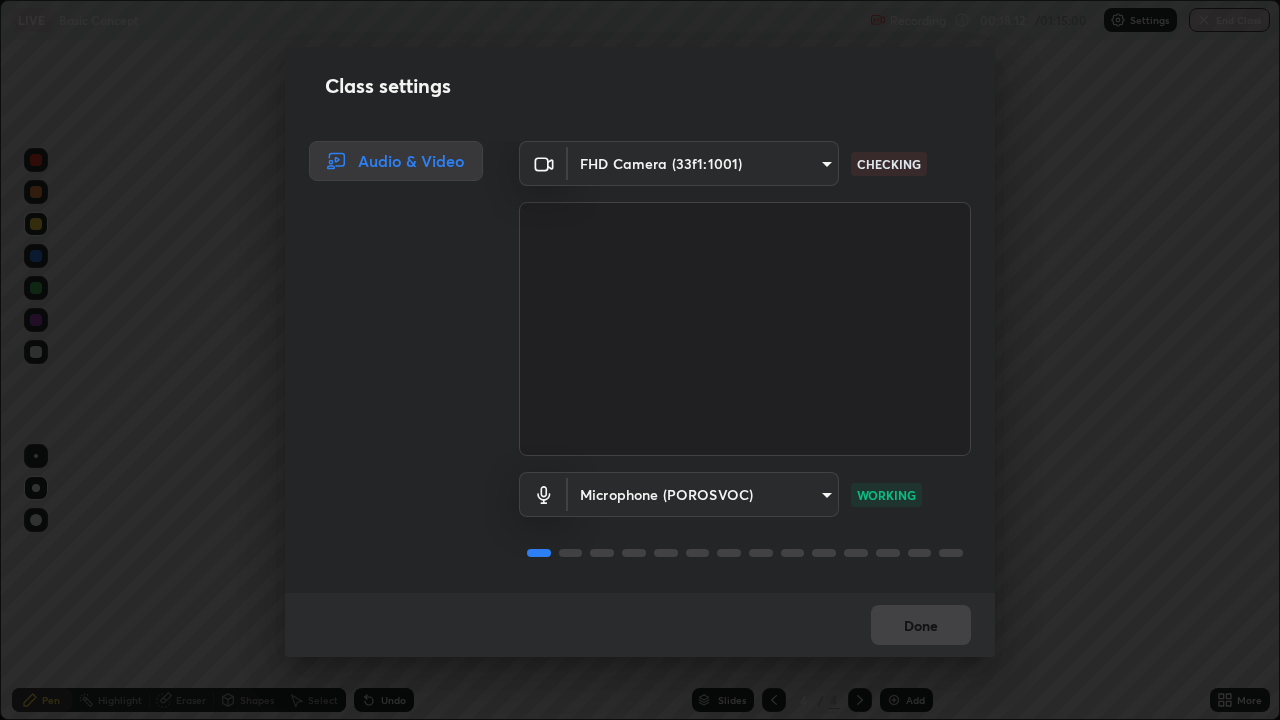 scroll, scrollTop: 2, scrollLeft: 0, axis: vertical 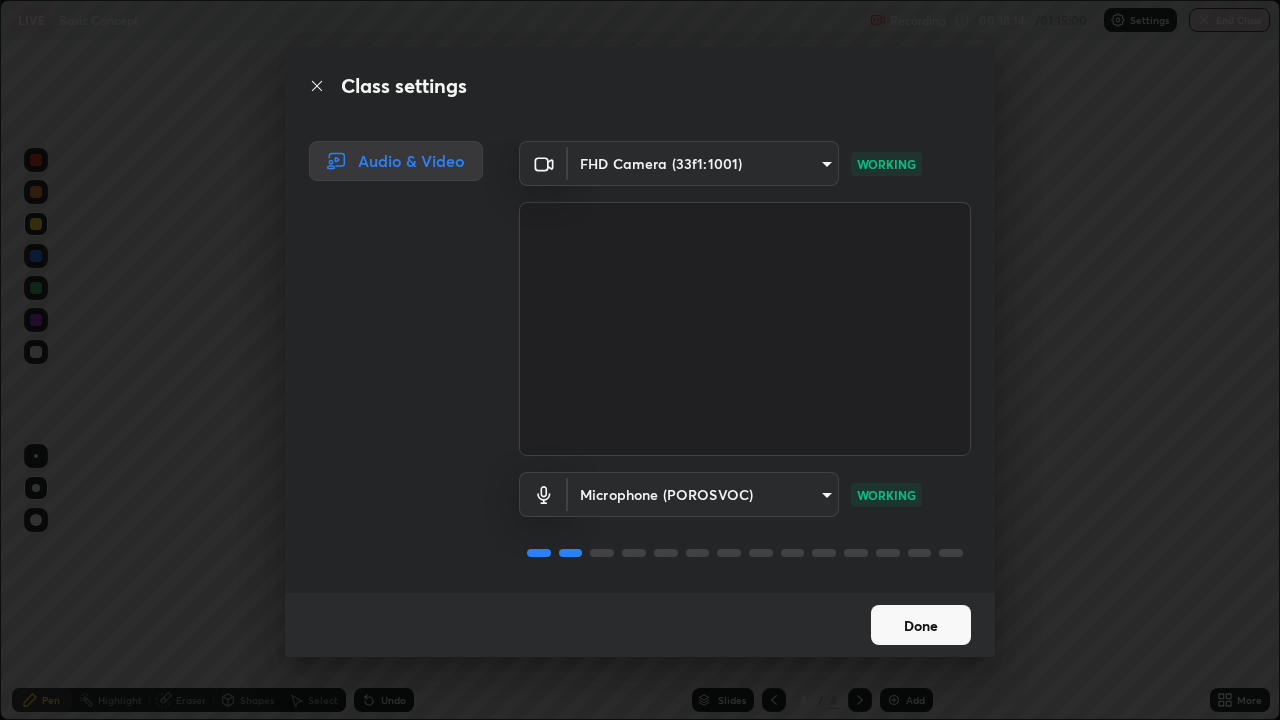click on "Done" at bounding box center (921, 625) 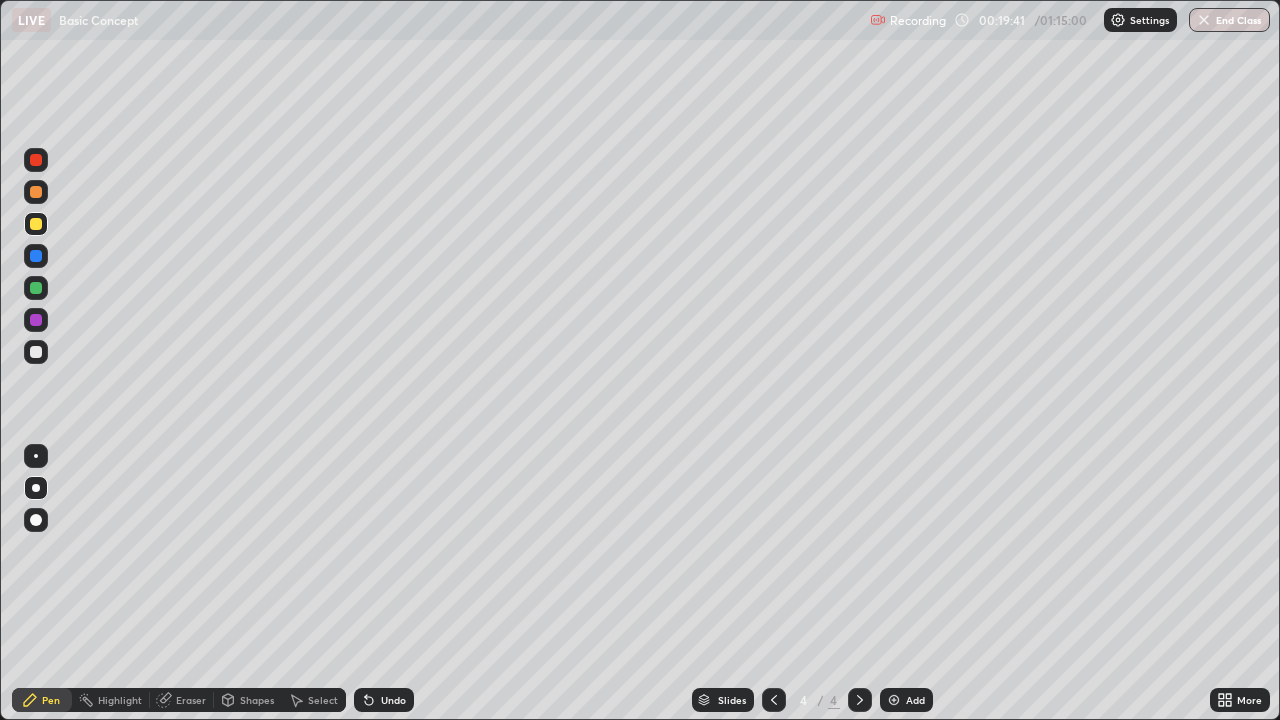 click on "Add" at bounding box center (906, 700) 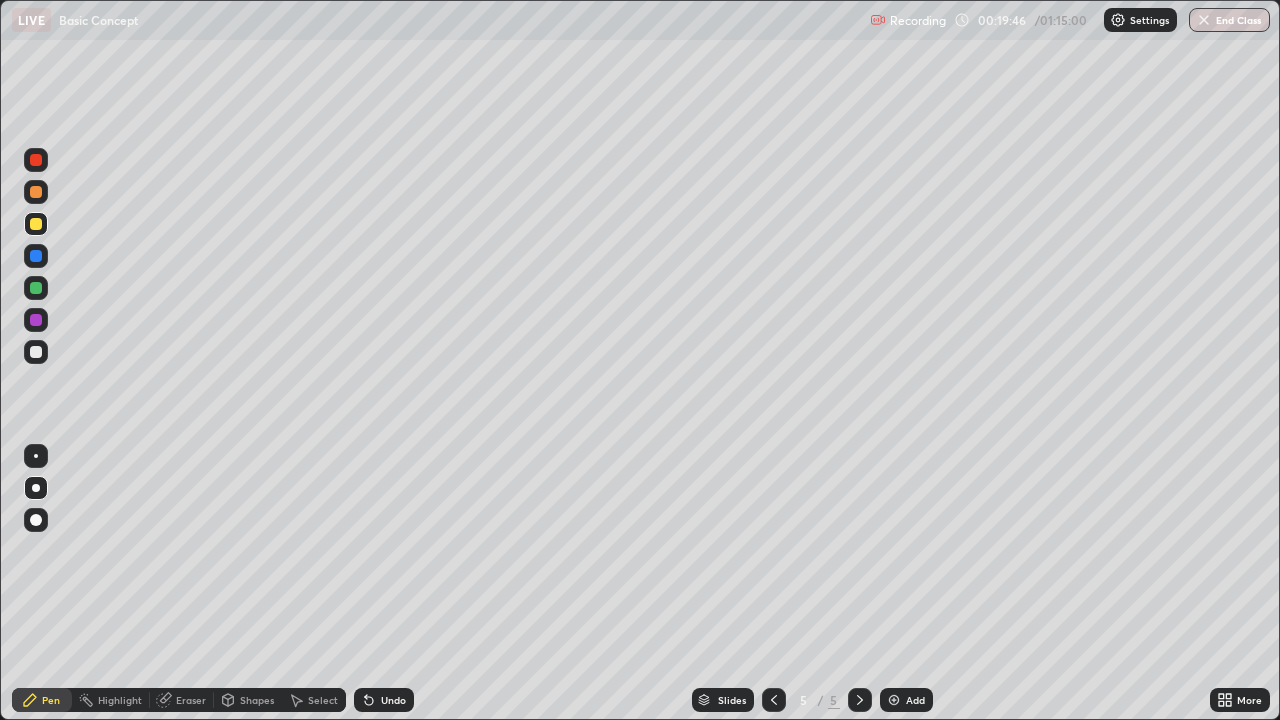 click 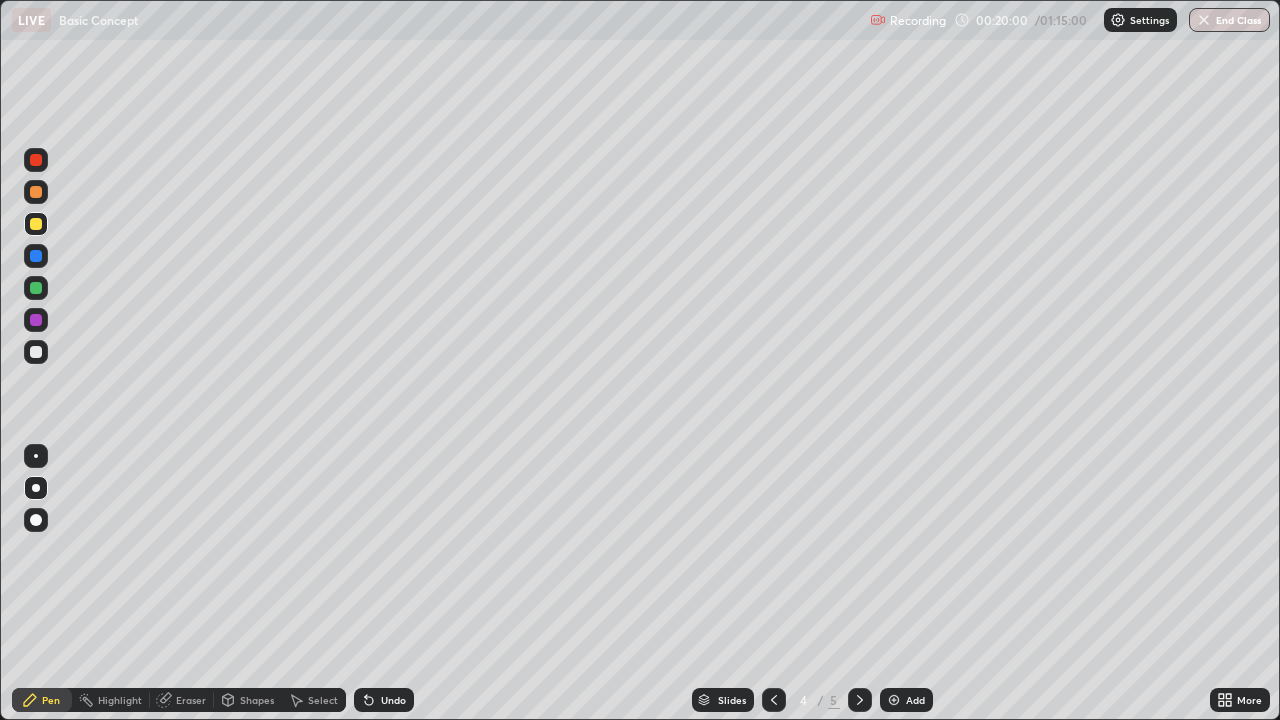 click 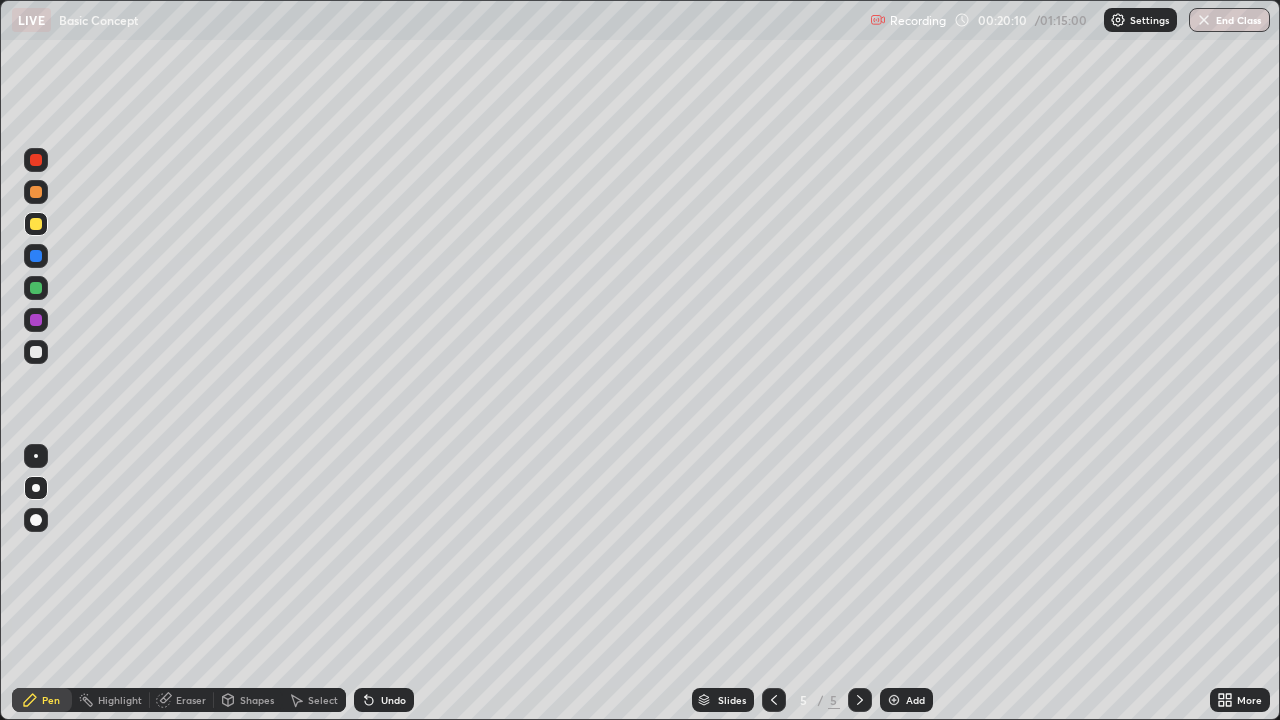 click 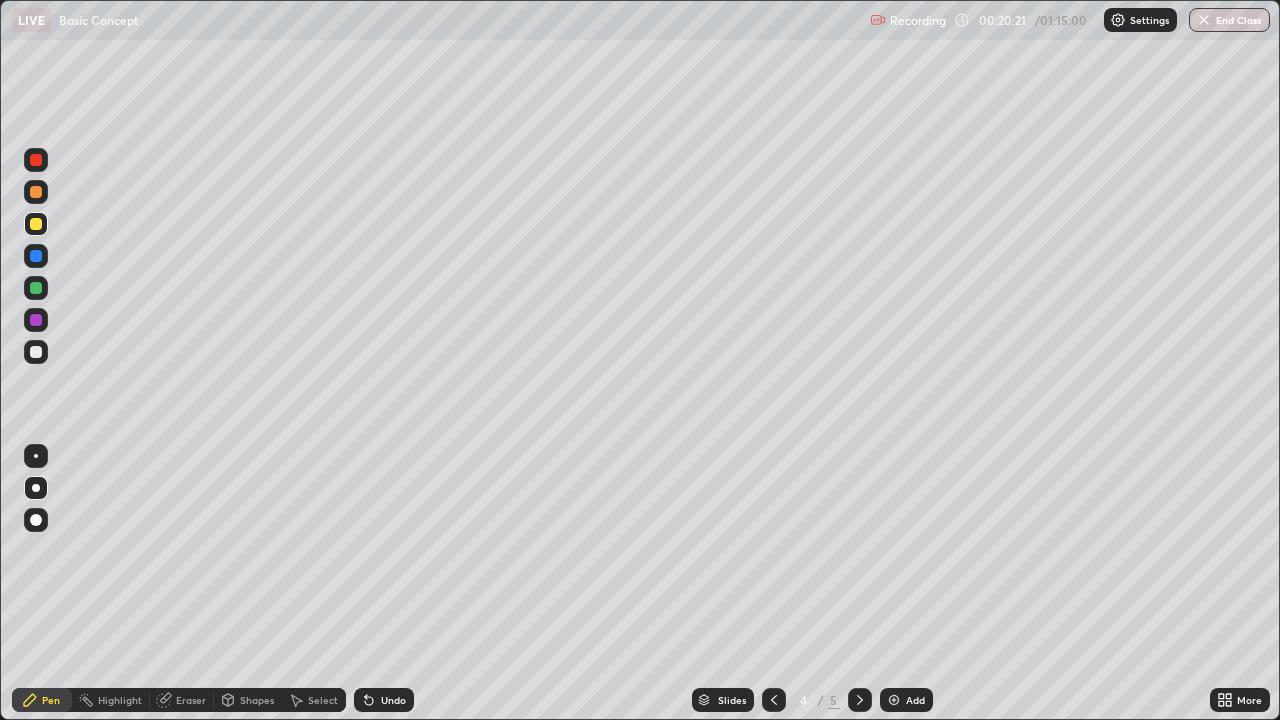 click at bounding box center (860, 700) 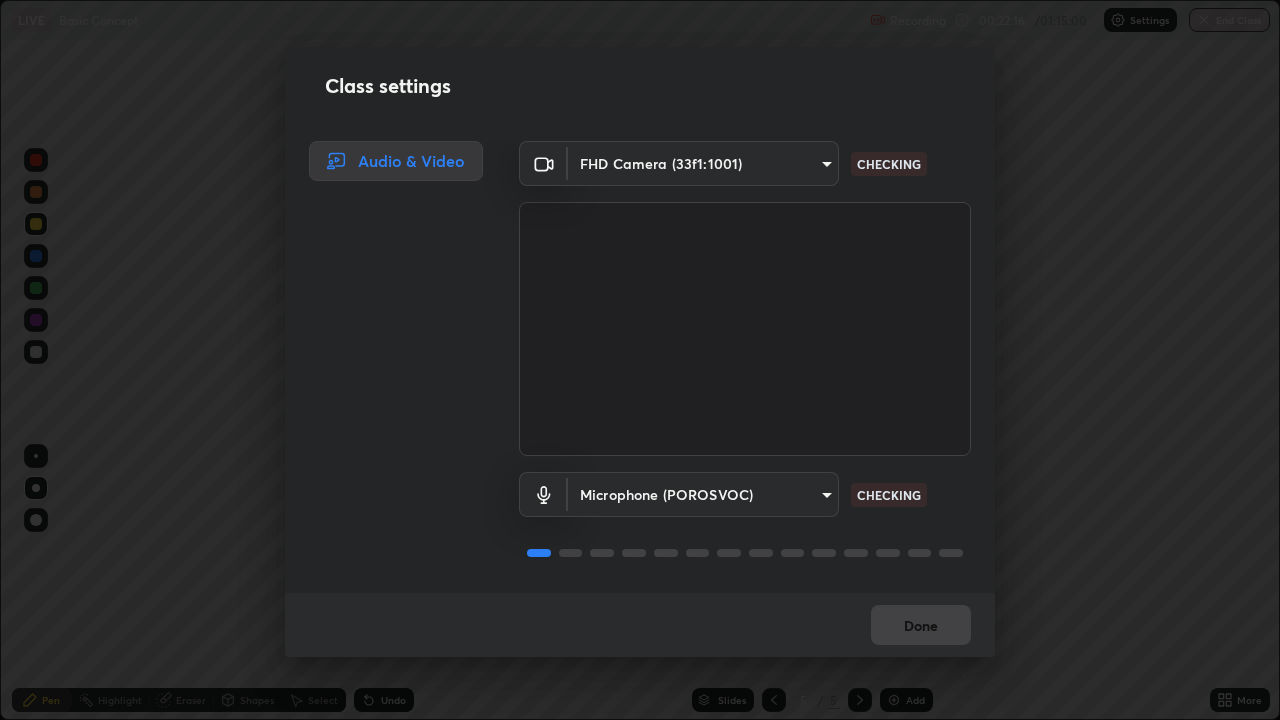 click on "CHECKING" at bounding box center [889, 495] 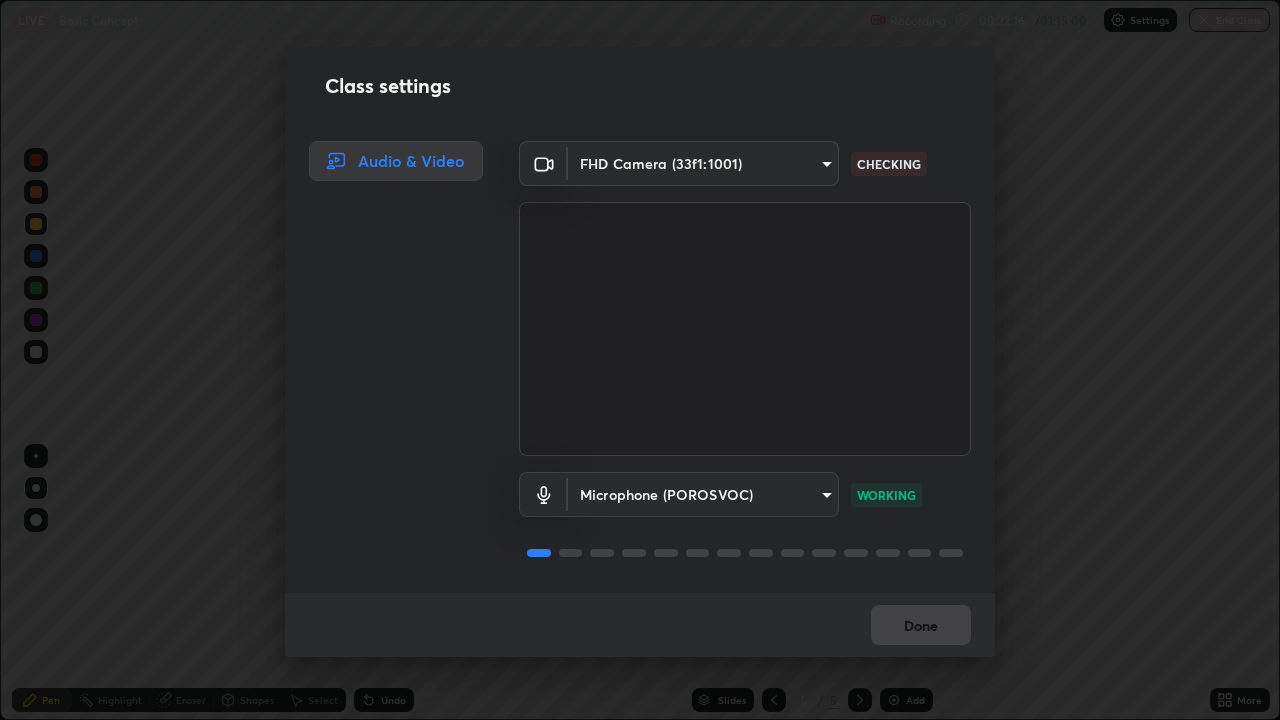 click on "Microphone (POROSVOC) 4117b5221843bfbea014ce5869428a7475554113c378c47217f8ca71495135e8 WORKING" at bounding box center [745, 494] 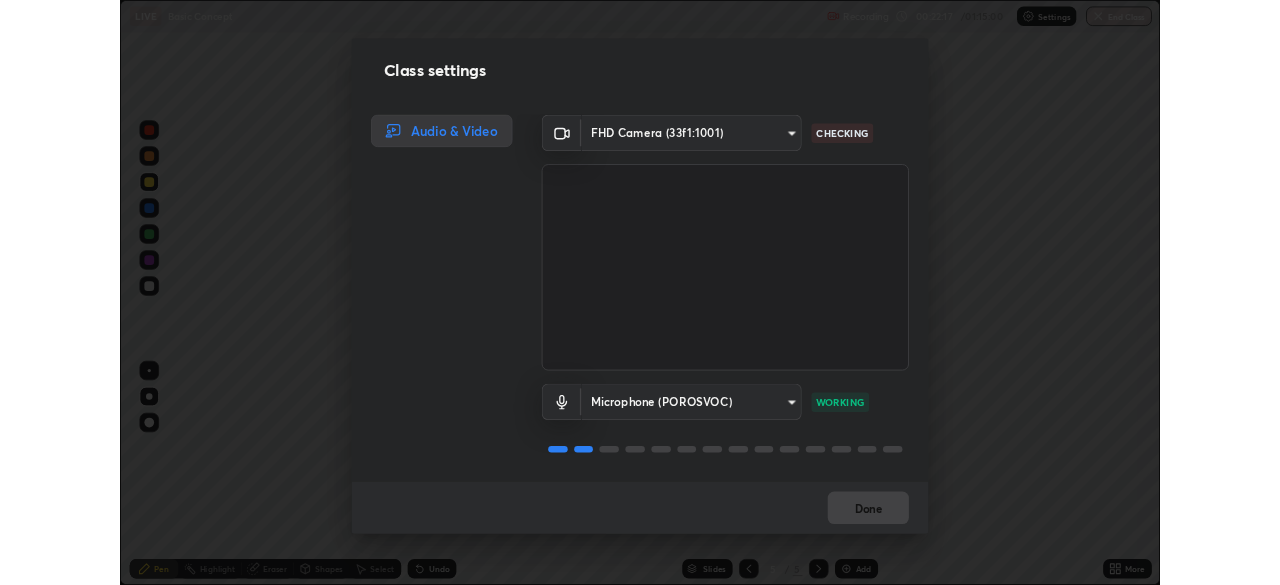 scroll, scrollTop: 2, scrollLeft: 0, axis: vertical 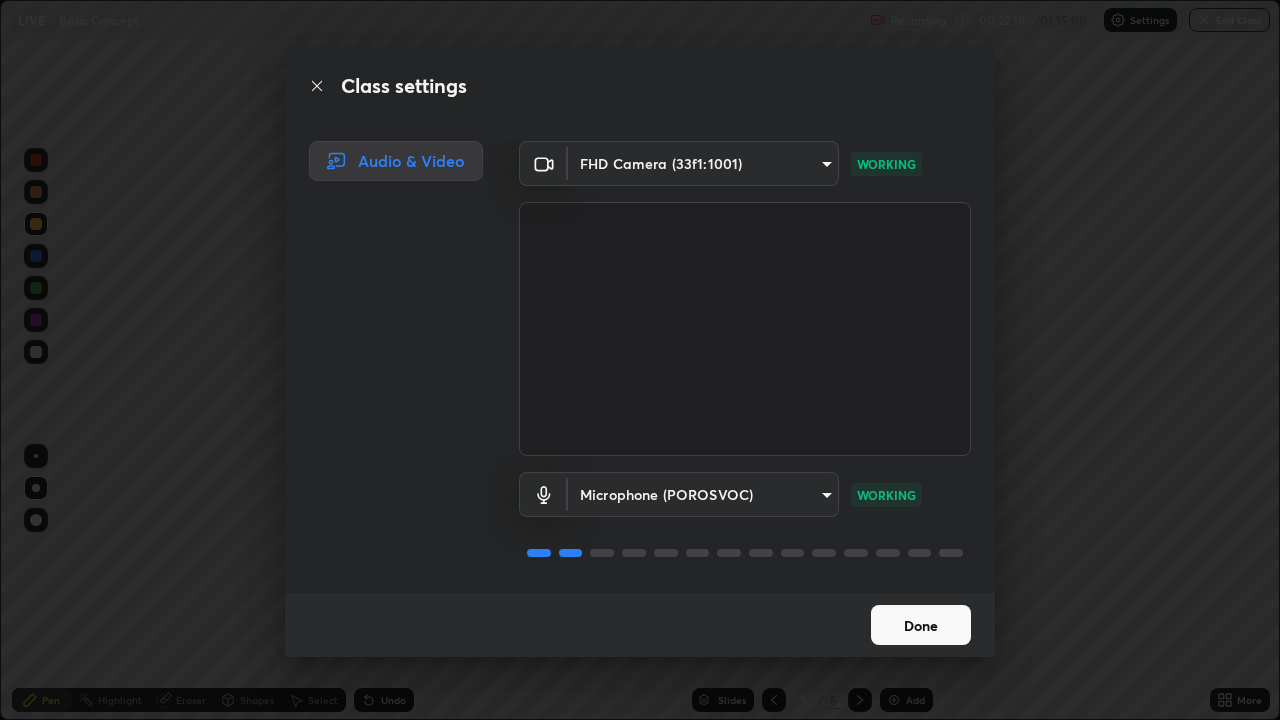 click on "Done" at bounding box center [921, 625] 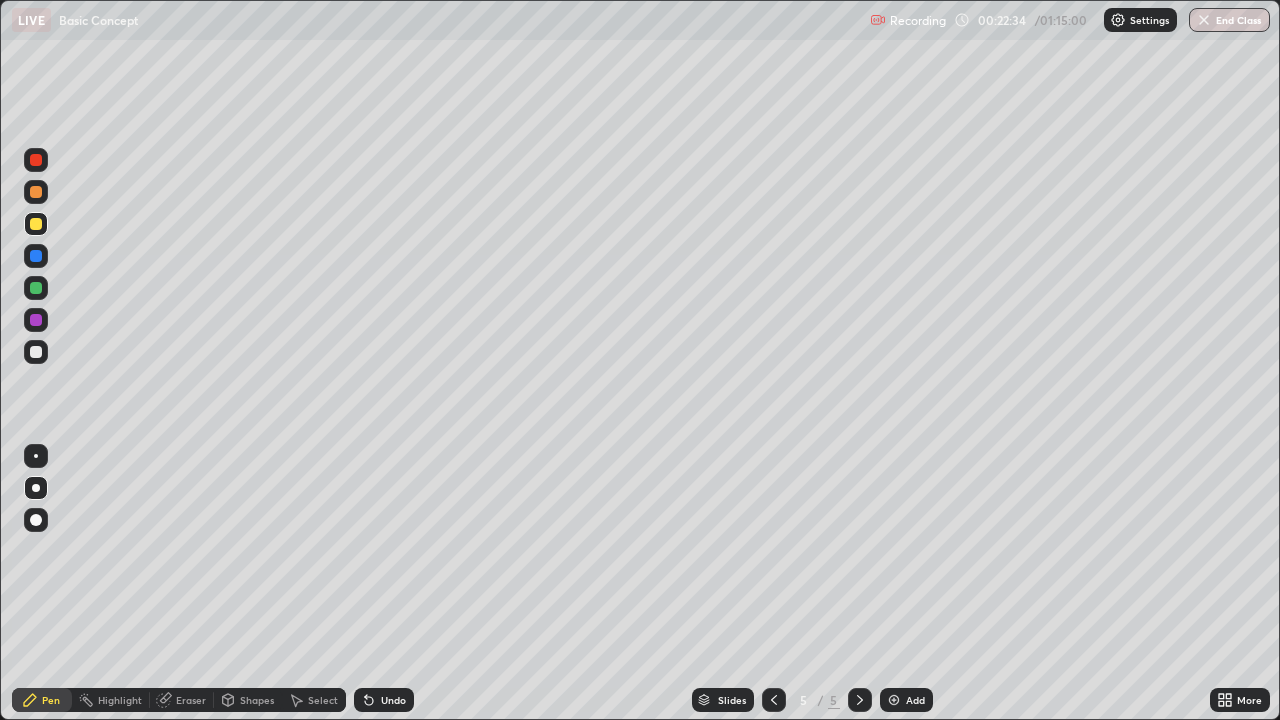 click at bounding box center (36, 224) 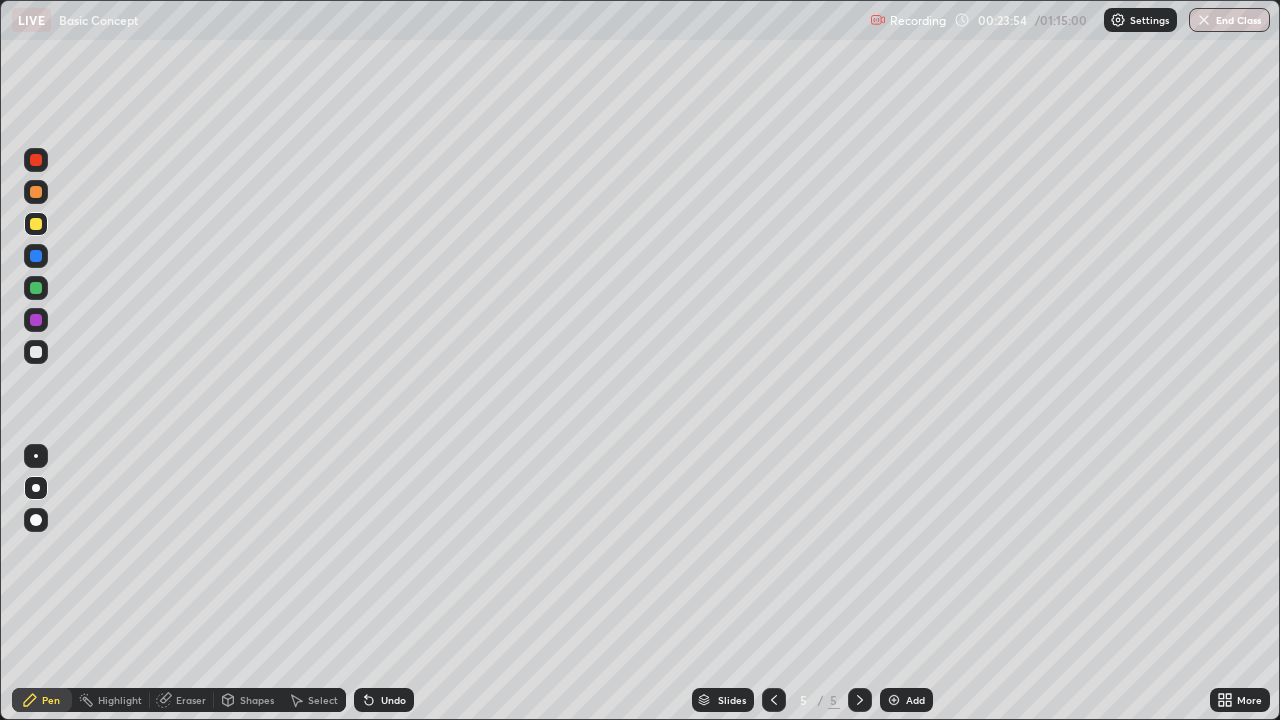 click at bounding box center (774, 700) 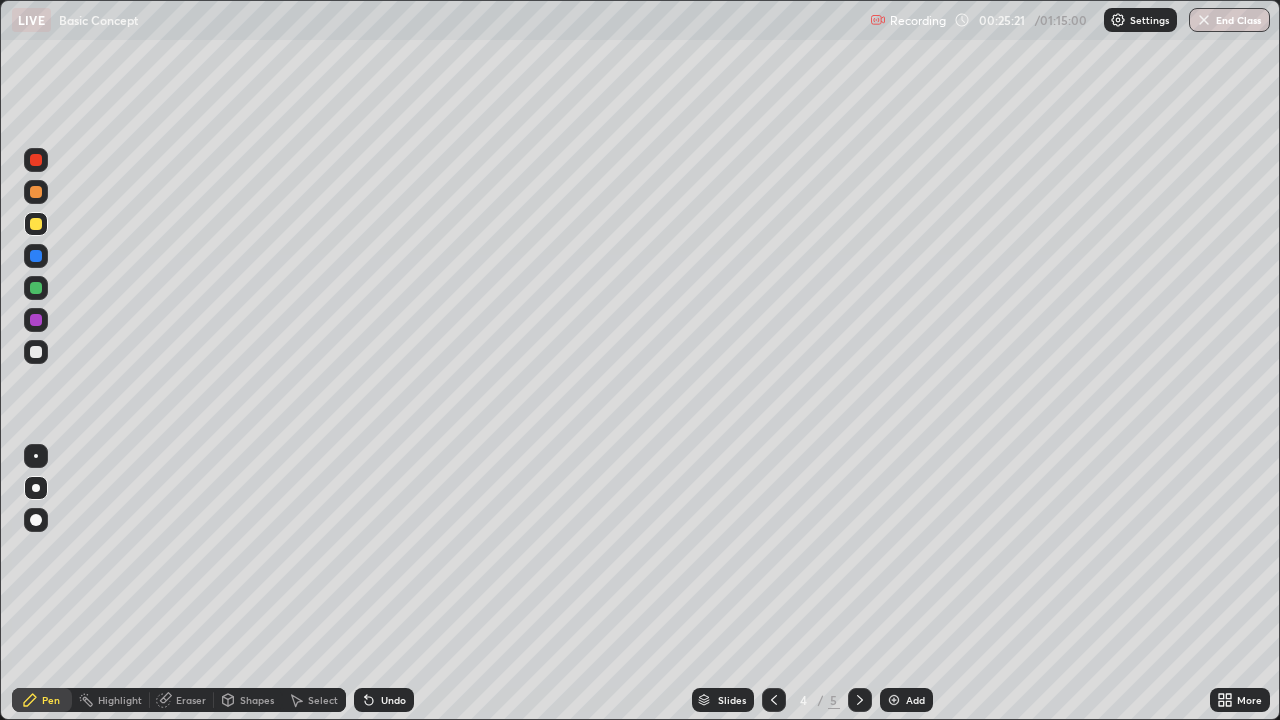 click on "More" at bounding box center (1240, 700) 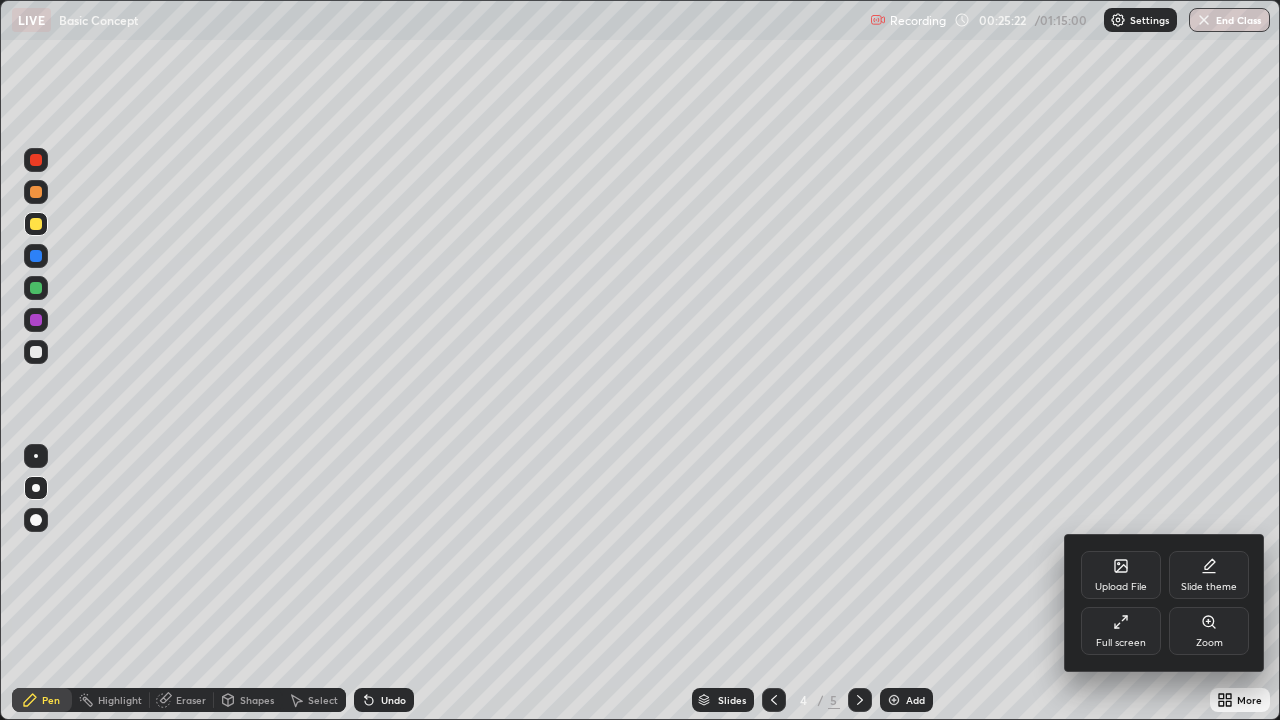 click on "Full screen" at bounding box center (1121, 631) 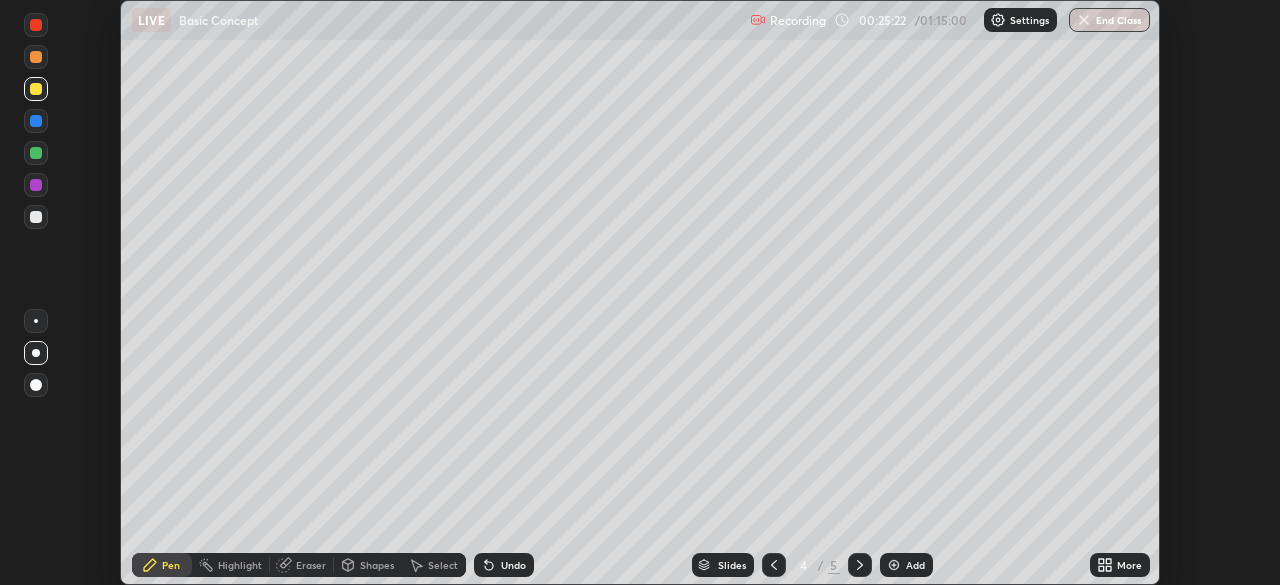scroll, scrollTop: 585, scrollLeft: 1280, axis: both 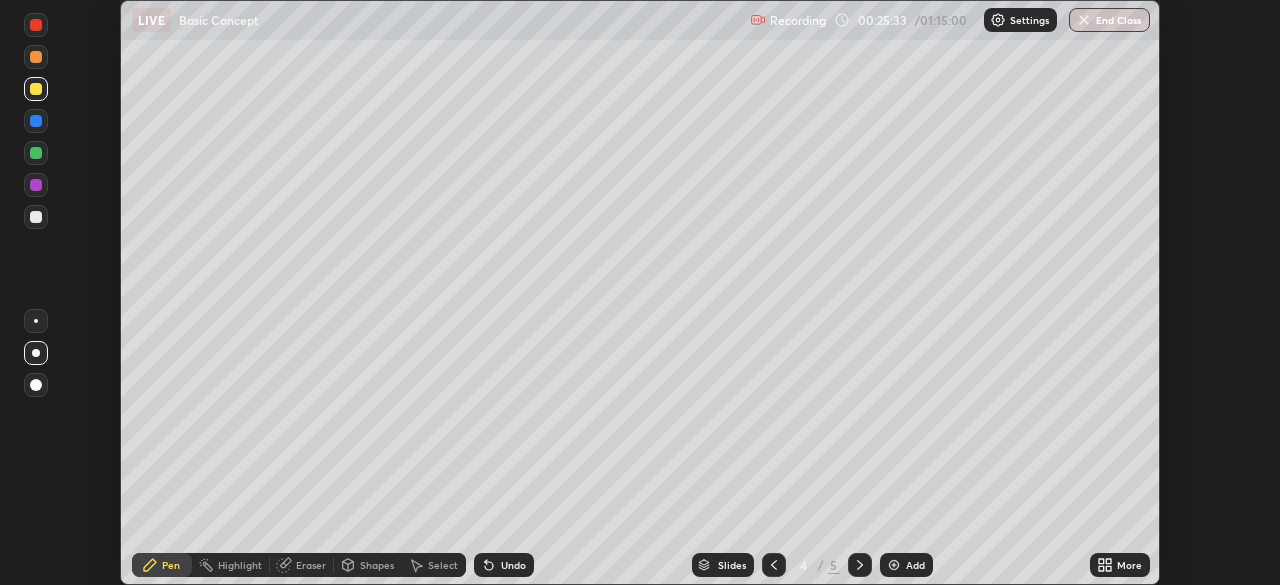click 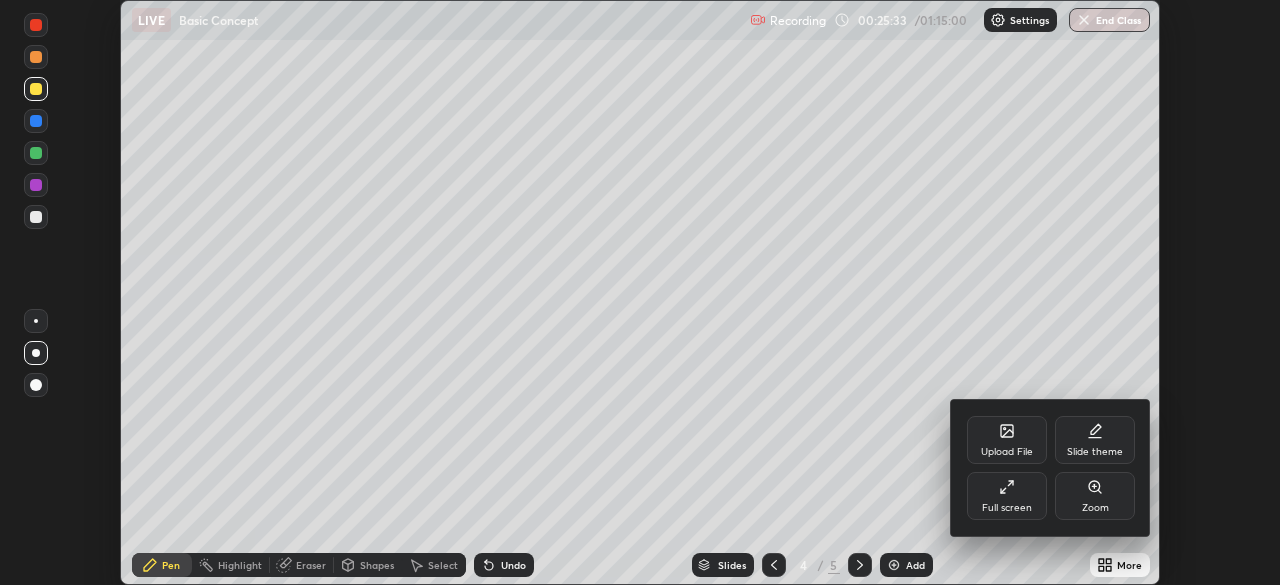 click on "Full screen" at bounding box center (1007, 496) 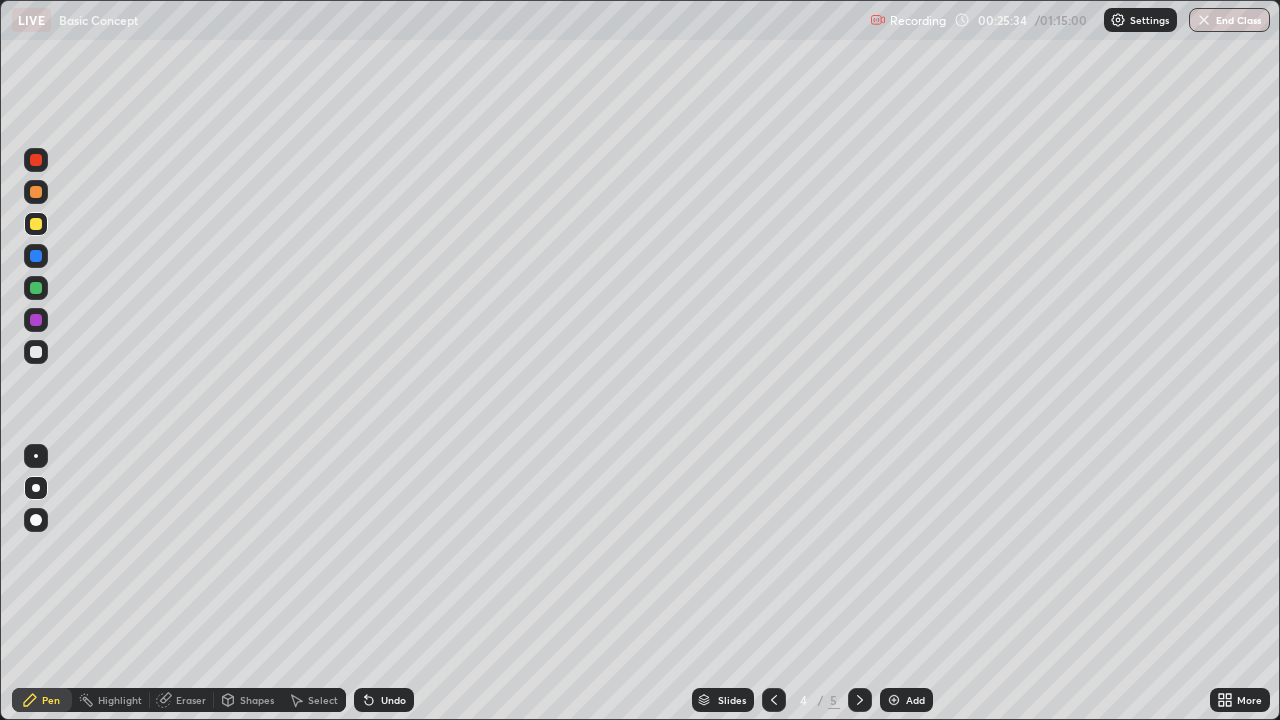 scroll, scrollTop: 99280, scrollLeft: 98720, axis: both 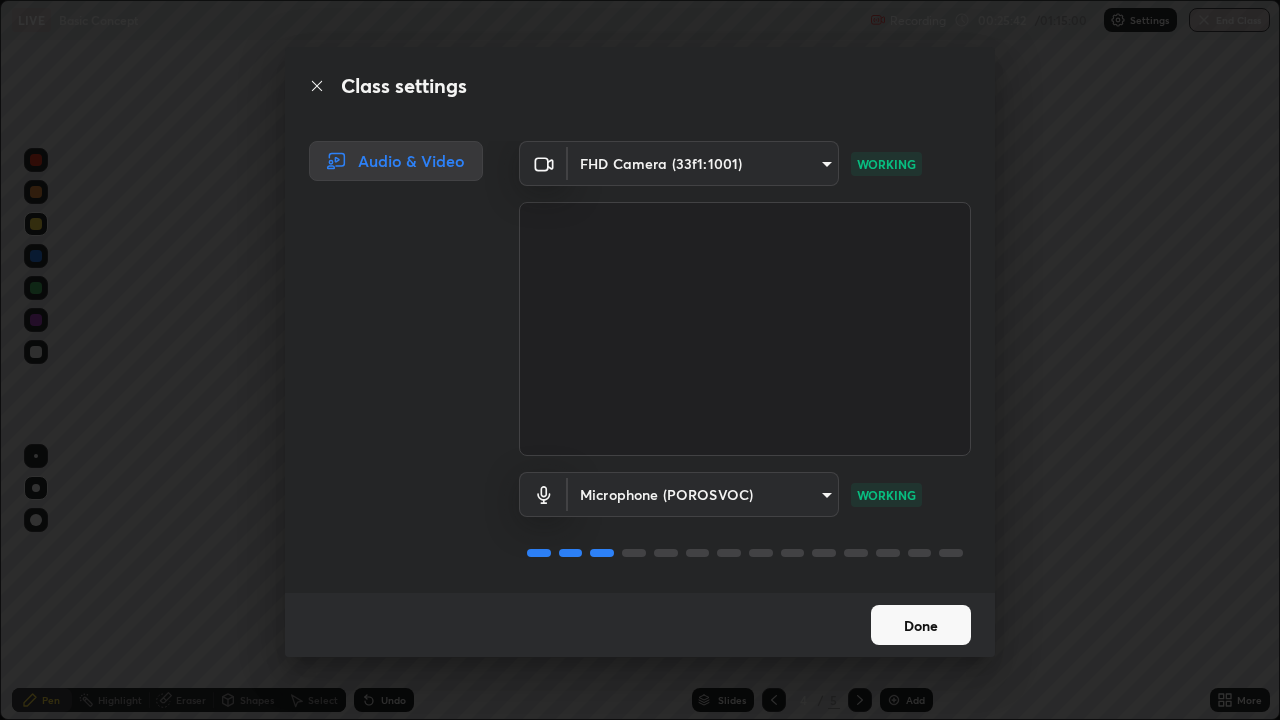 click on "Done" at bounding box center (921, 625) 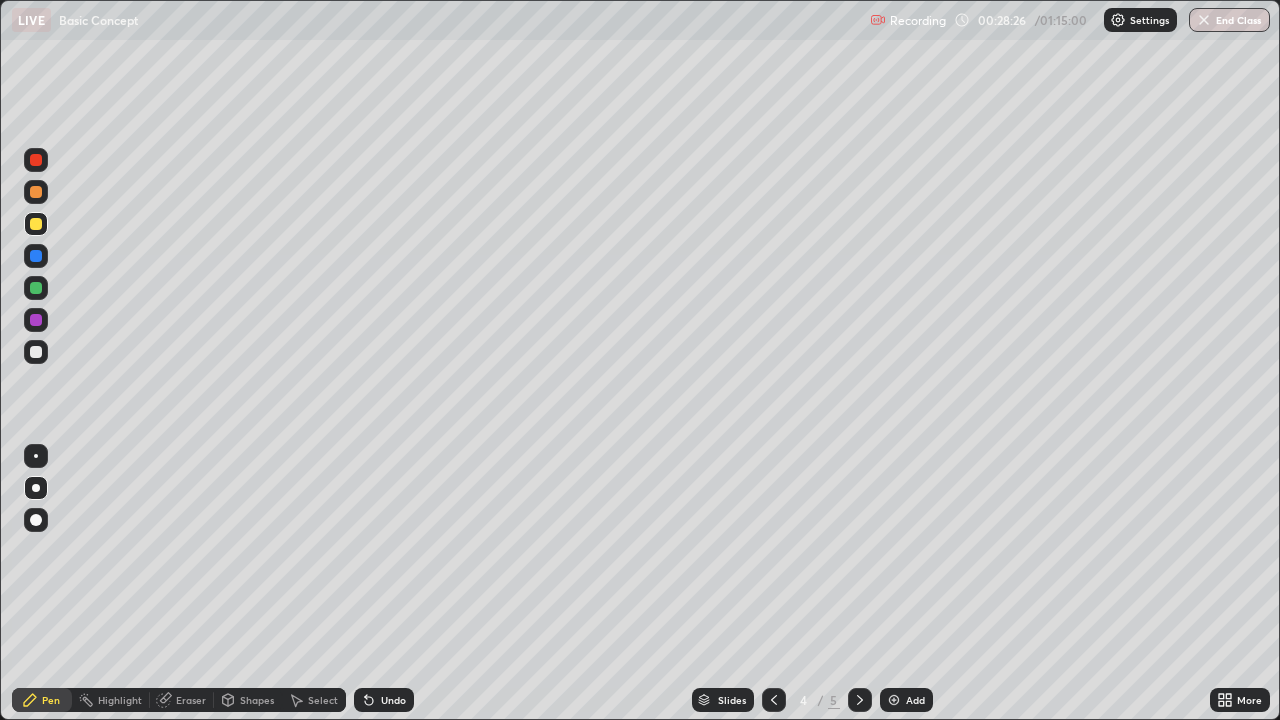 click 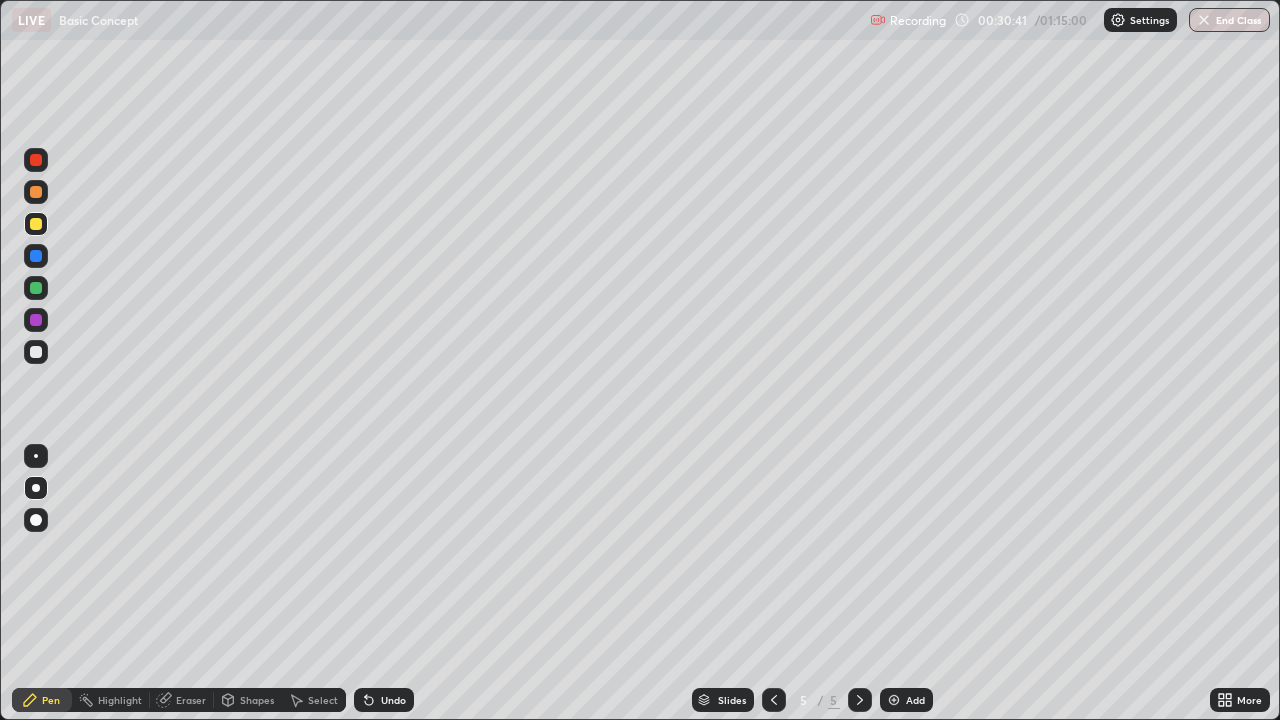 click on "Shapes" at bounding box center (257, 700) 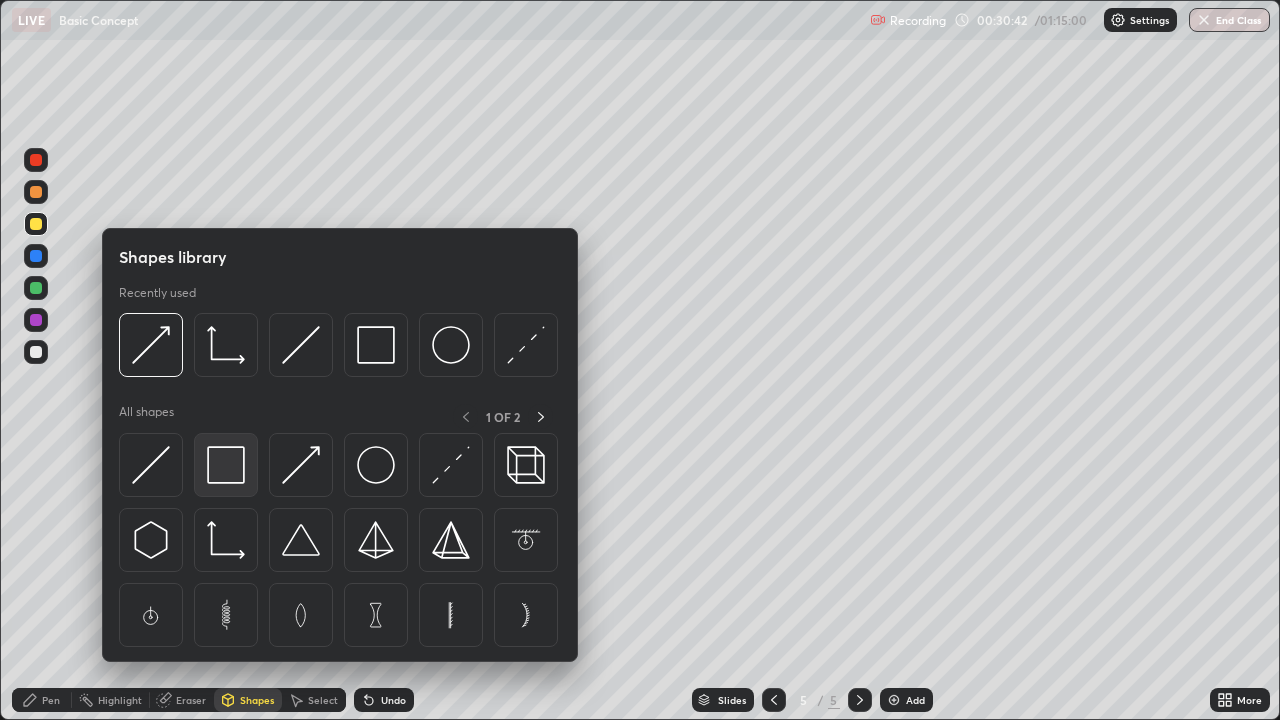 click at bounding box center [226, 465] 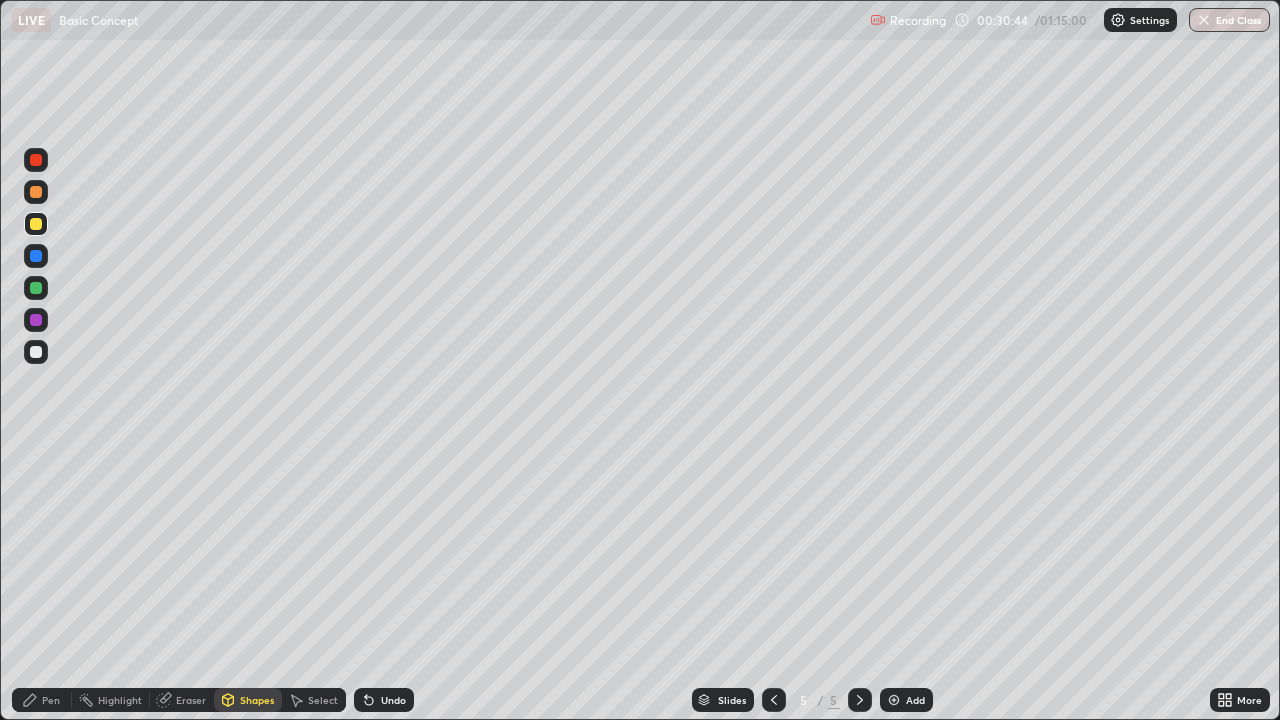 click on "Undo" at bounding box center [393, 700] 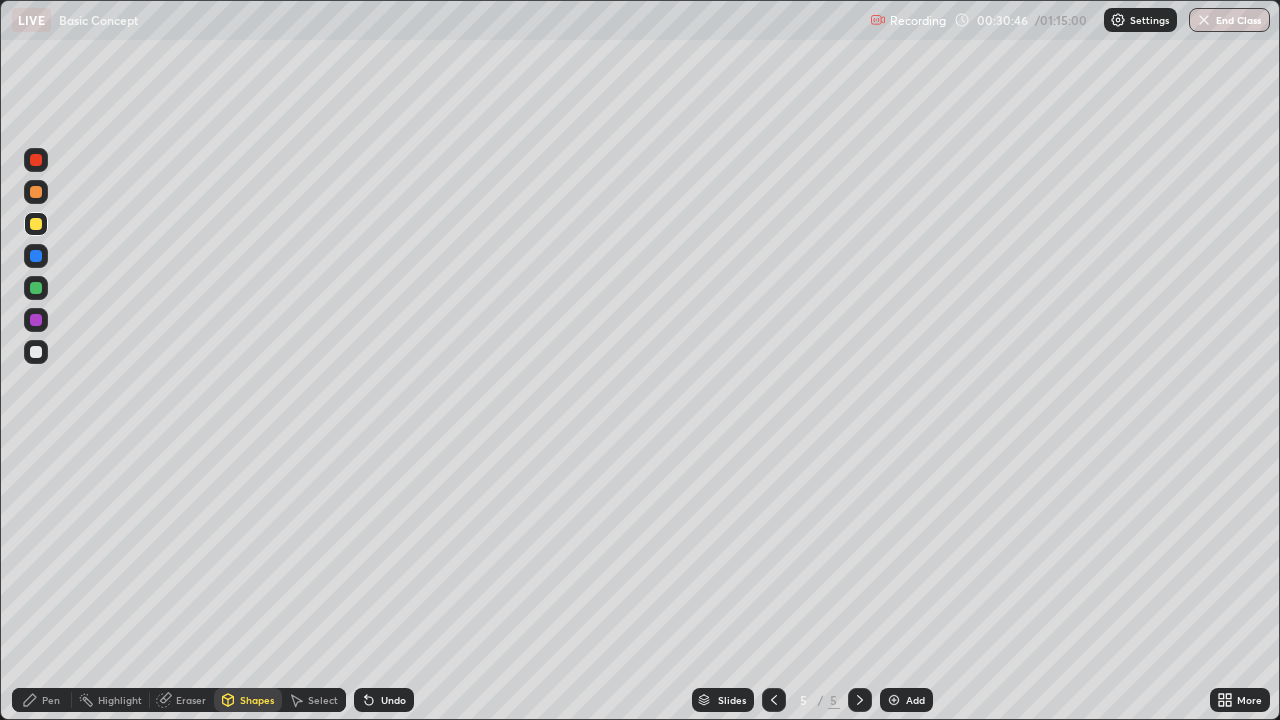 click at bounding box center [36, 160] 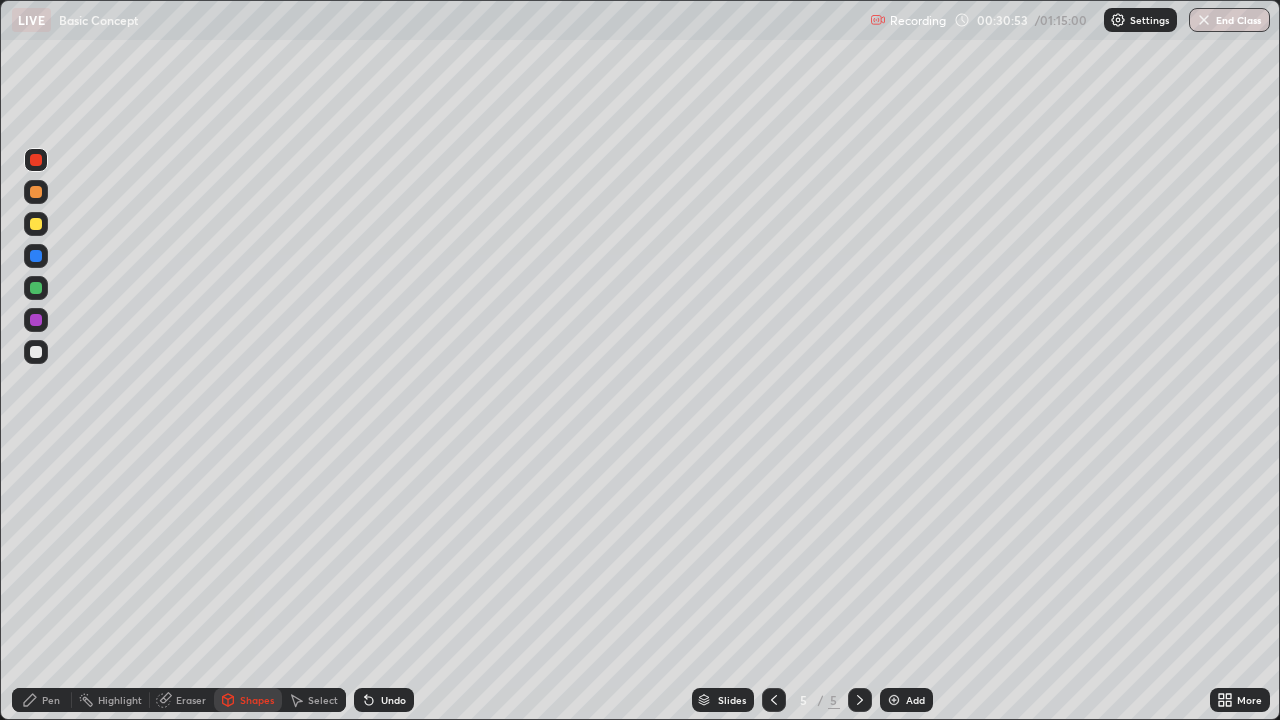click on "Undo" at bounding box center [384, 700] 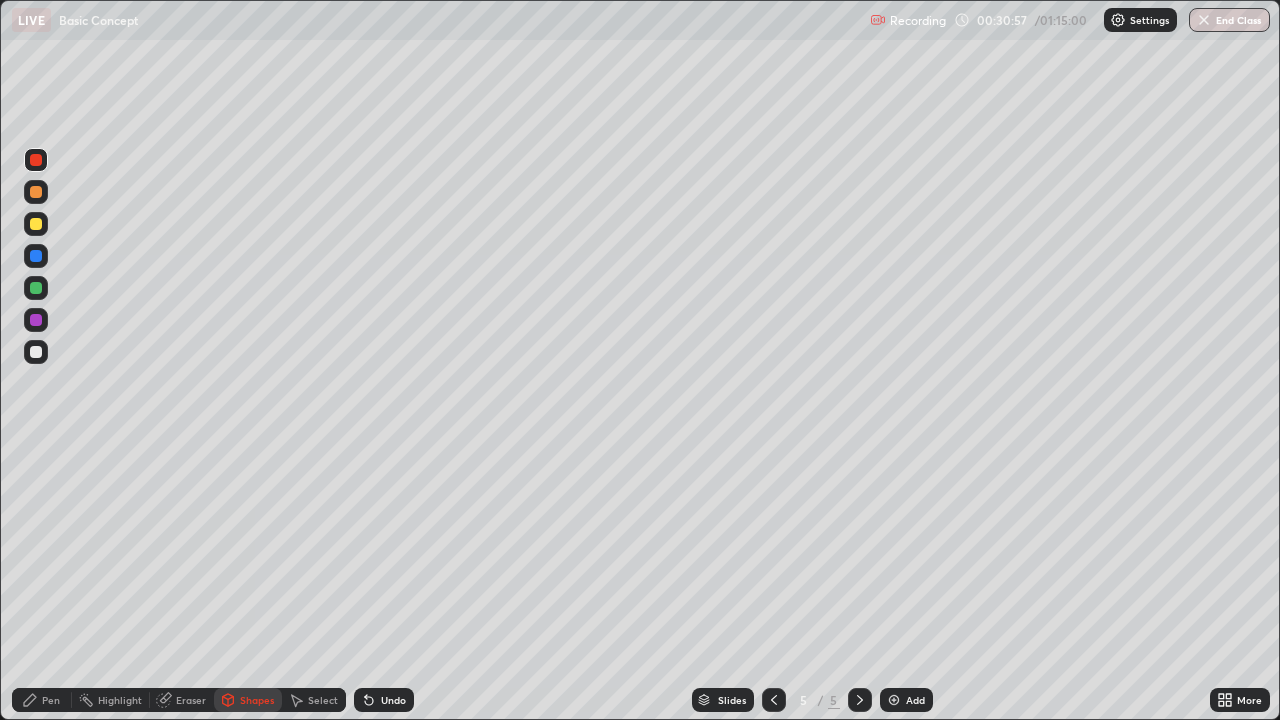 click on "Pen" at bounding box center (42, 700) 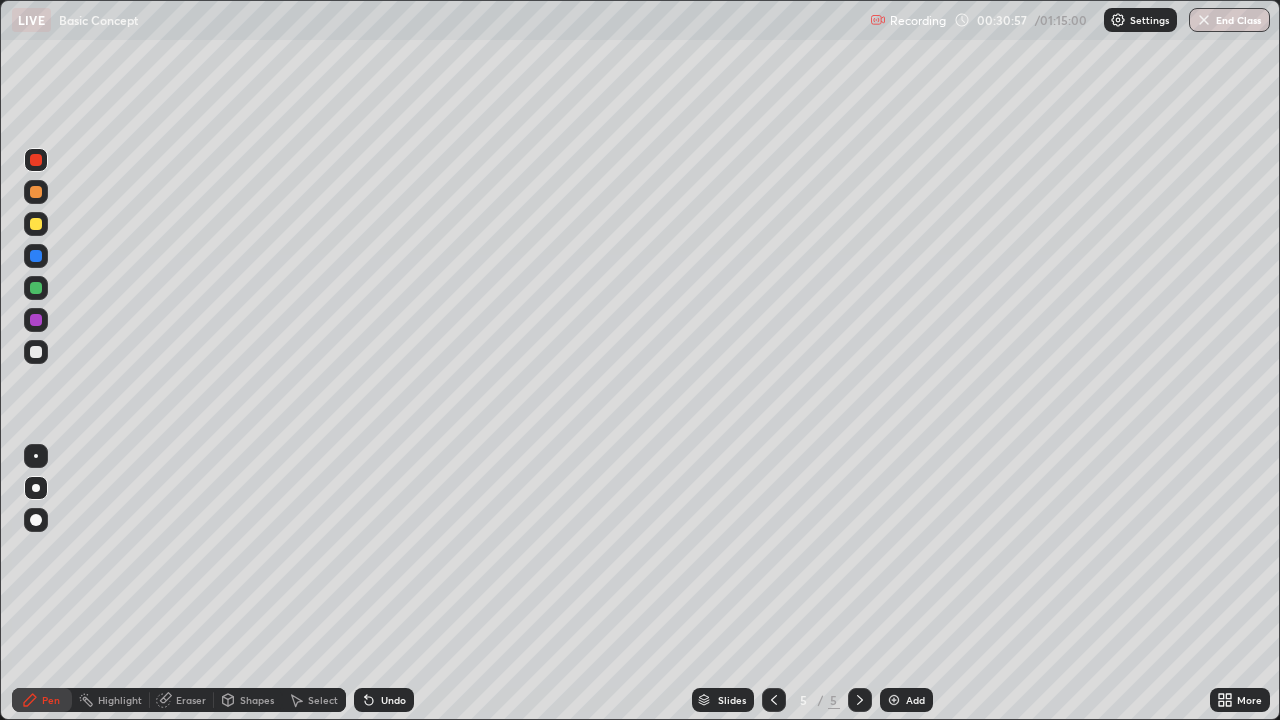 click at bounding box center [36, 352] 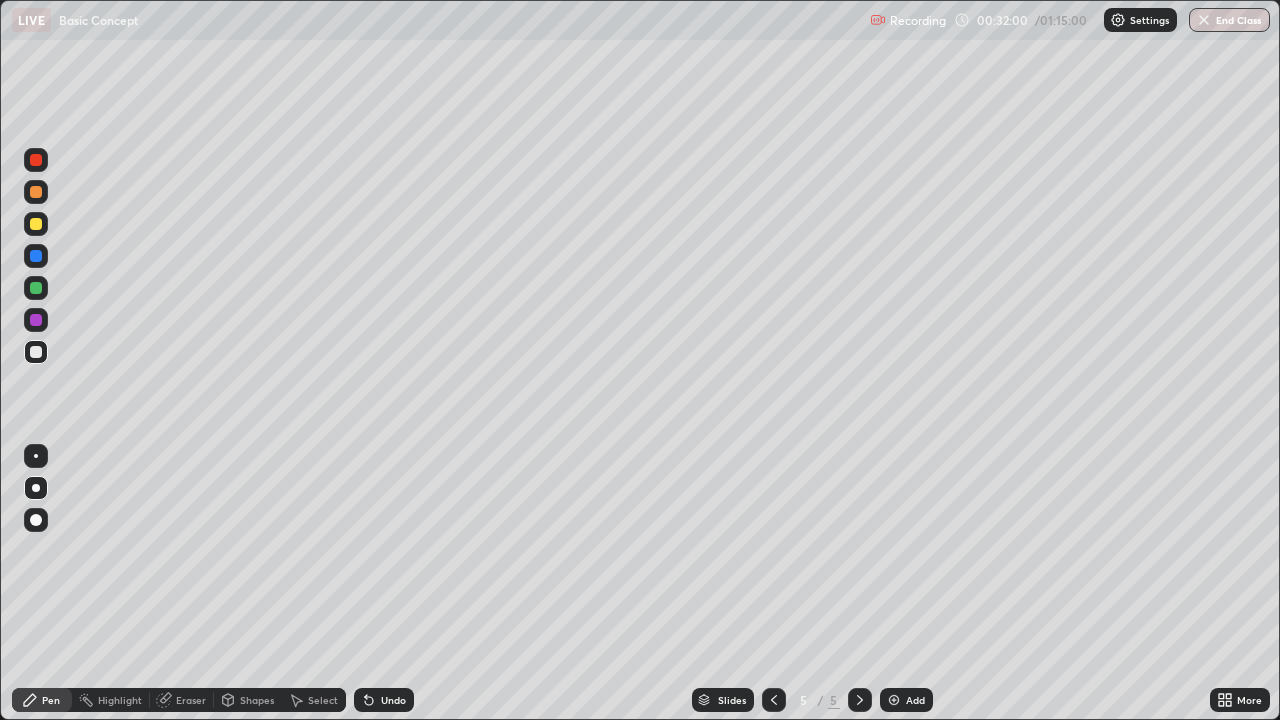 click on "Add" at bounding box center (915, 700) 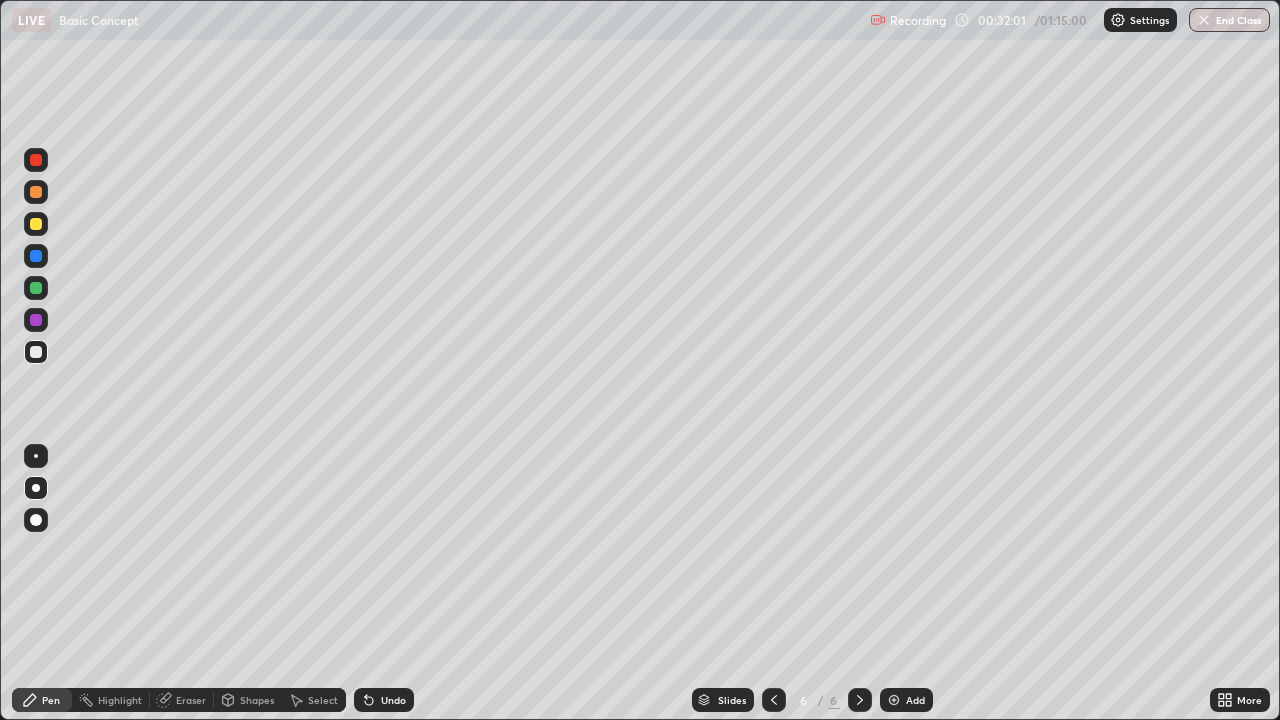 click on "Shapes" at bounding box center (257, 700) 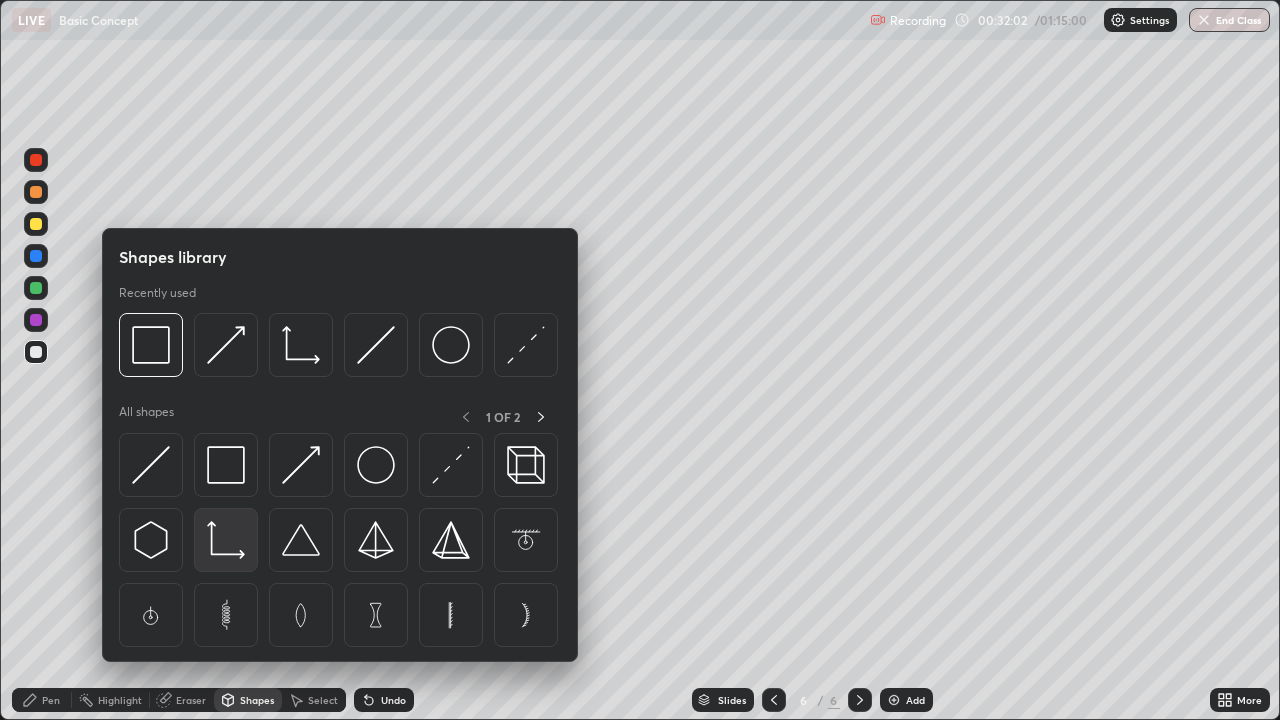 click at bounding box center (226, 540) 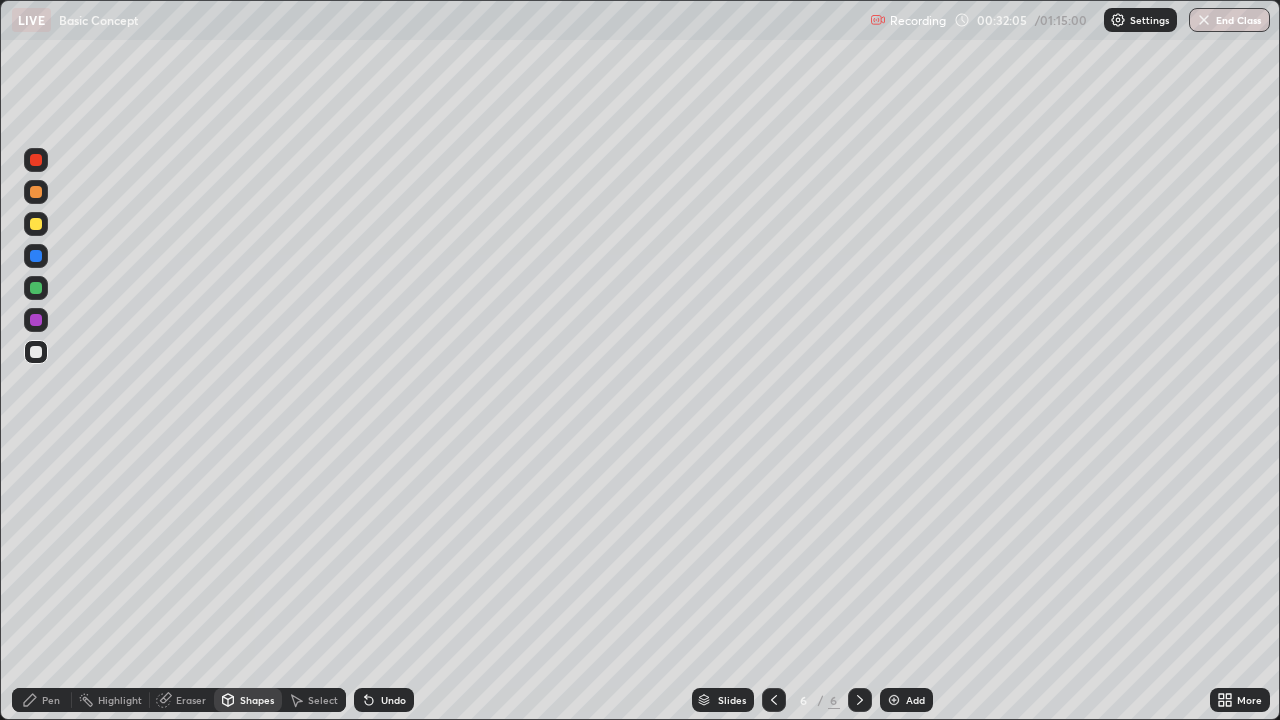 click at bounding box center (36, 256) 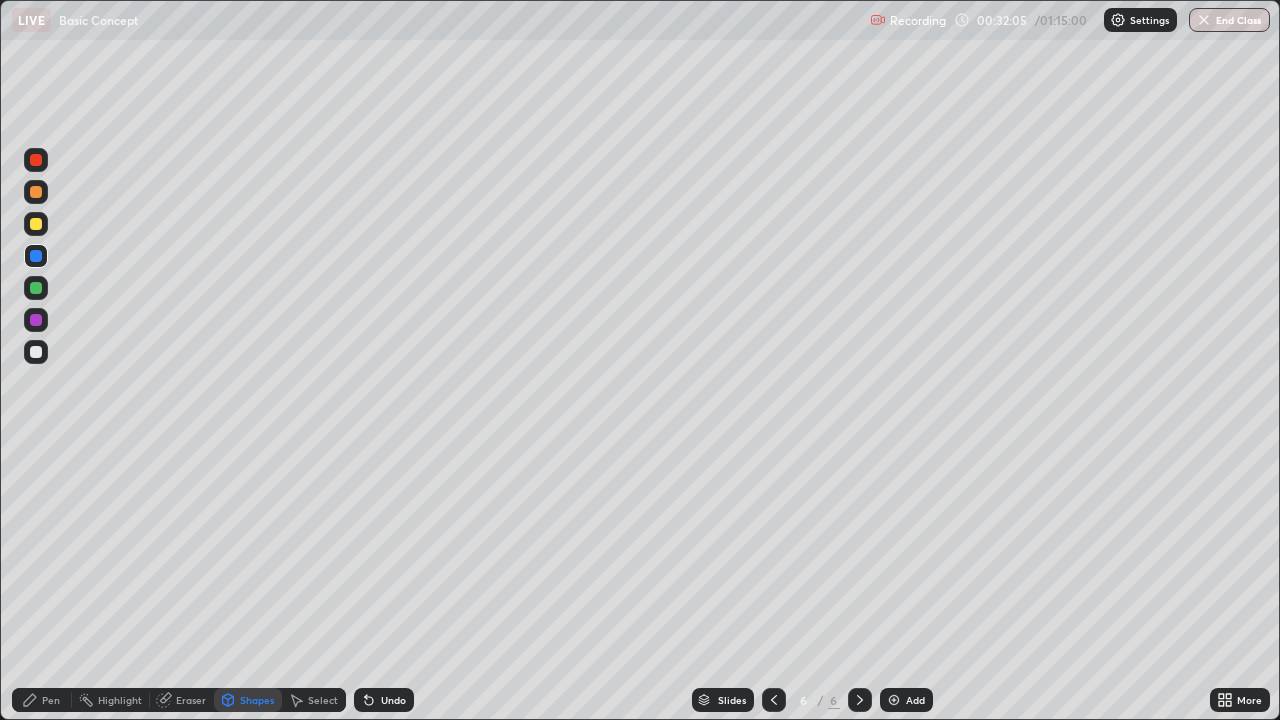 click at bounding box center (36, 288) 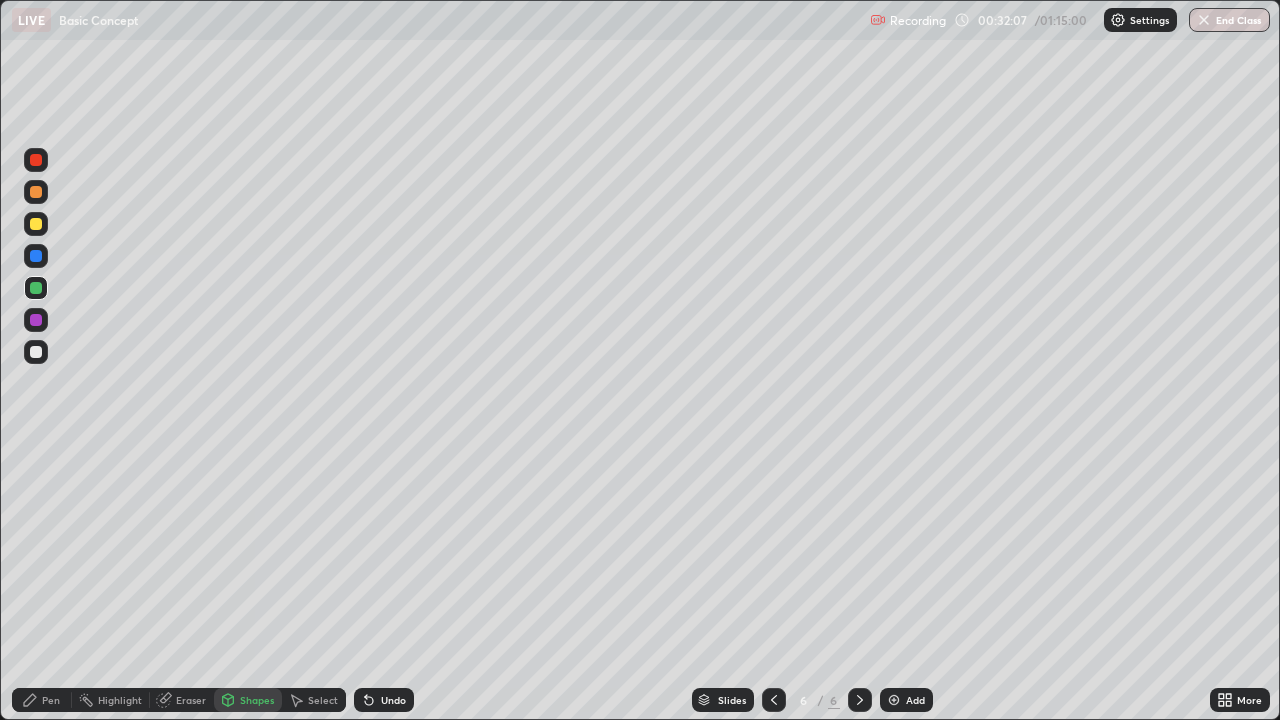click 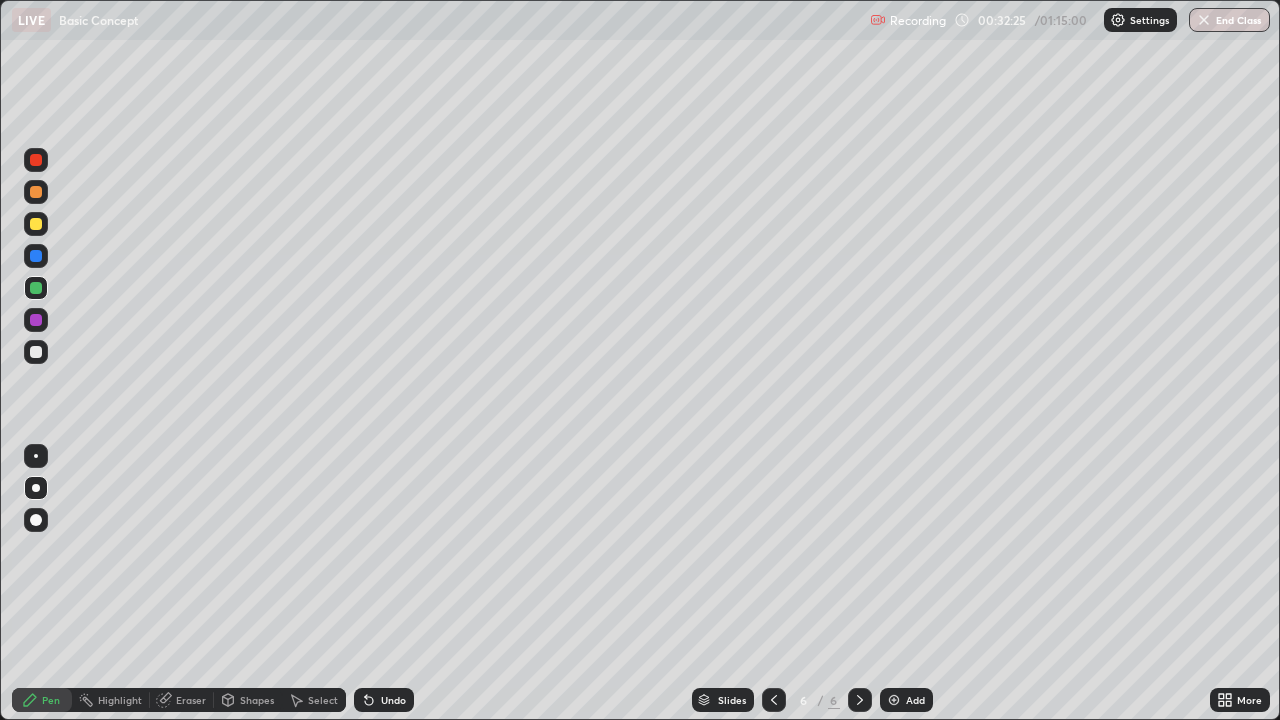 click on "Undo" at bounding box center [393, 700] 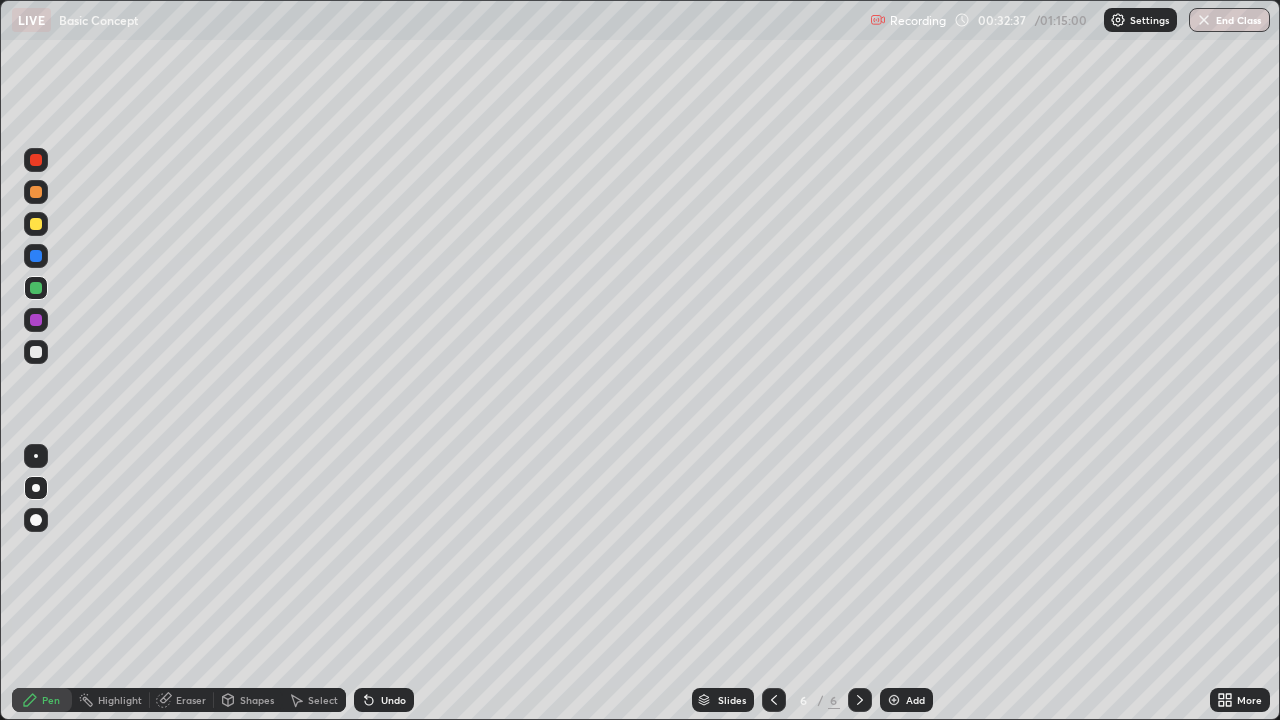 click on "Shapes" at bounding box center [257, 700] 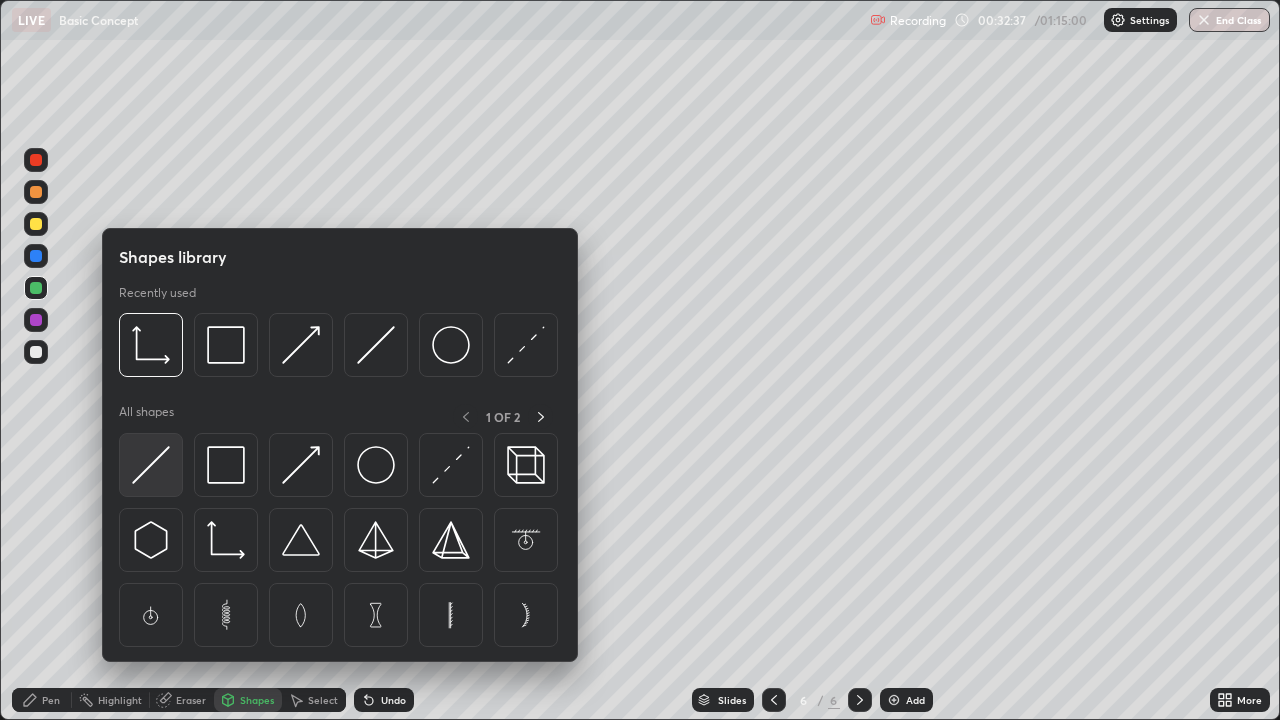 click at bounding box center [151, 465] 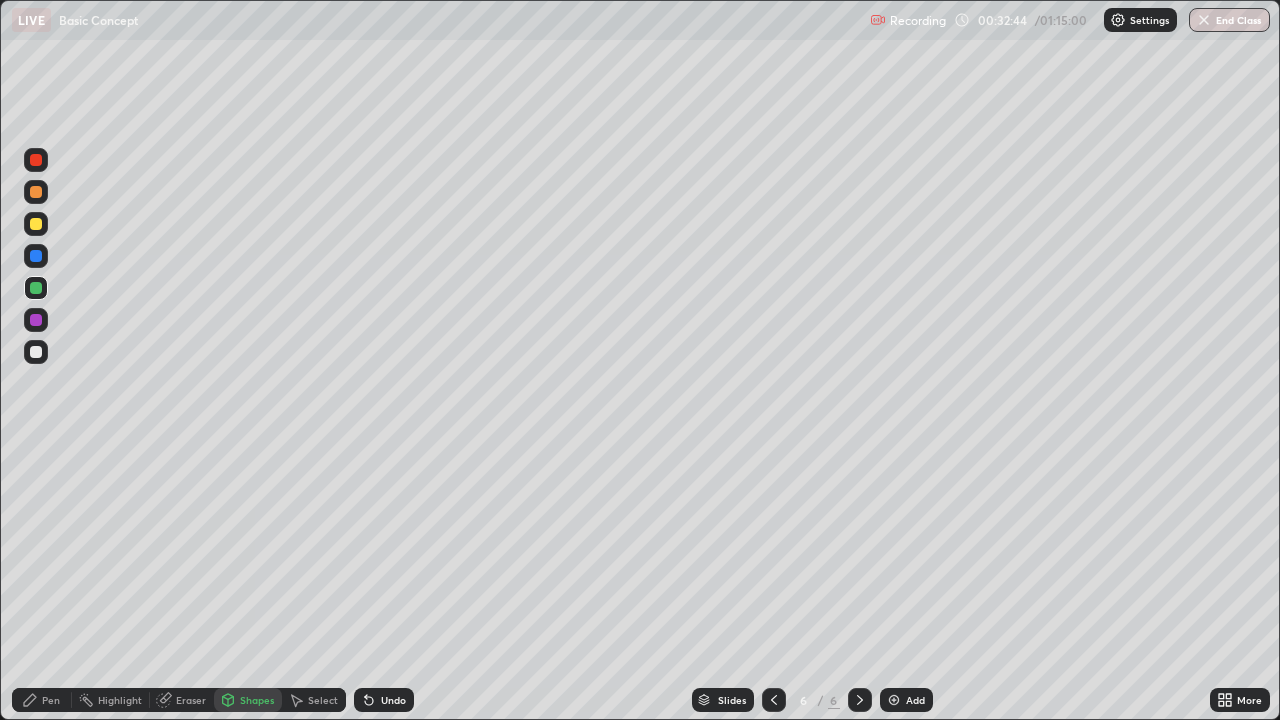click on "Pen" at bounding box center [42, 700] 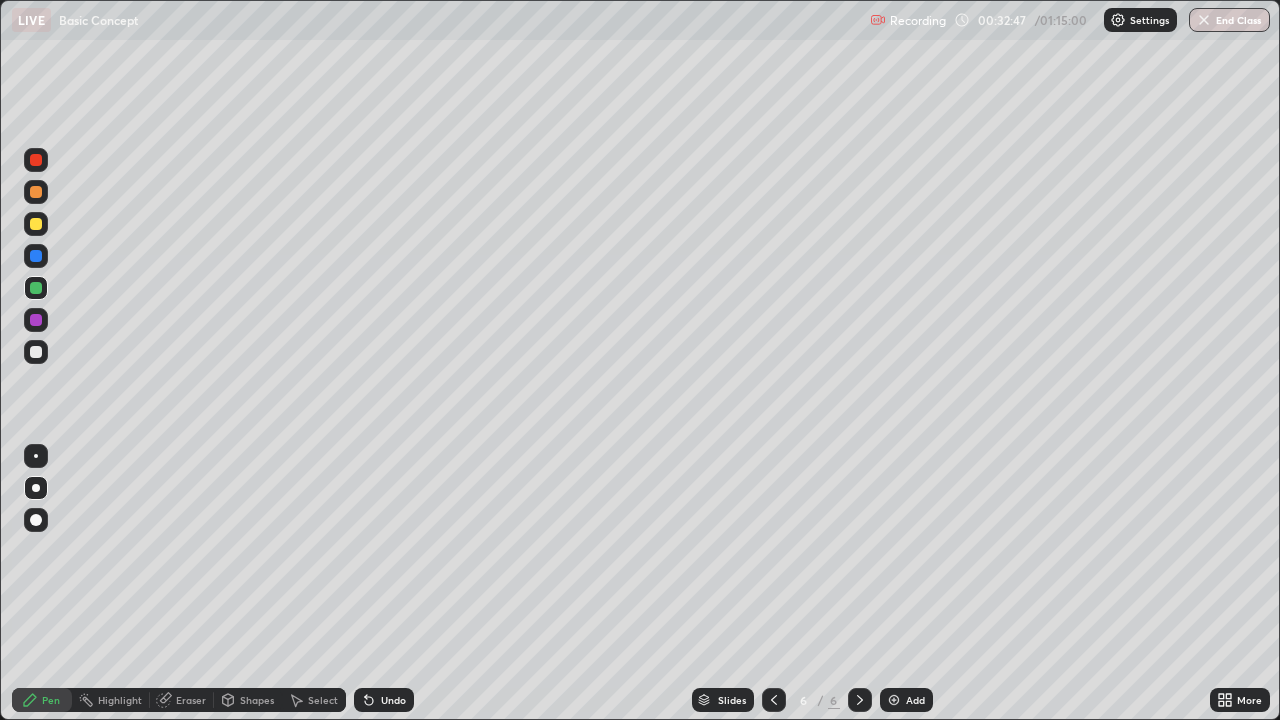 click on "Shapes" at bounding box center (257, 700) 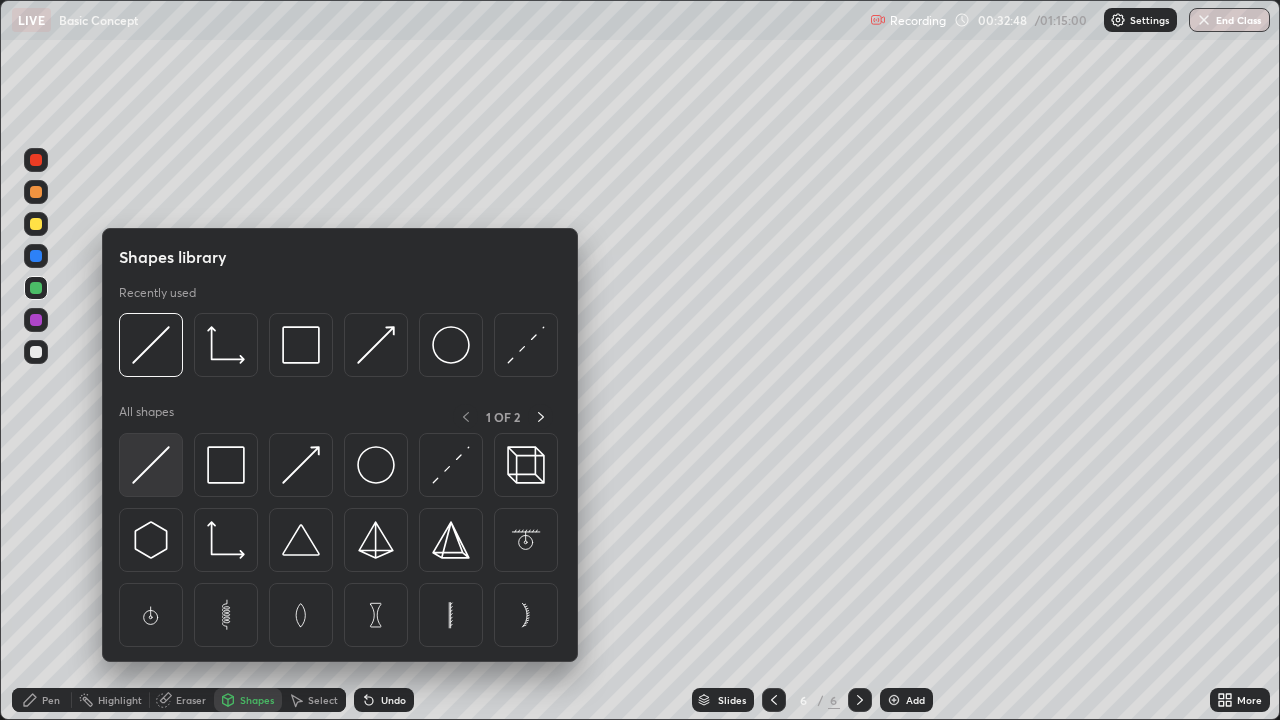 click at bounding box center (151, 465) 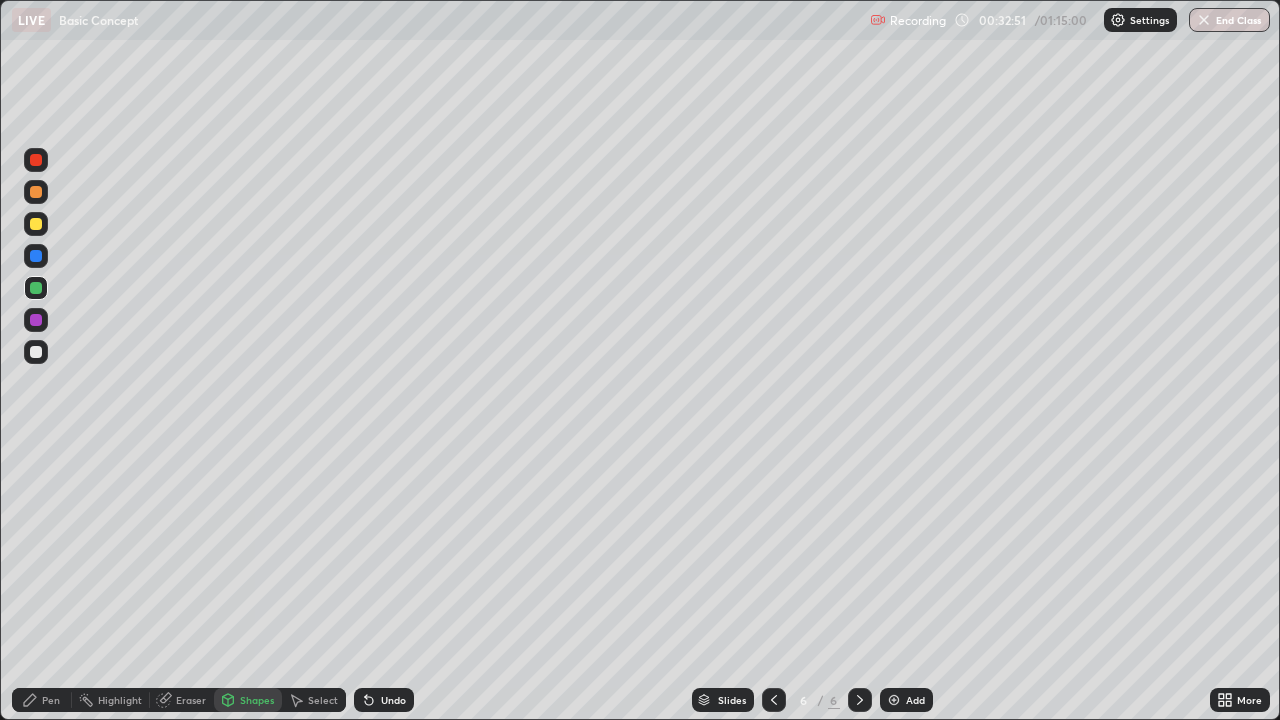 click on "Pen" at bounding box center [51, 700] 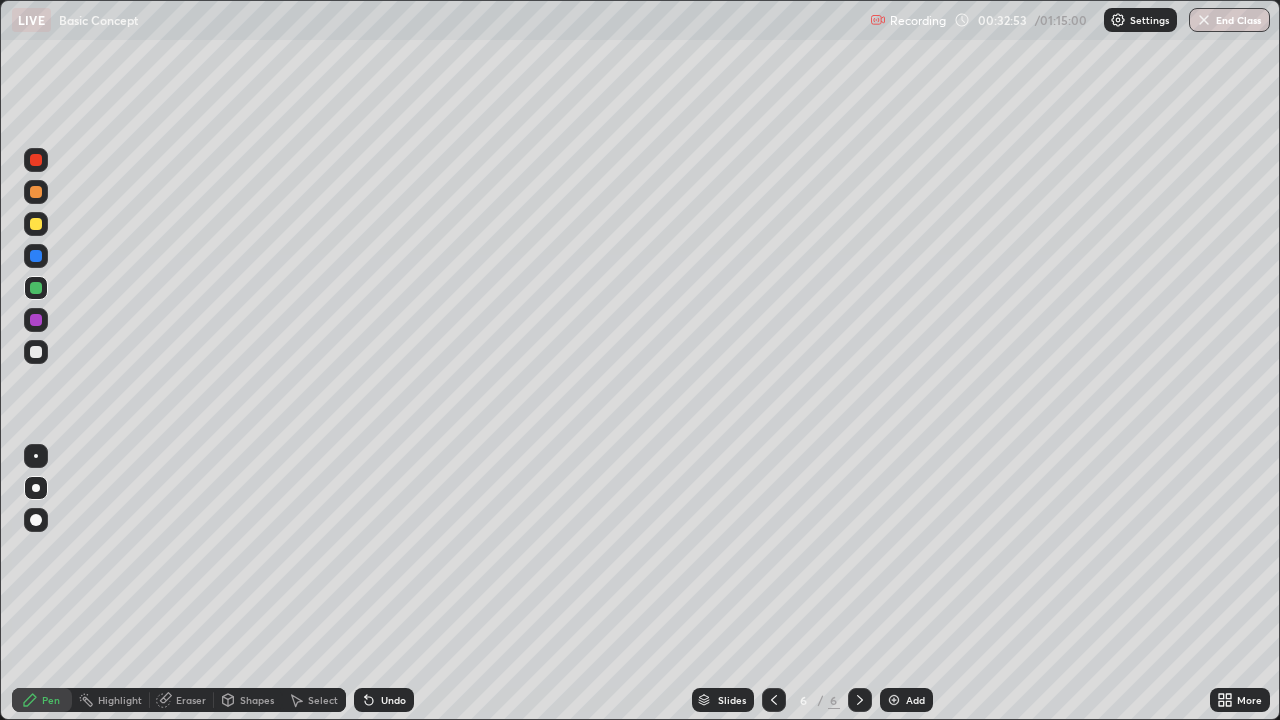 click at bounding box center (36, 352) 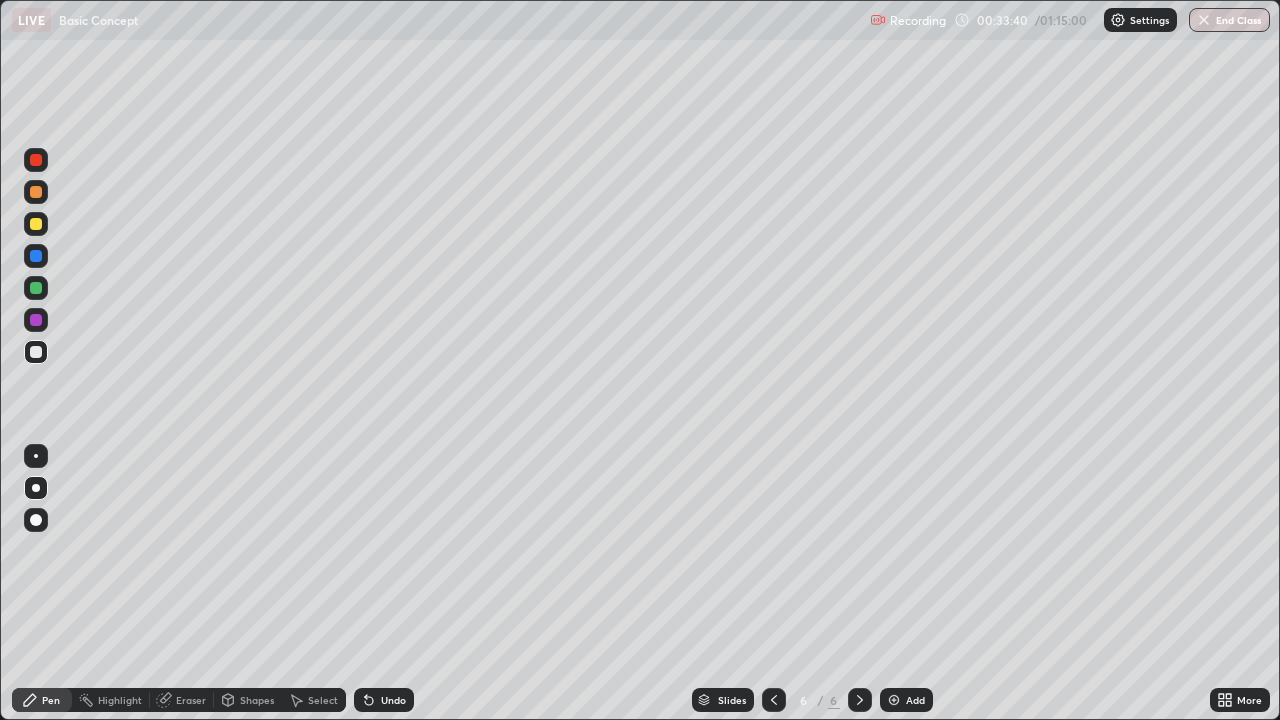 click 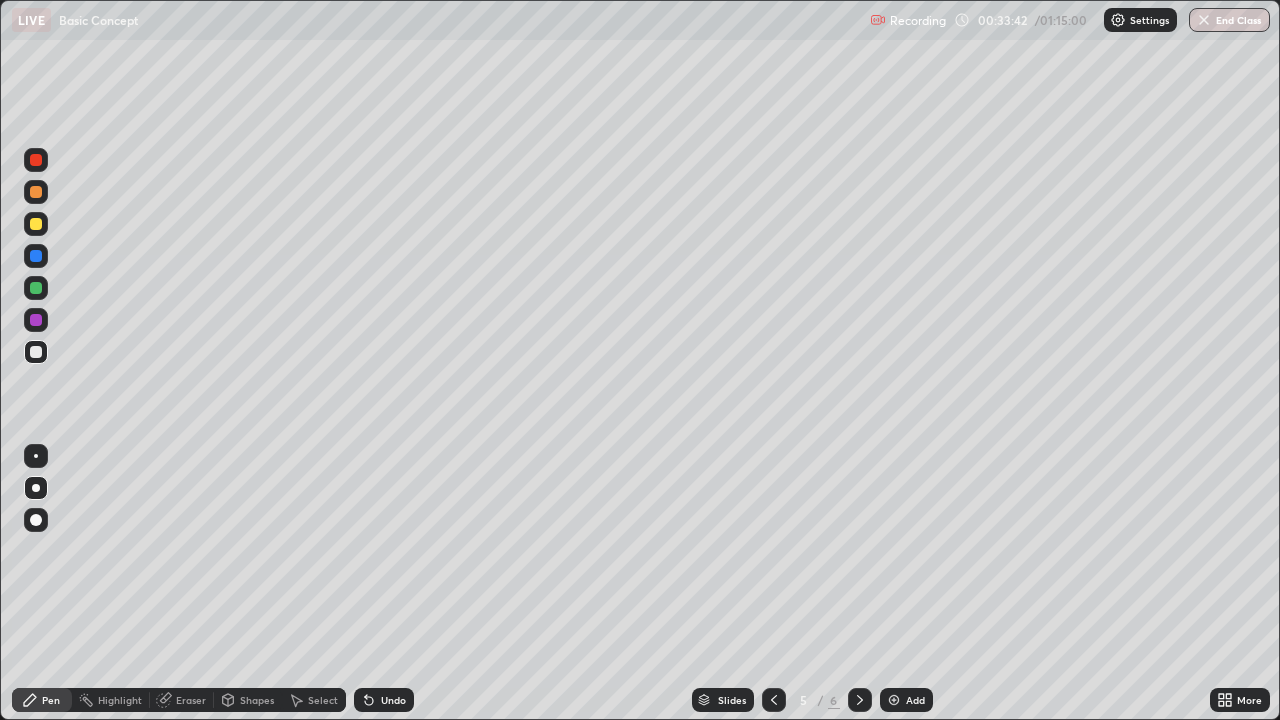 click 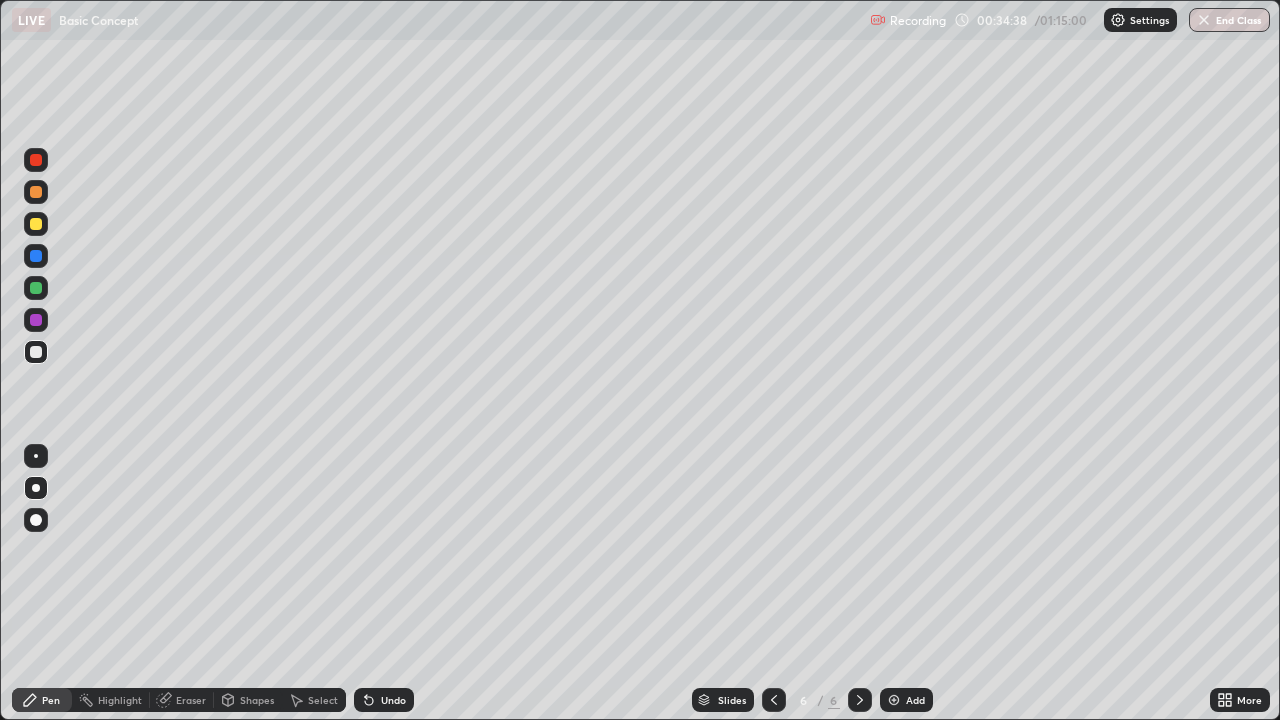 click on "Undo" at bounding box center [384, 700] 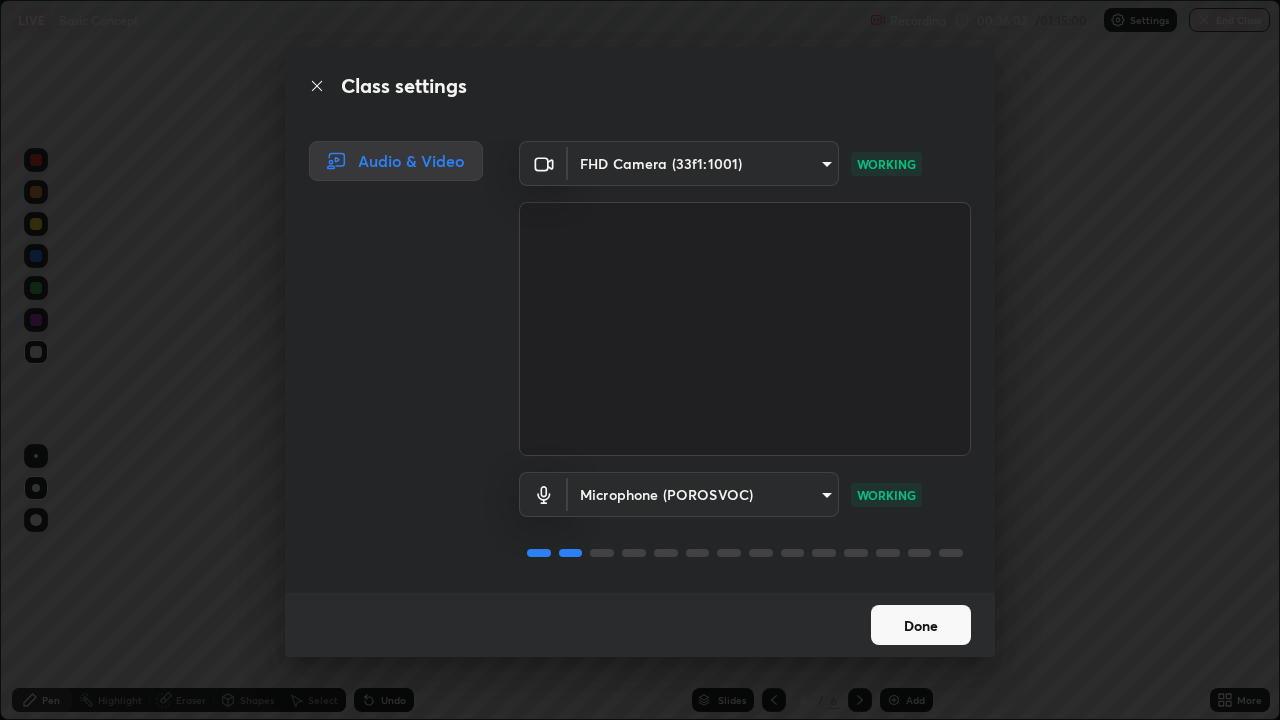 click on "Done" at bounding box center [921, 625] 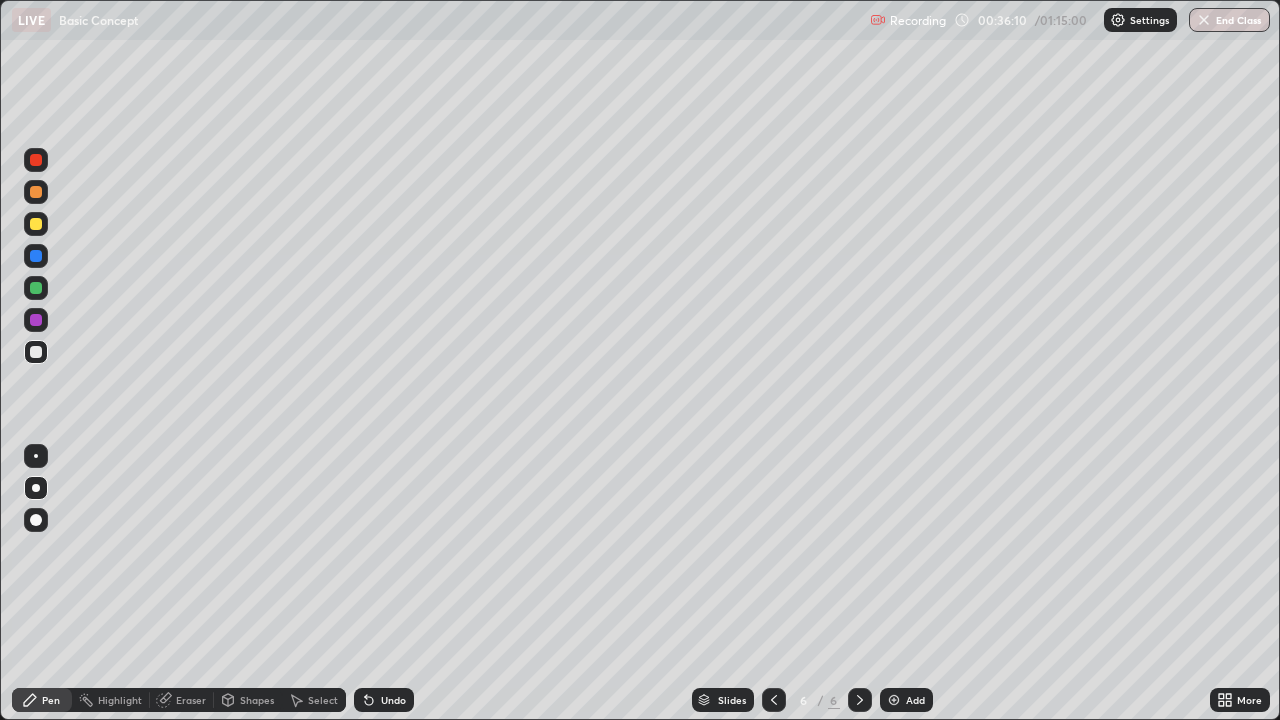 click on "Eraser" at bounding box center (191, 700) 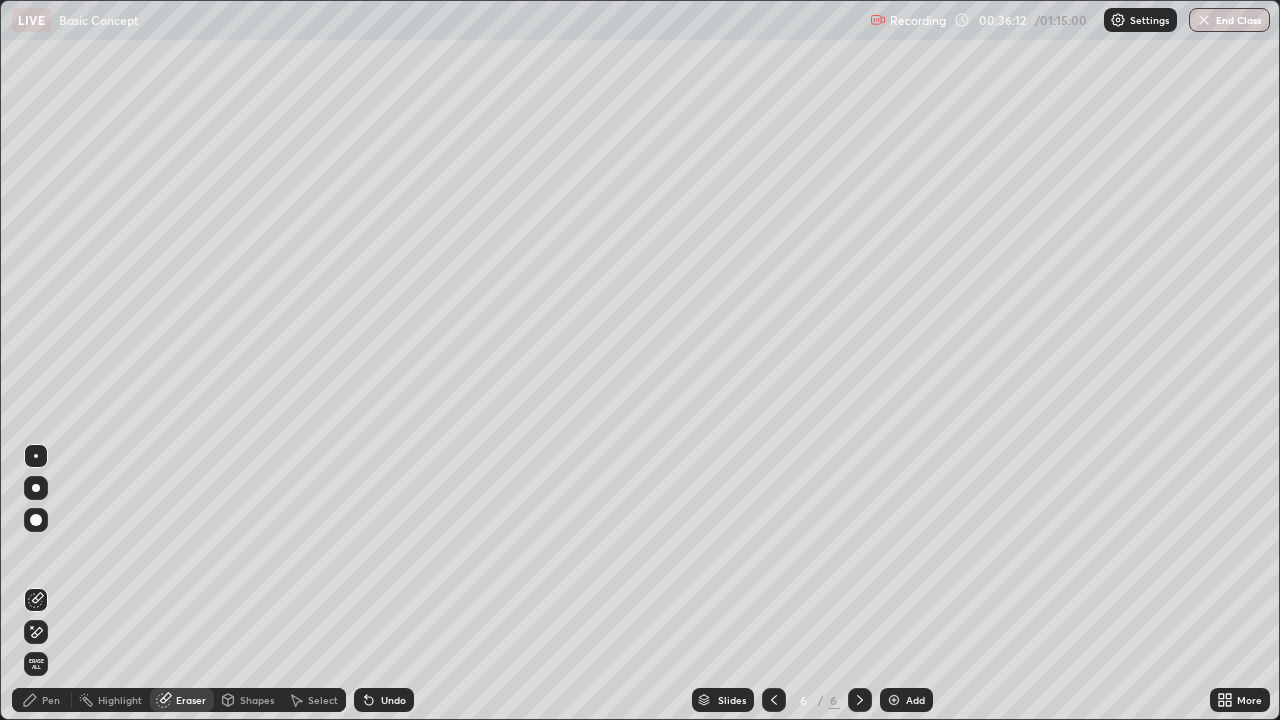 click on "Pen" at bounding box center (51, 700) 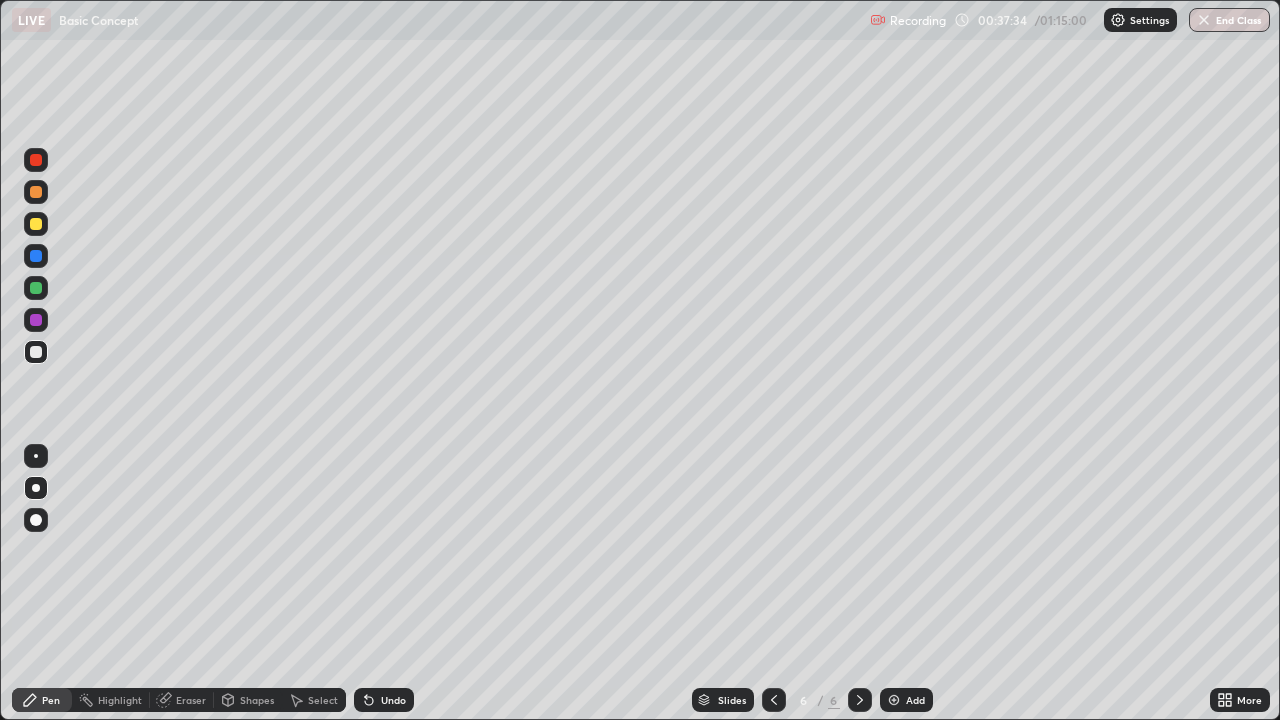 click on "Eraser" at bounding box center [191, 700] 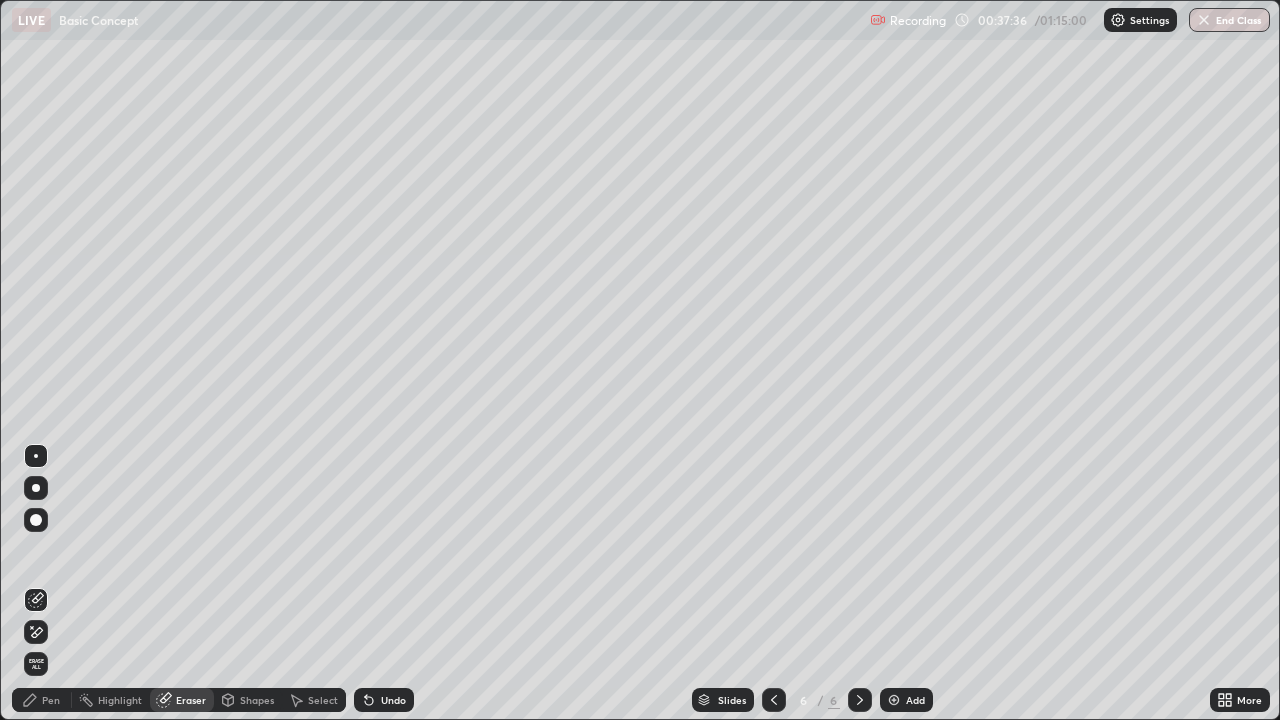 click on "Pen" at bounding box center (51, 700) 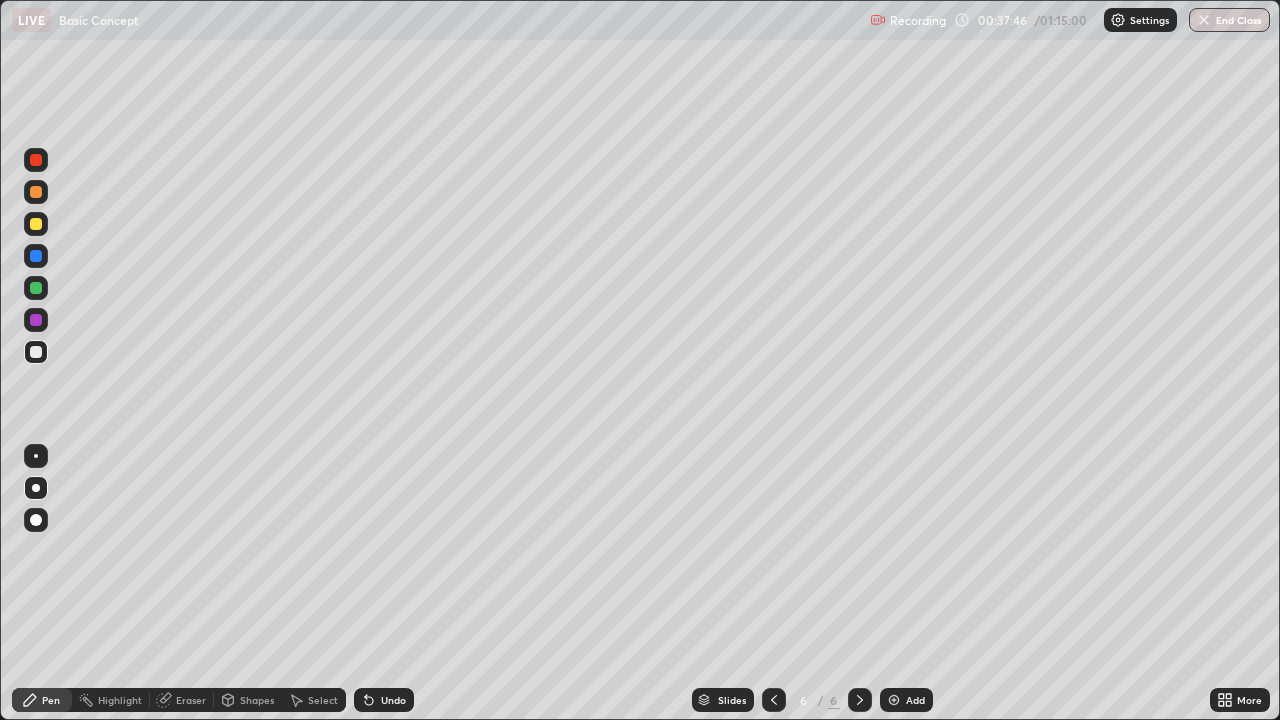 click on "Shapes" at bounding box center [248, 700] 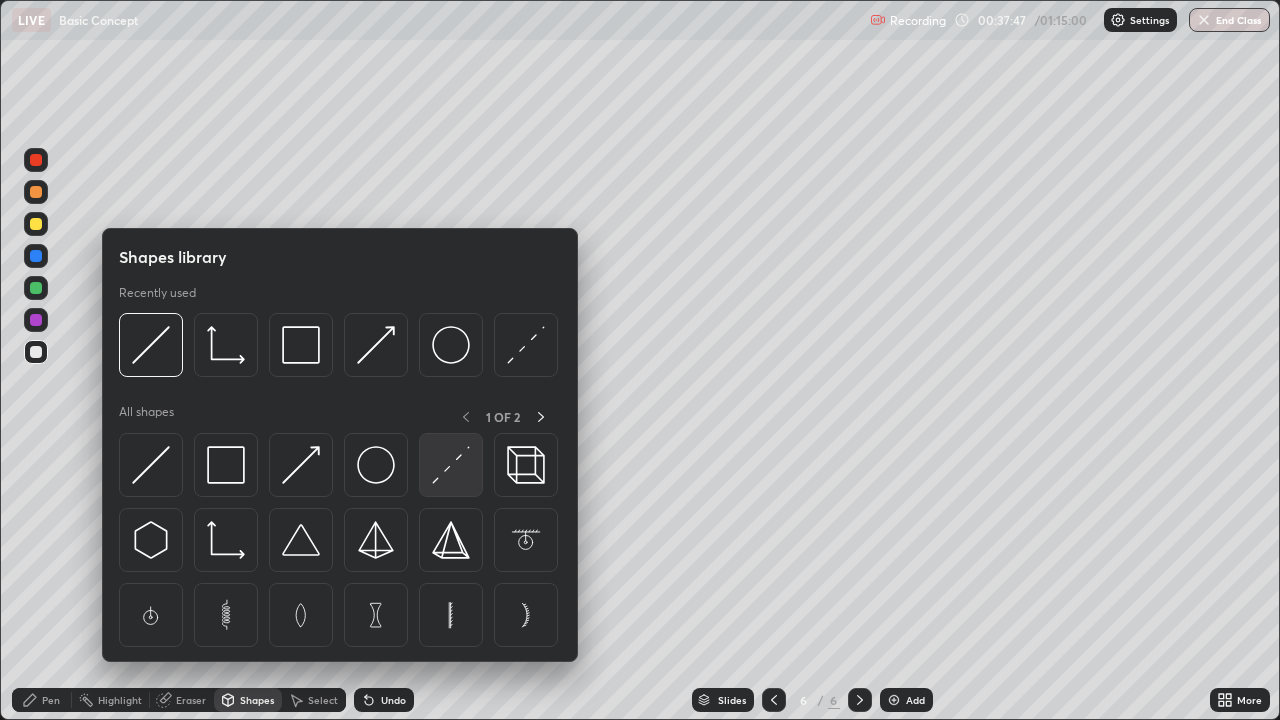 click at bounding box center [451, 465] 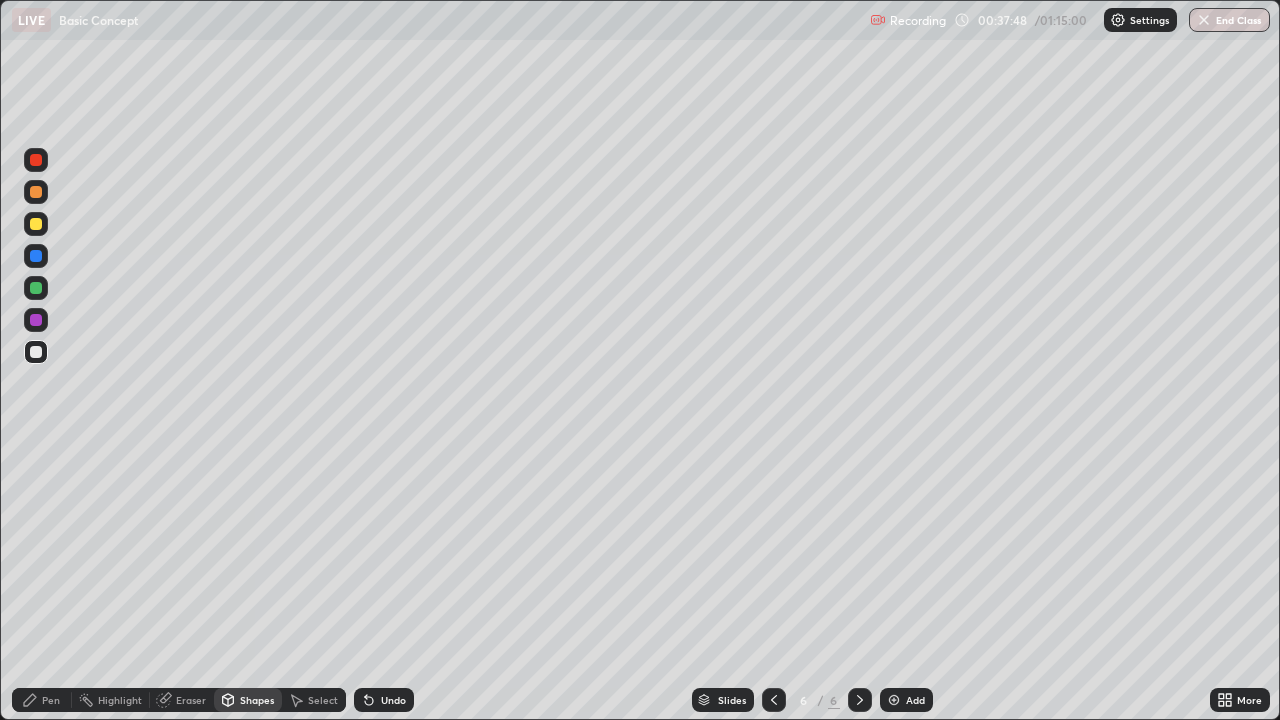click at bounding box center [36, 160] 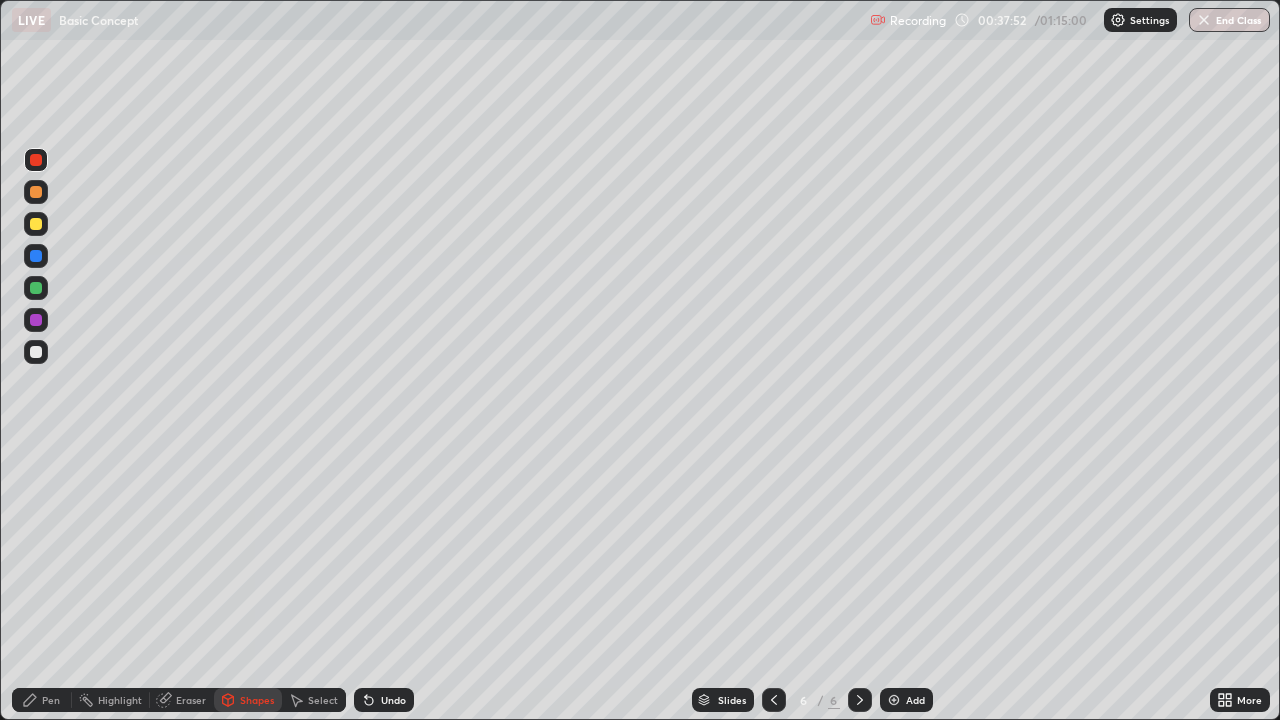 click 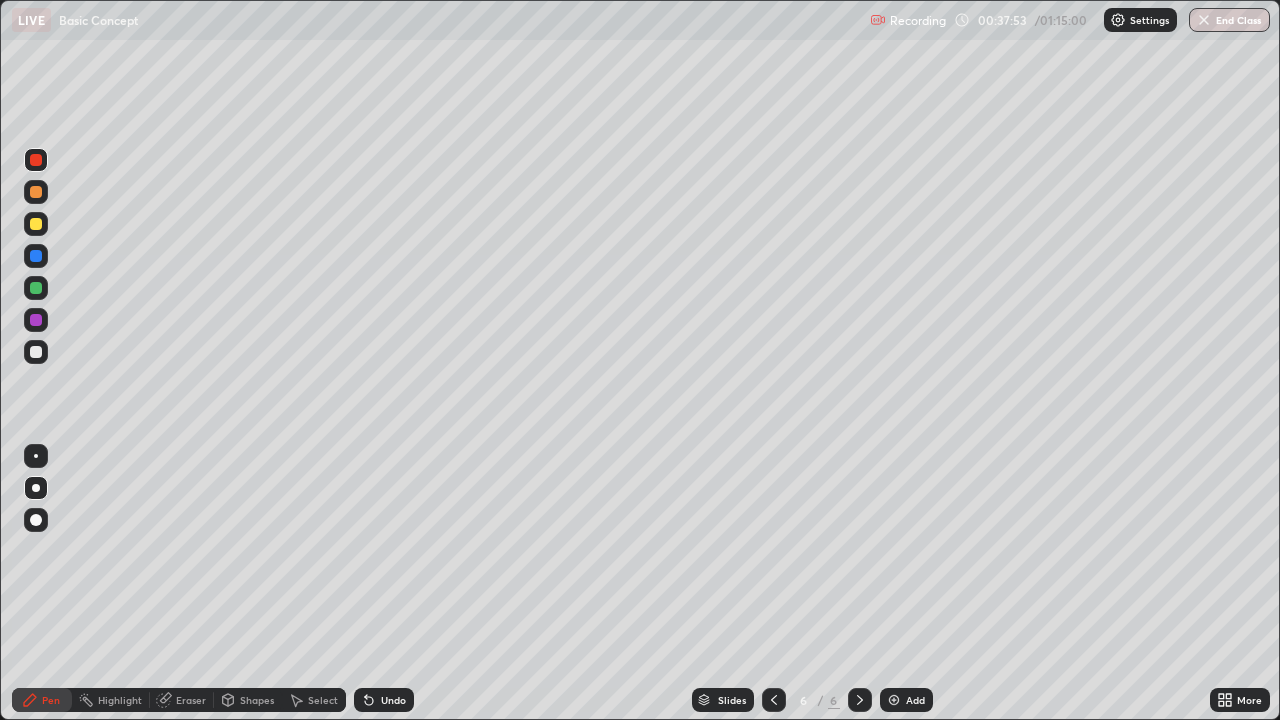 click at bounding box center (36, 352) 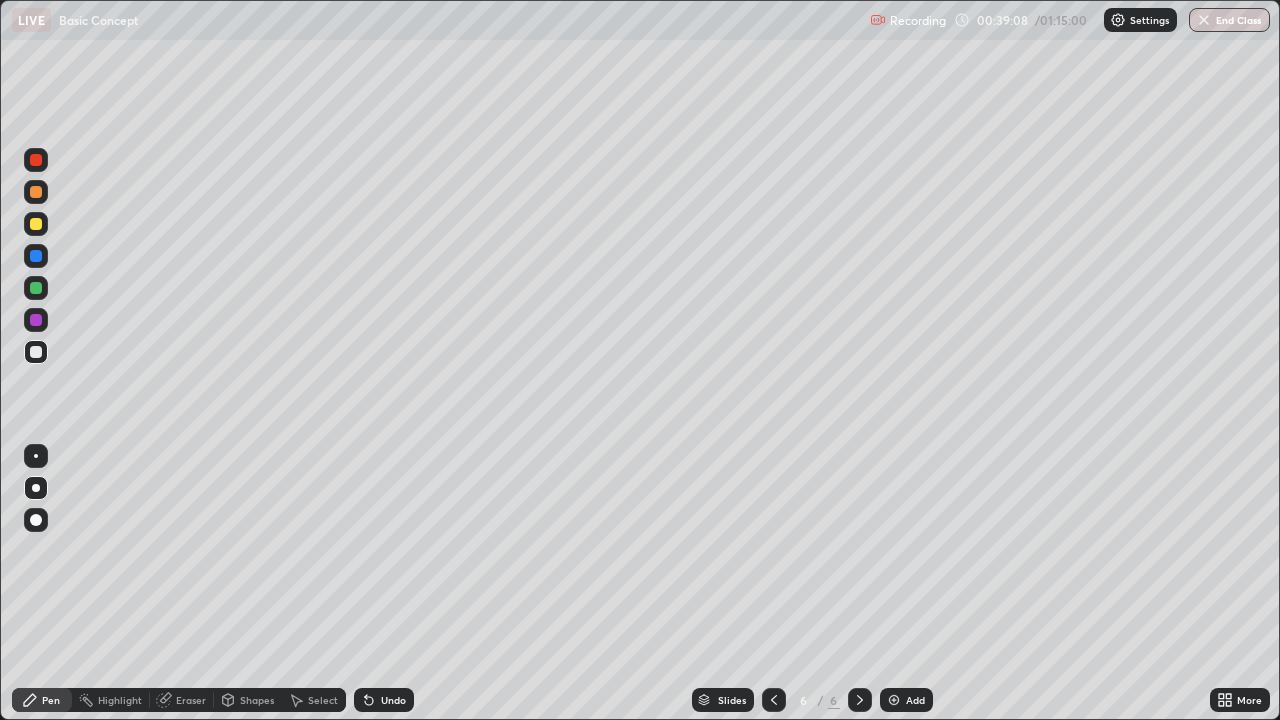 click on "Shapes" at bounding box center (248, 700) 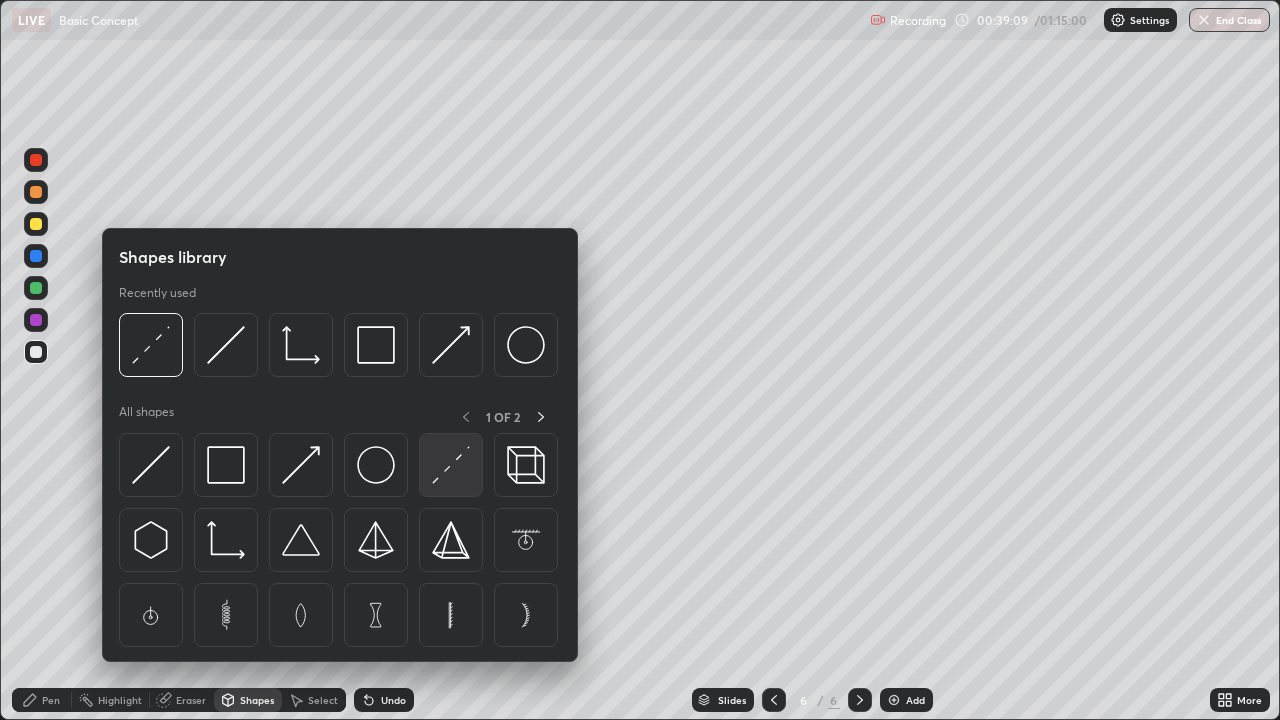 click at bounding box center (451, 465) 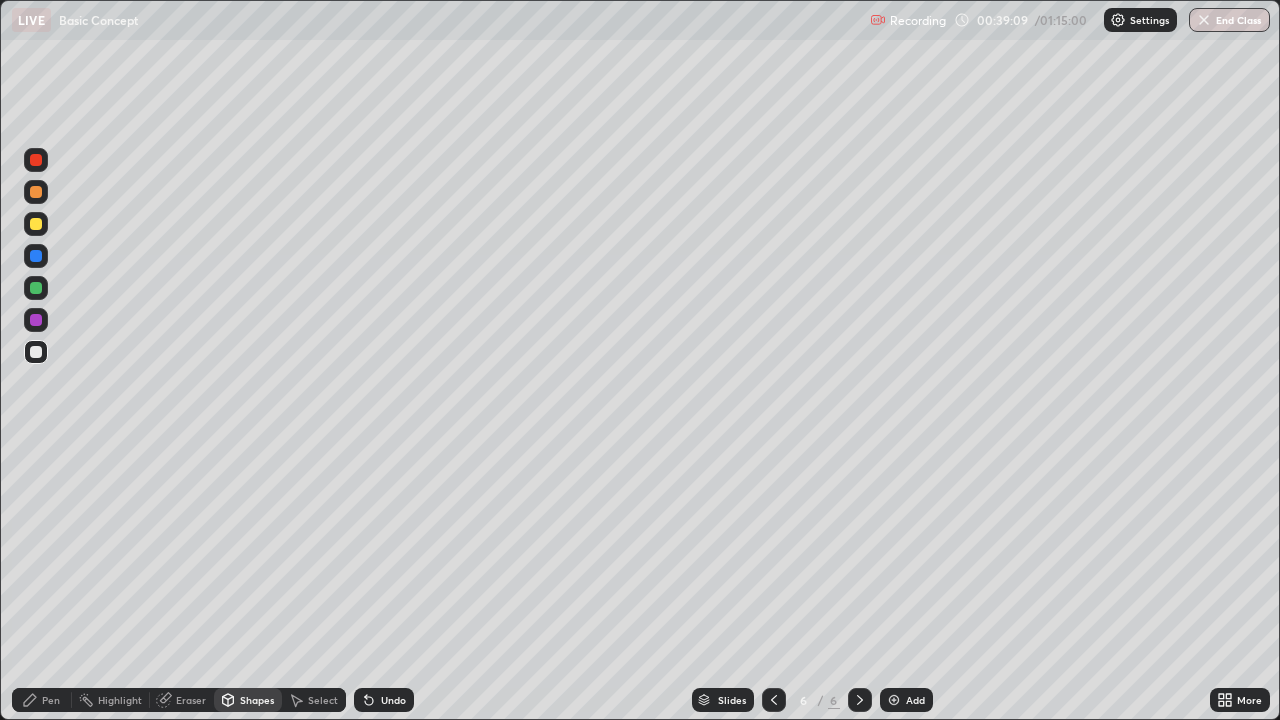 click at bounding box center (36, 160) 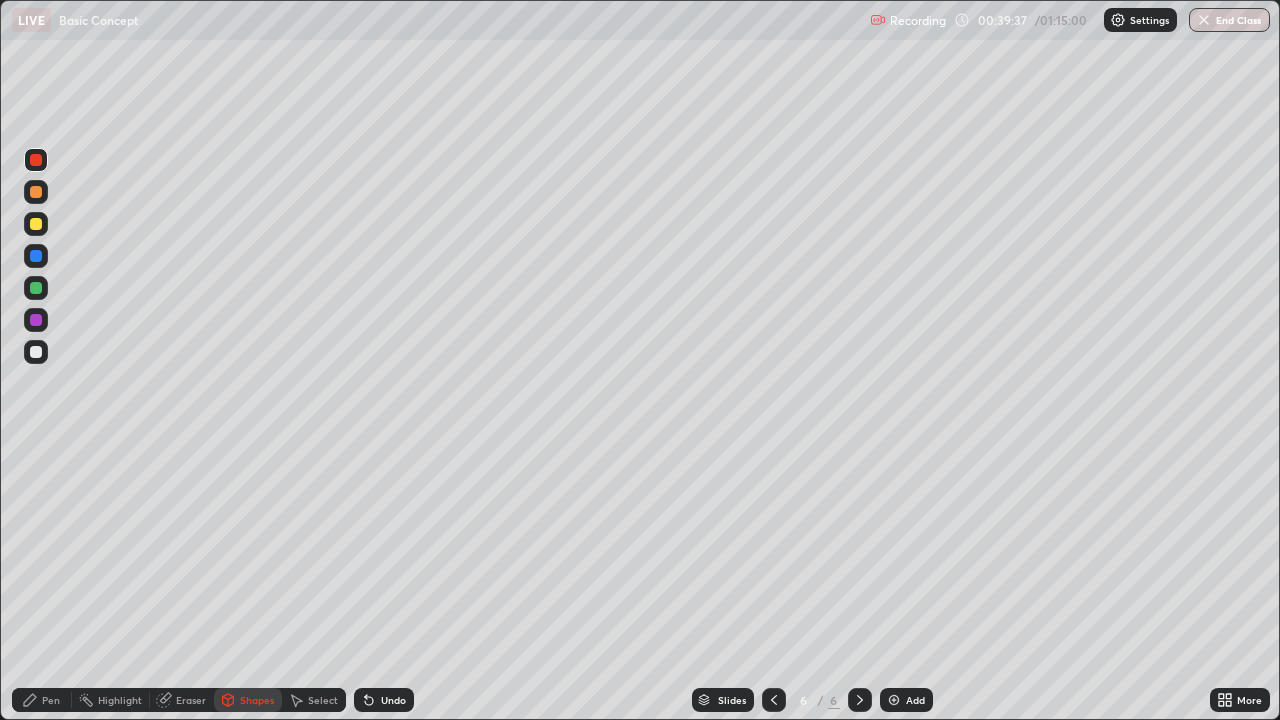 click on "Pen" at bounding box center [42, 700] 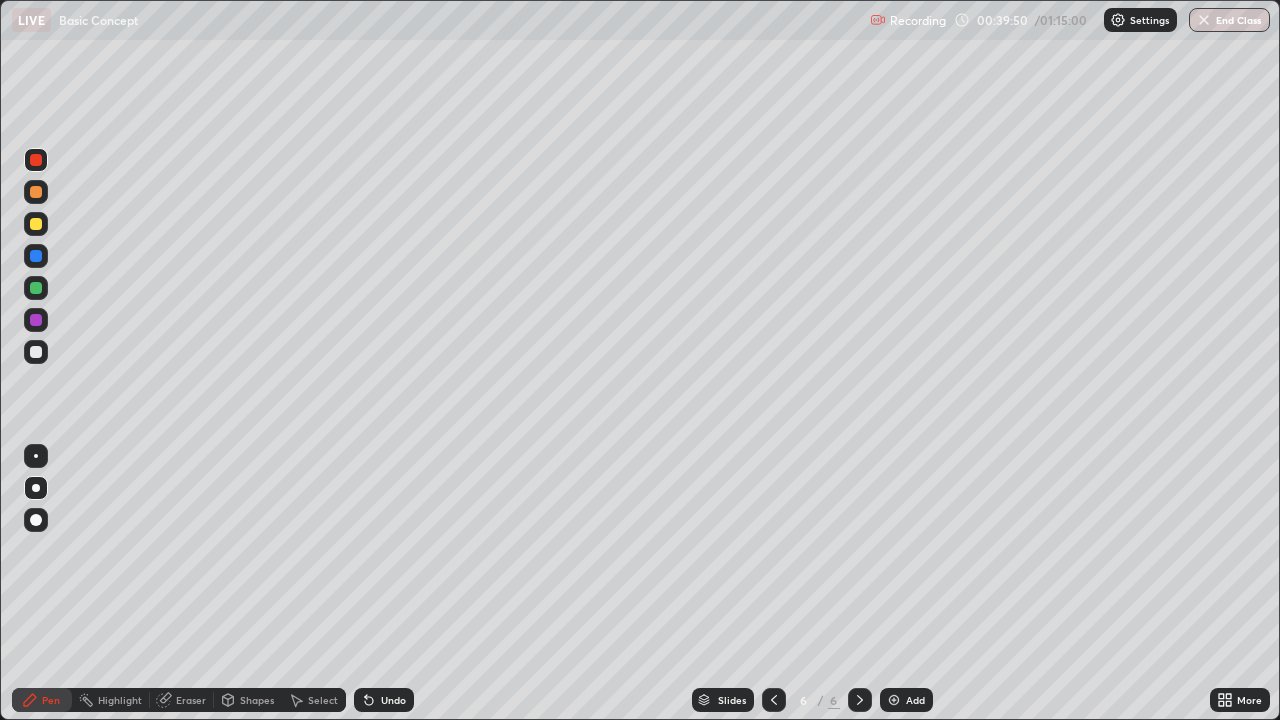 click at bounding box center (36, 352) 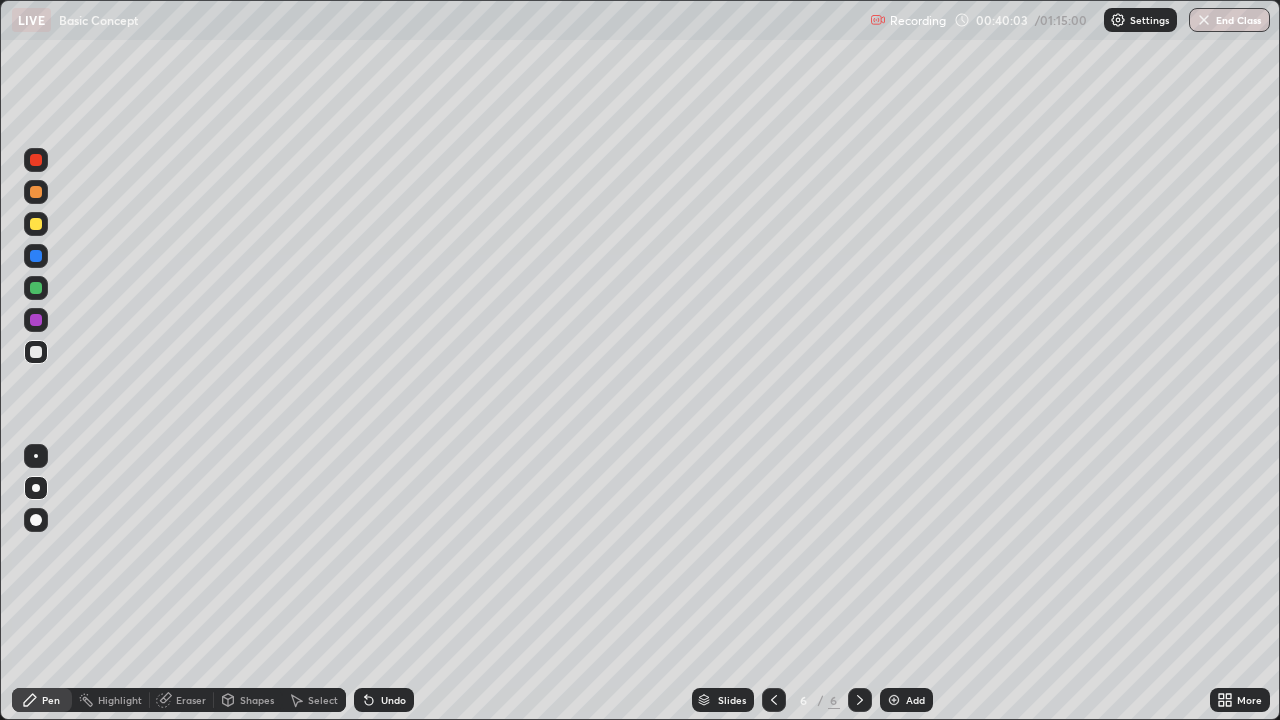 click on "Shapes" at bounding box center [248, 700] 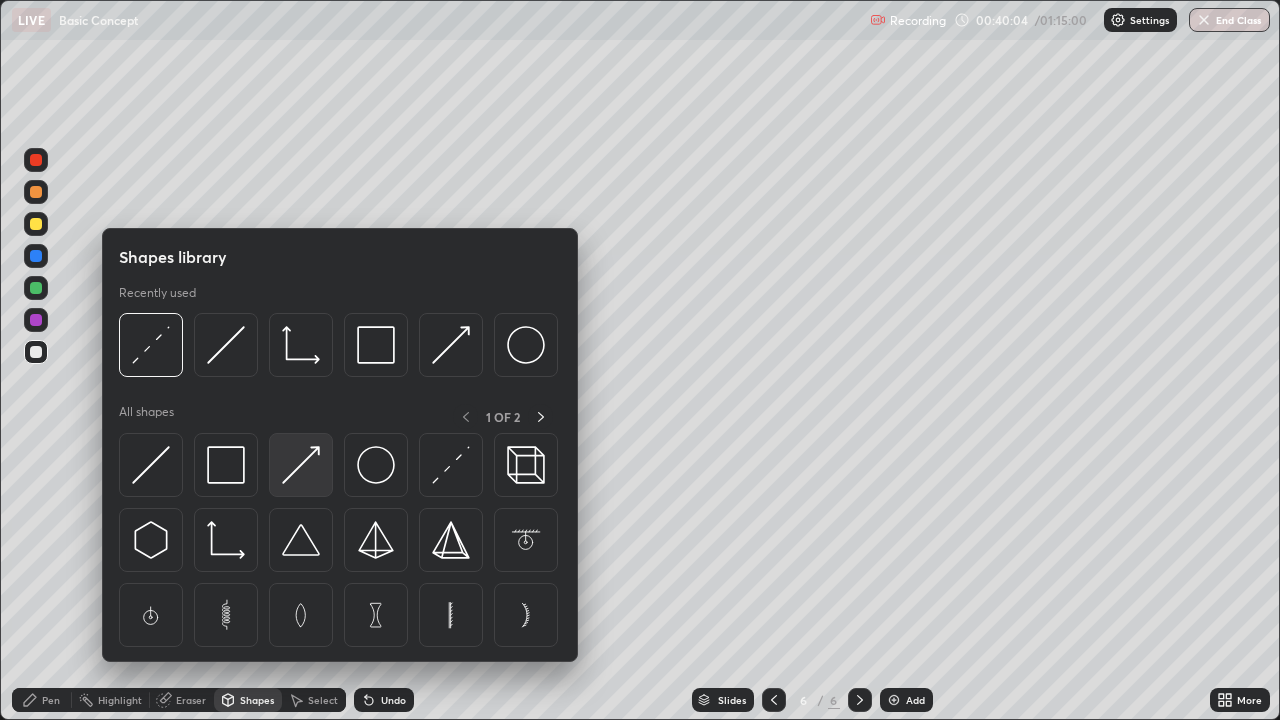 click at bounding box center [301, 465] 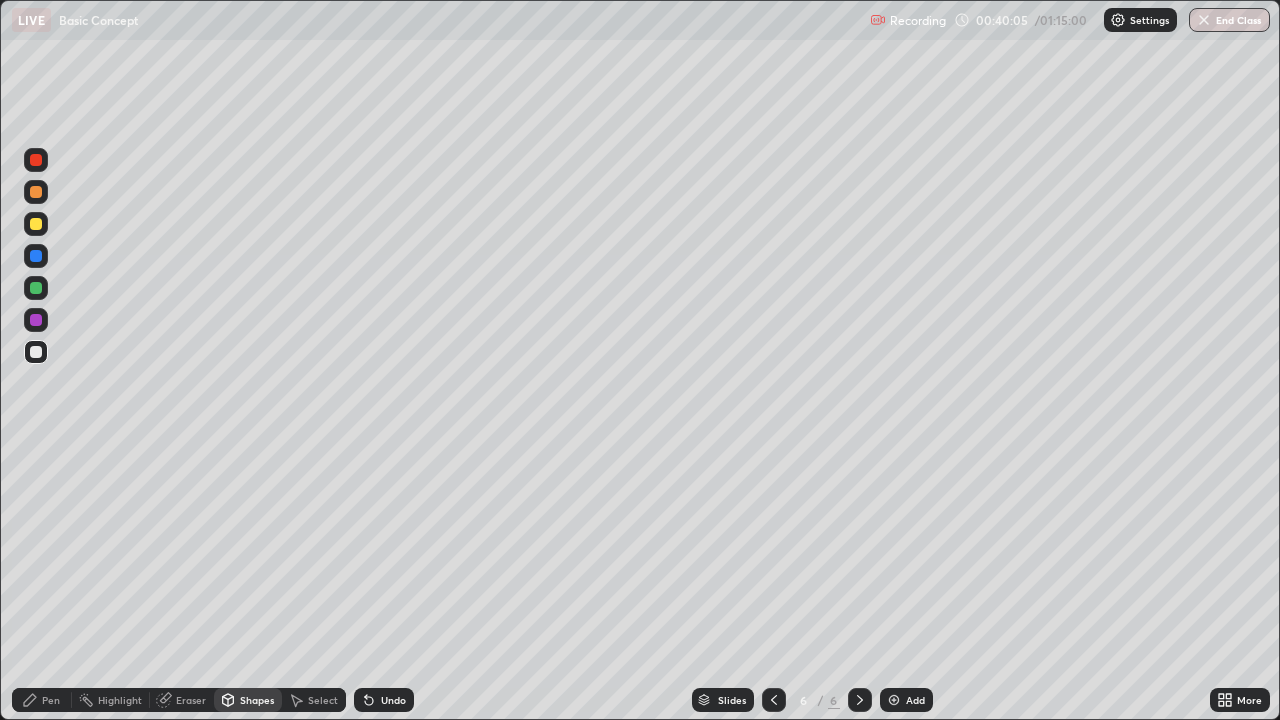 click at bounding box center (36, 224) 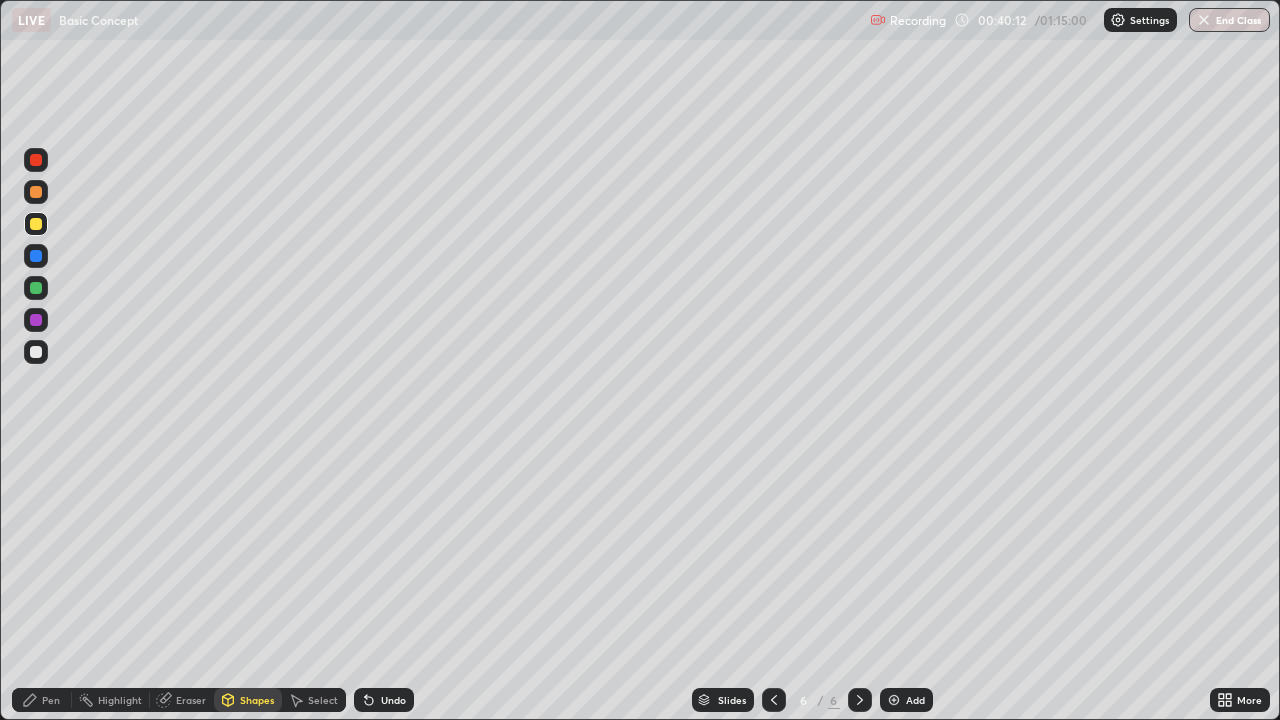 click on "Pen" at bounding box center (51, 700) 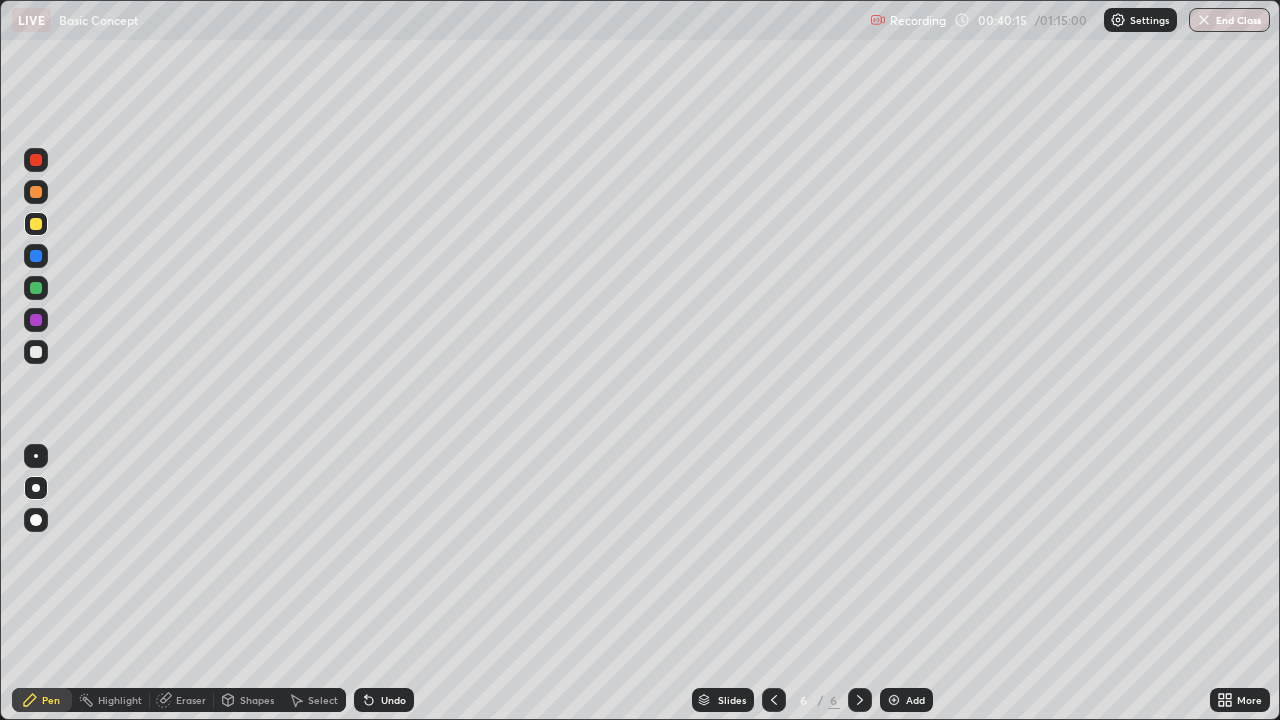 click on "Add" at bounding box center [915, 700] 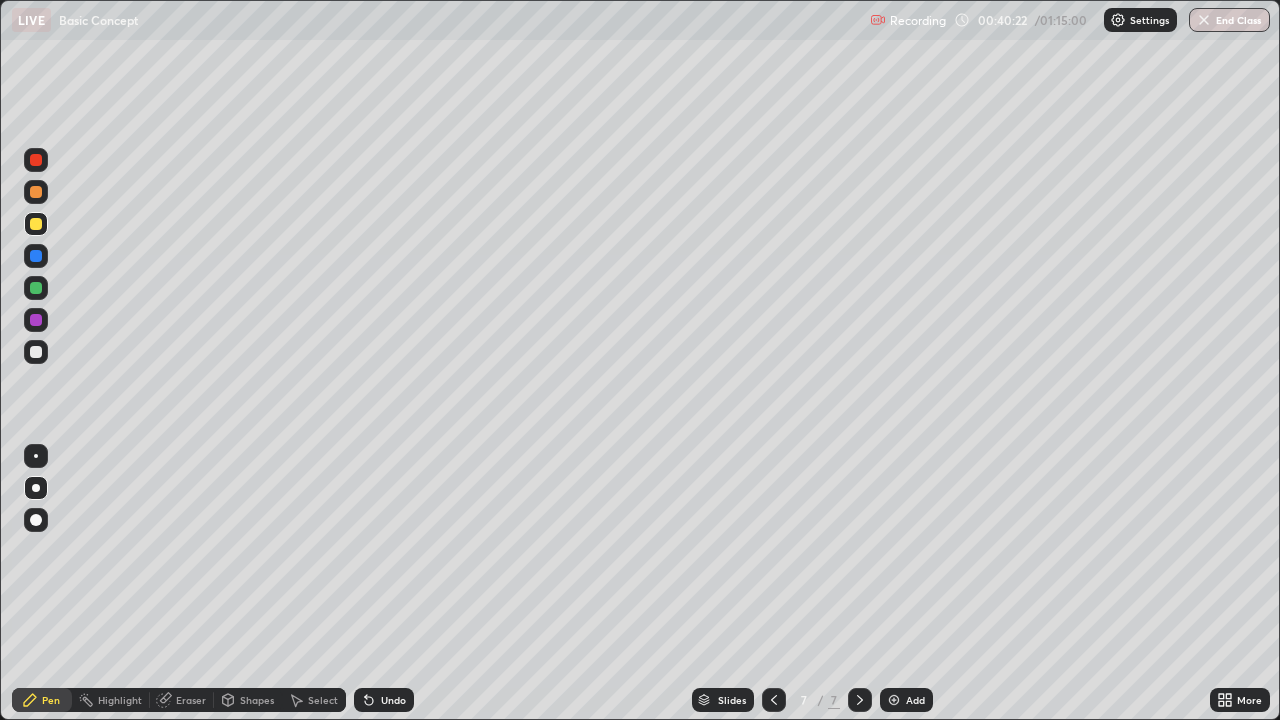 click 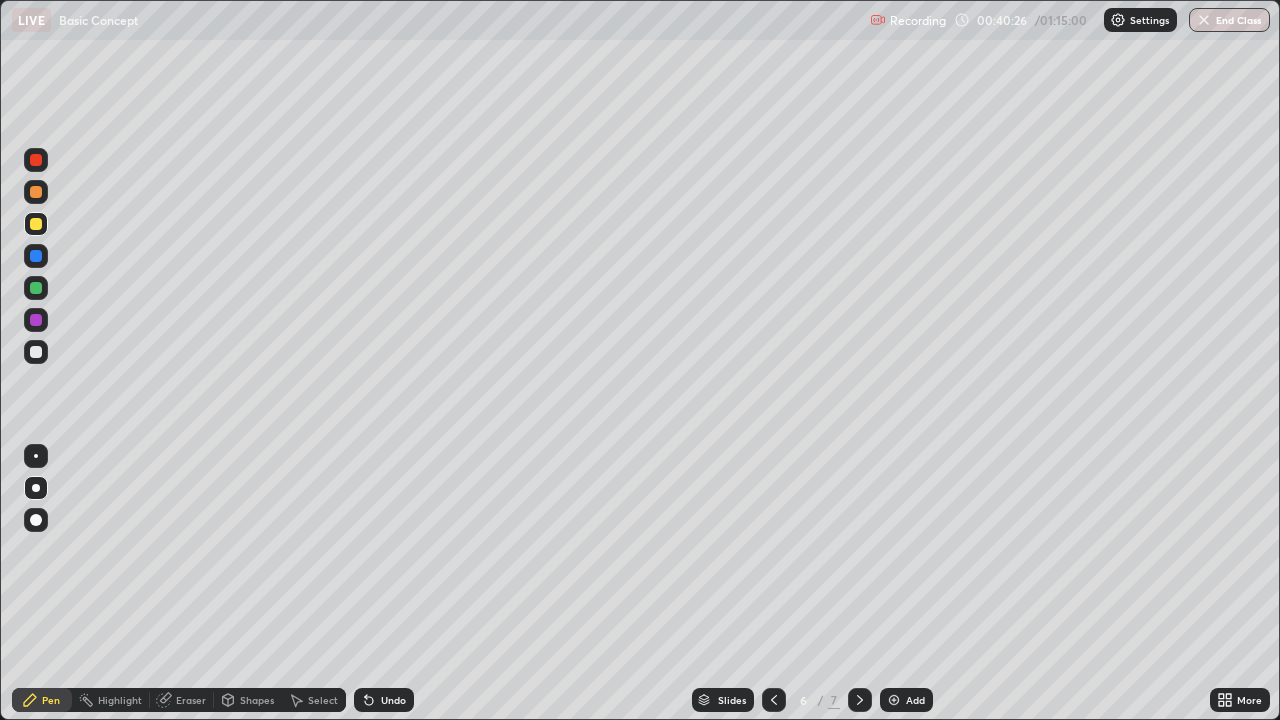 click 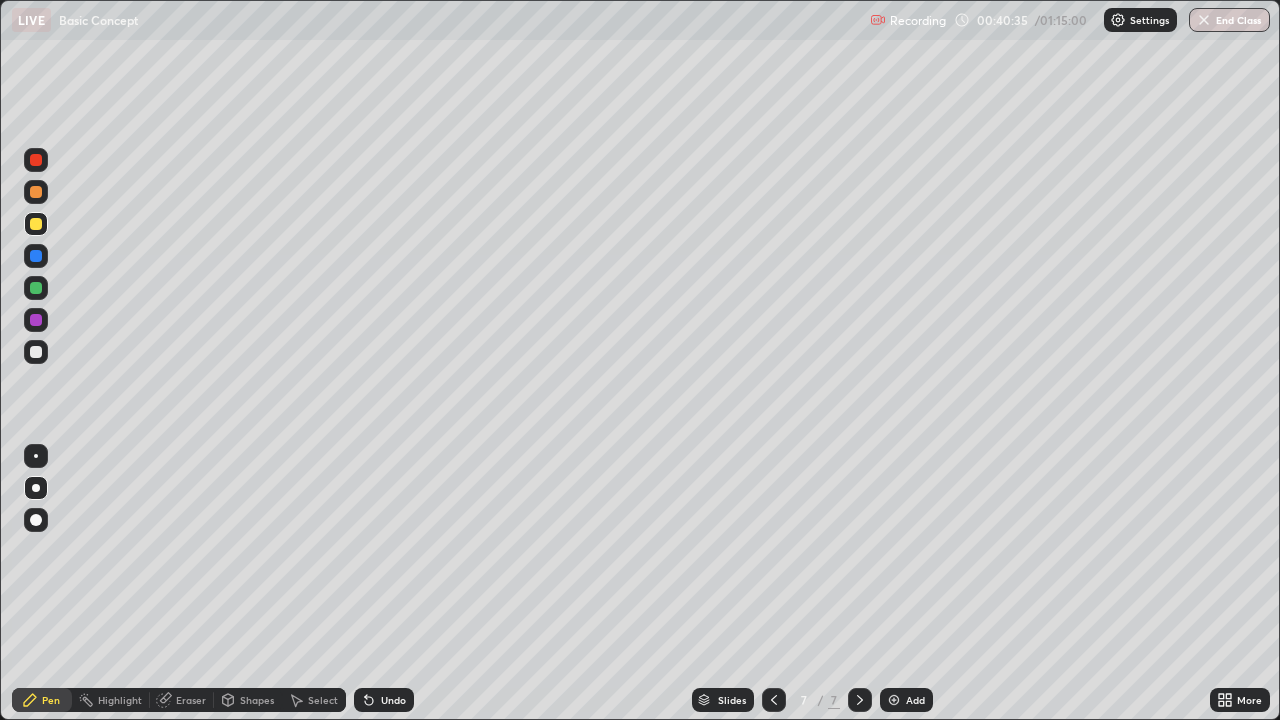 click 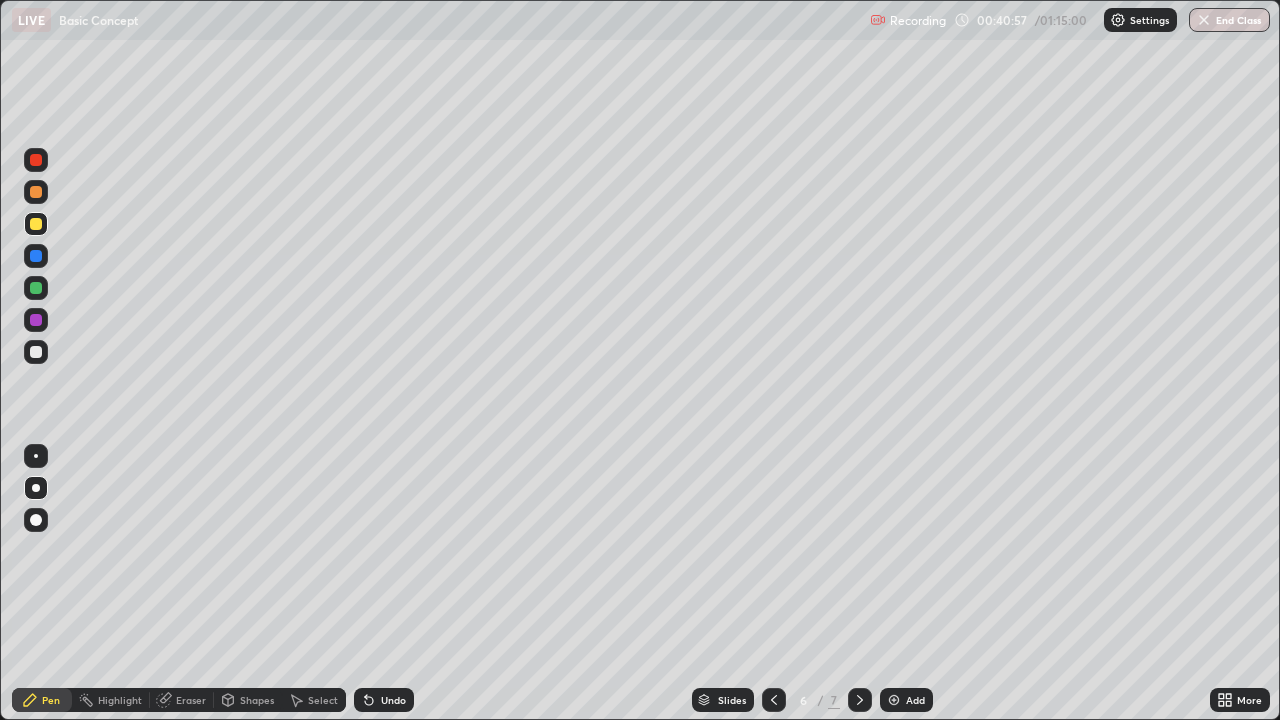 click 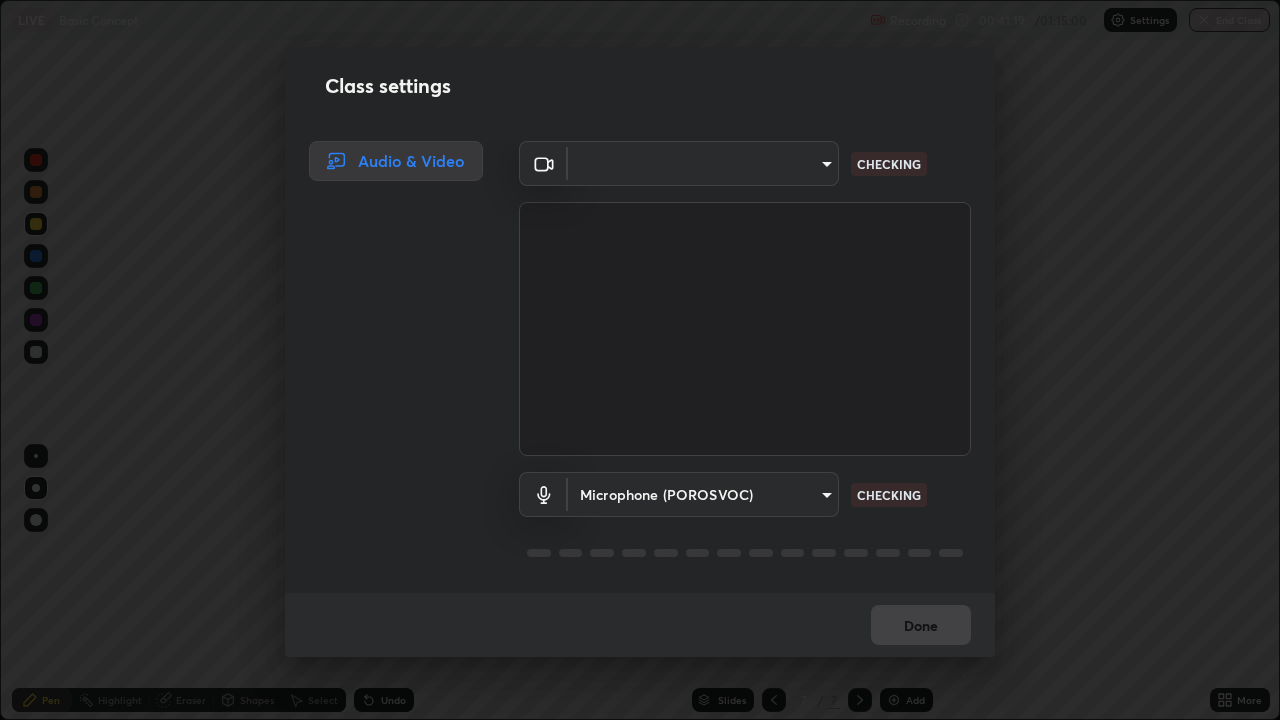 click at bounding box center (745, 329) 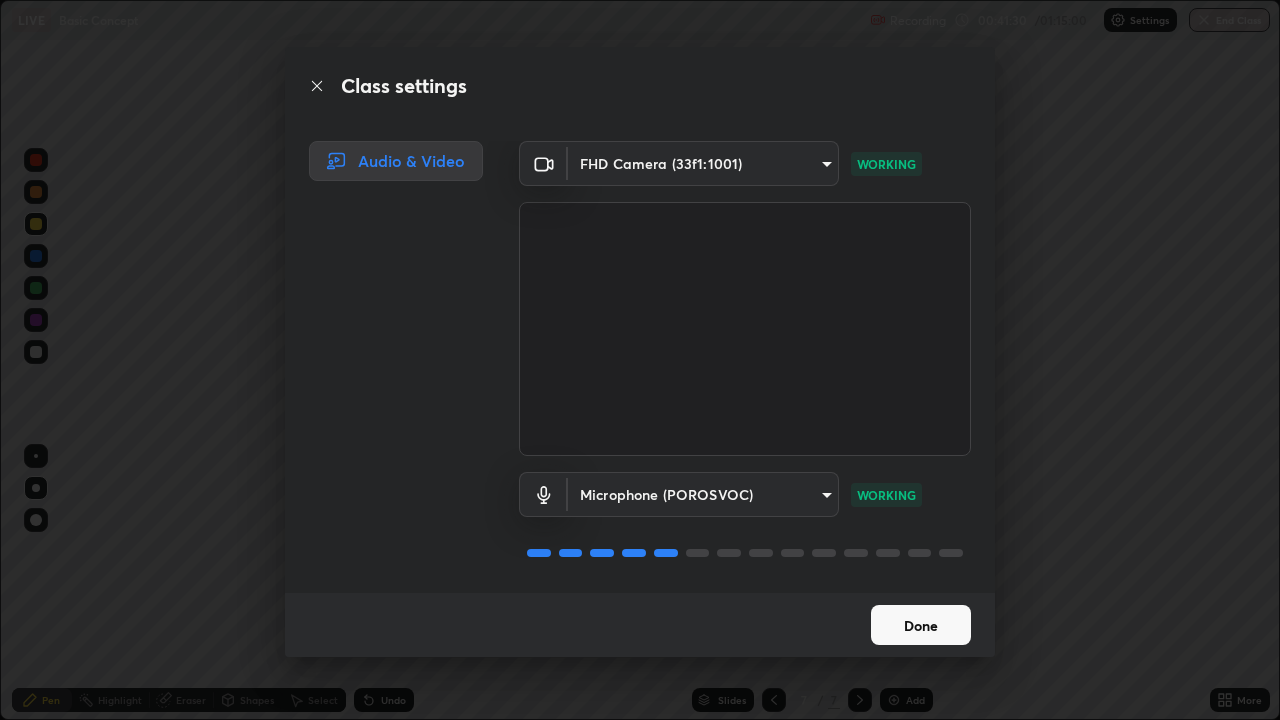 click on "Done" at bounding box center (921, 625) 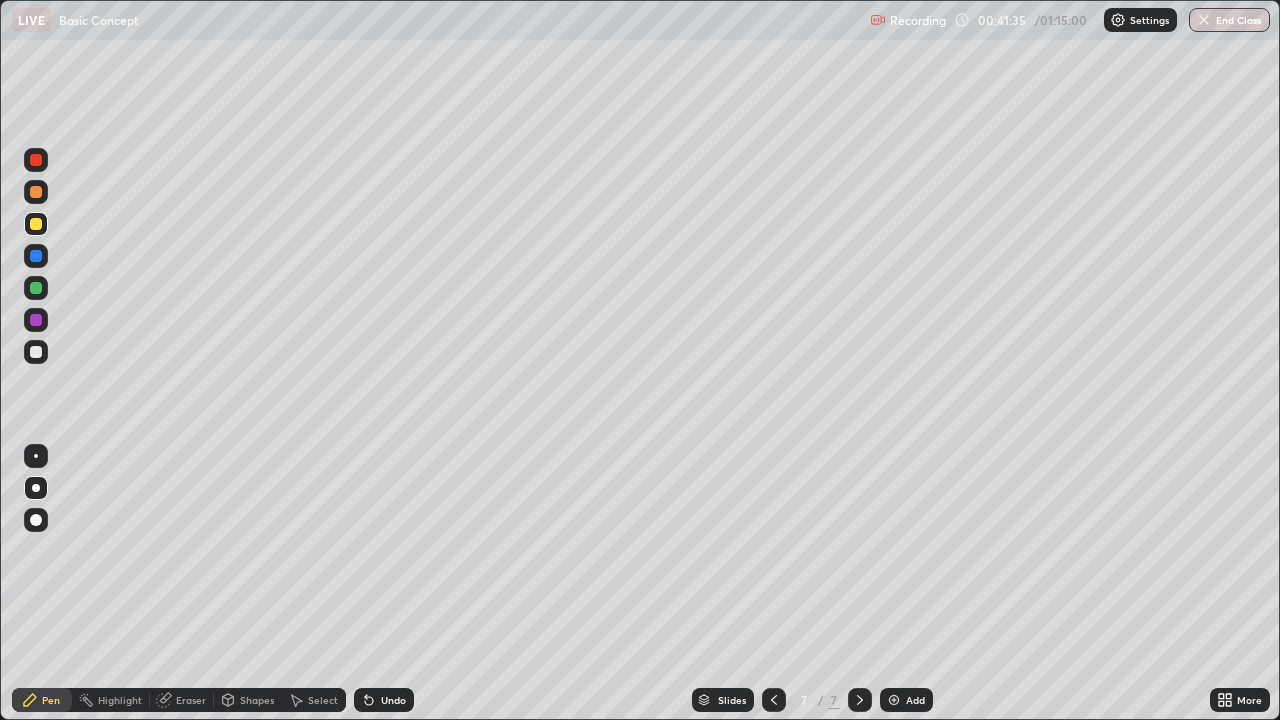 click 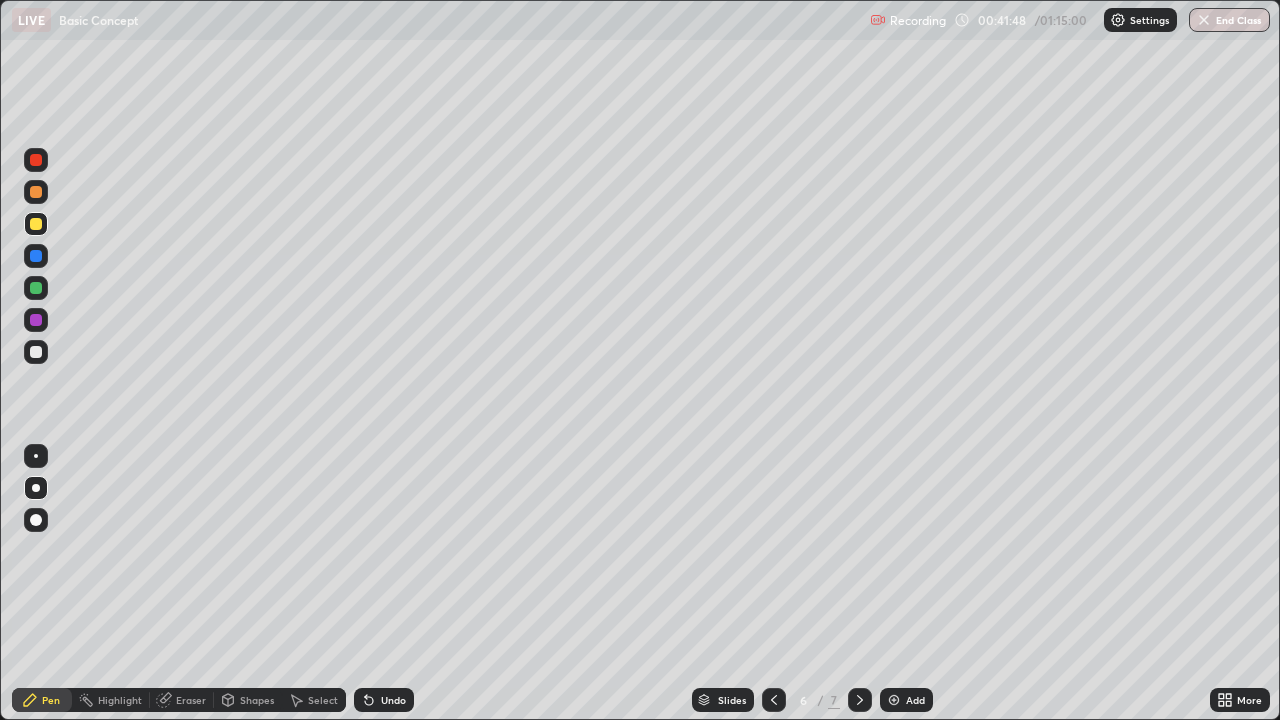 click 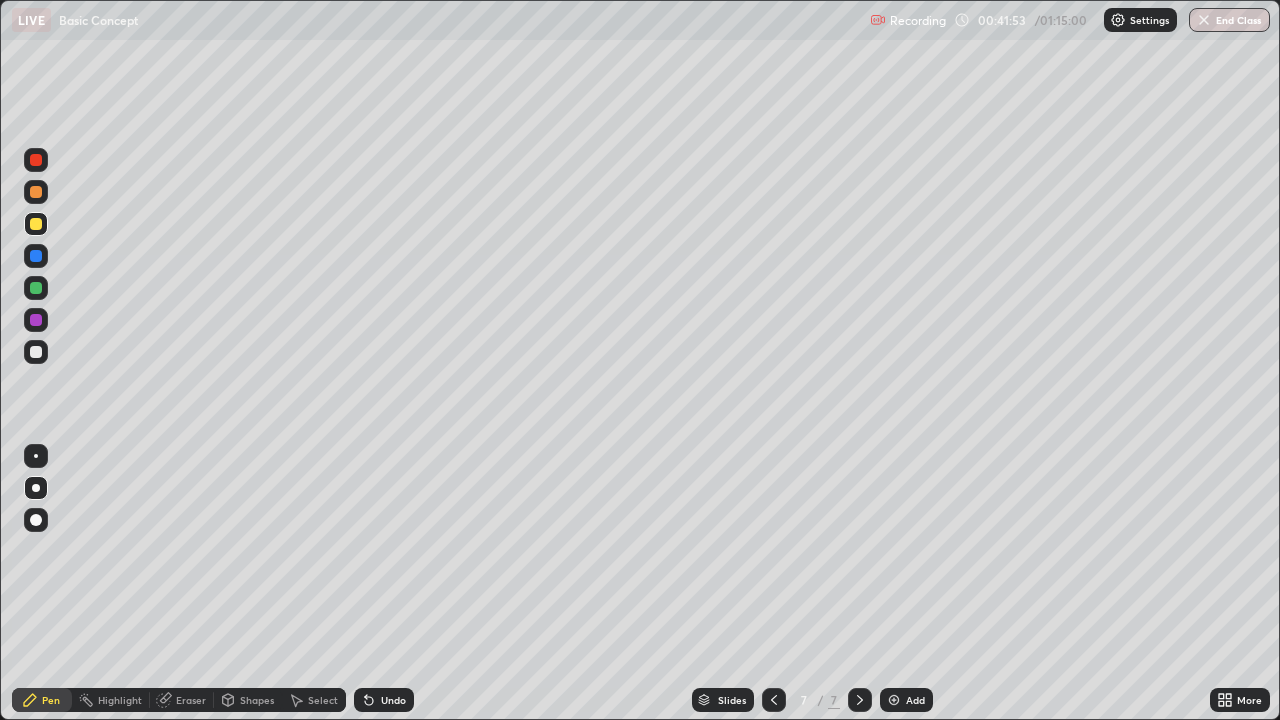 click at bounding box center [36, 352] 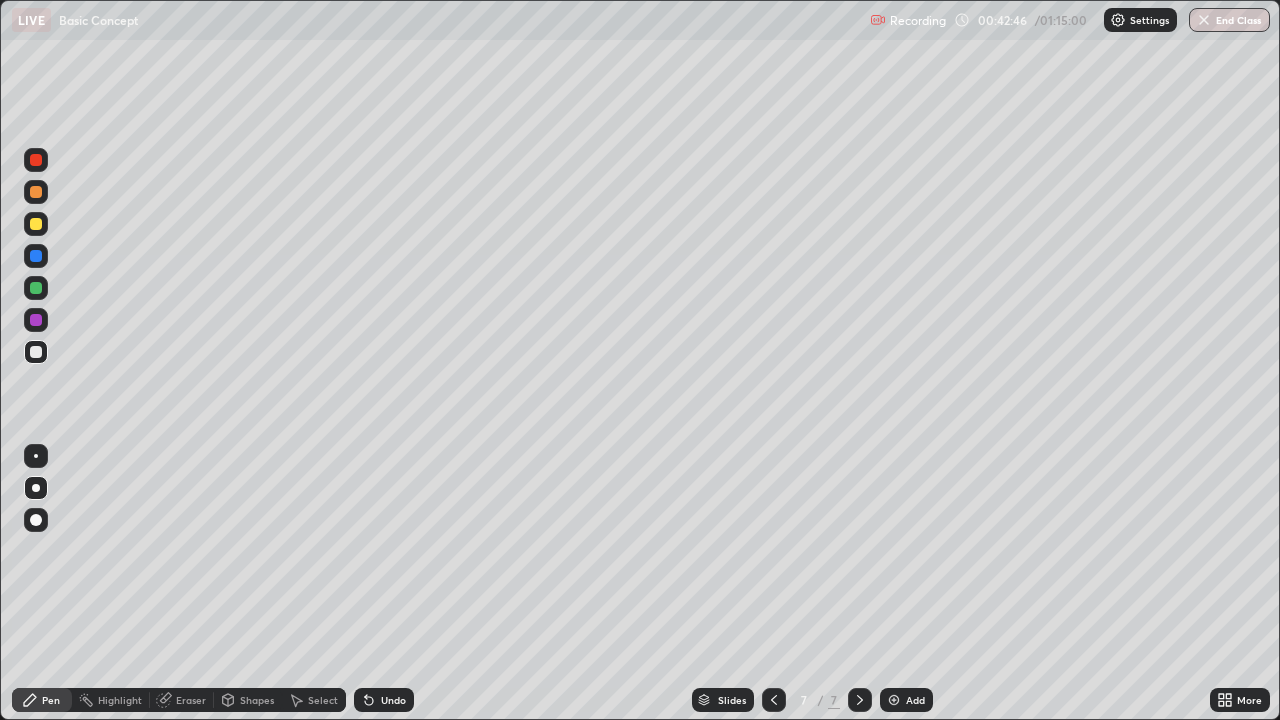 click 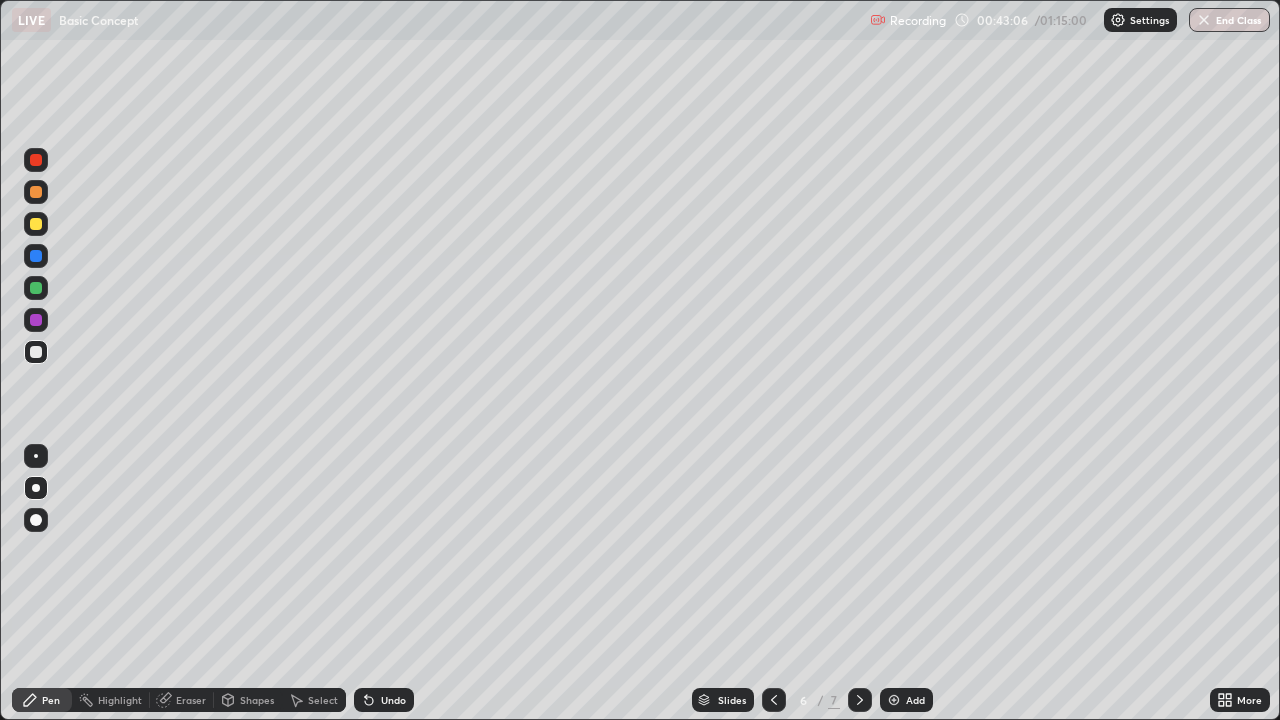click at bounding box center [860, 700] 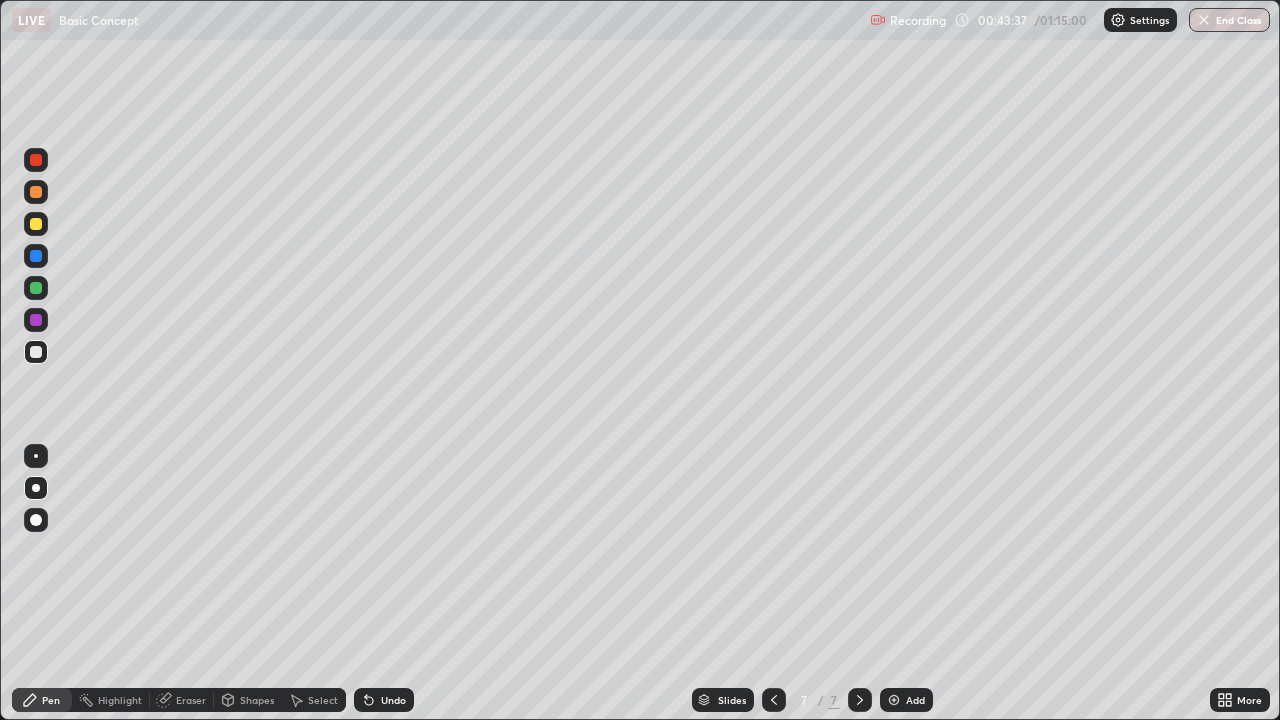 click at bounding box center [774, 700] 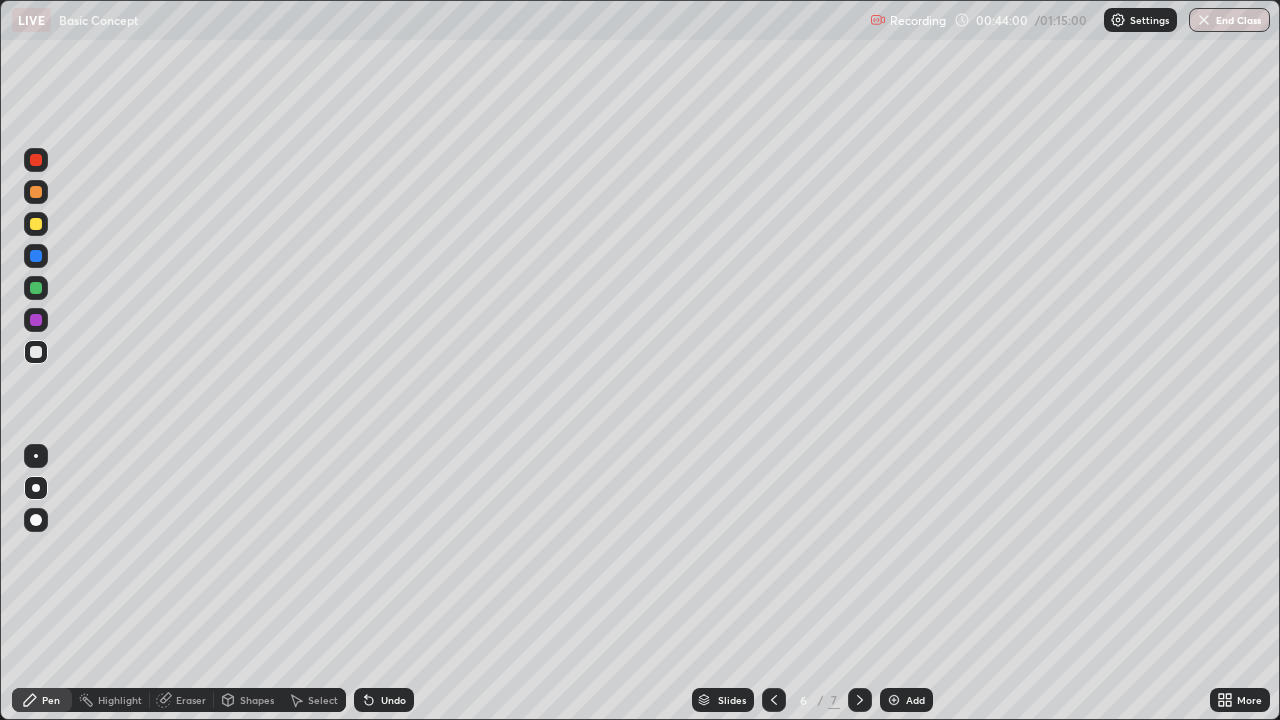 click 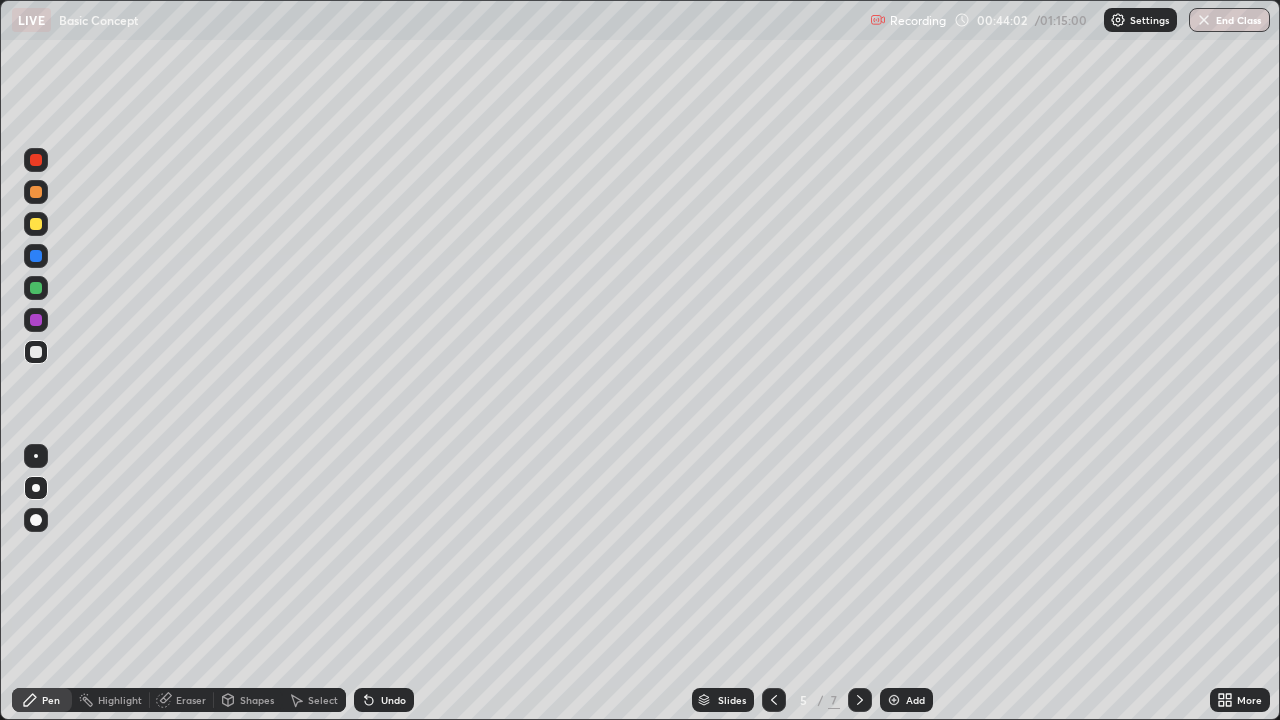 click at bounding box center (860, 700) 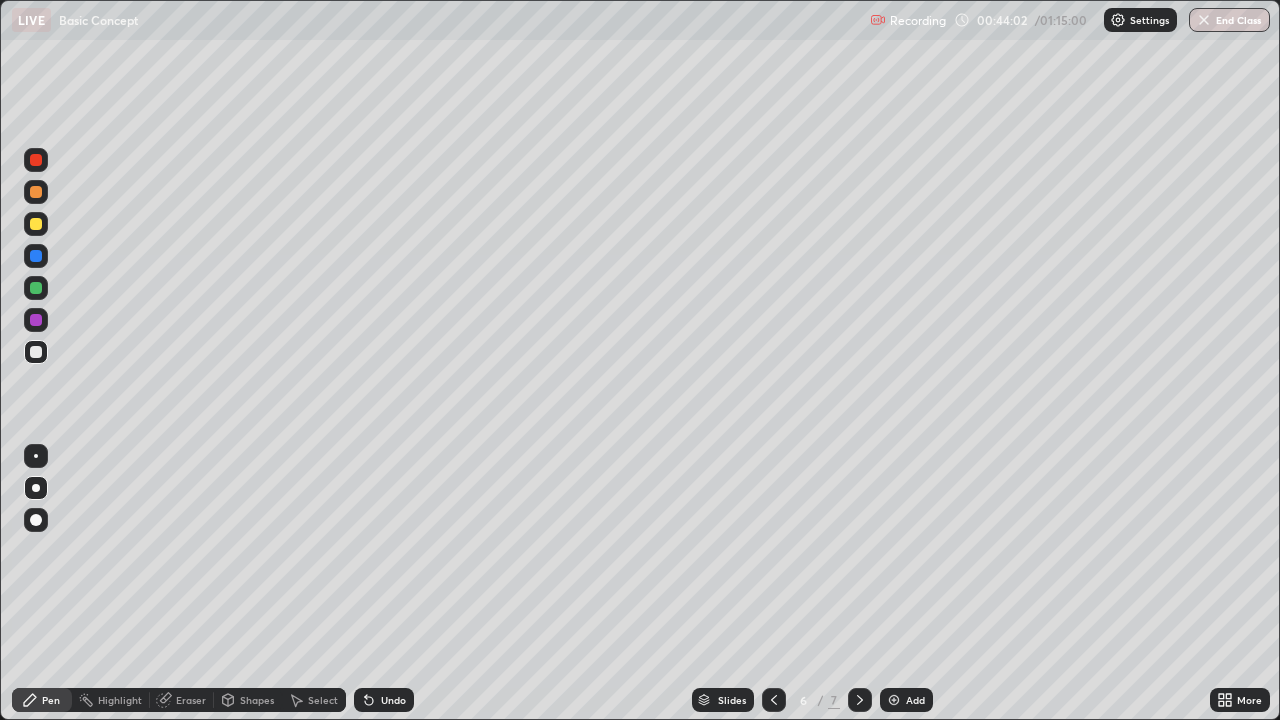 click 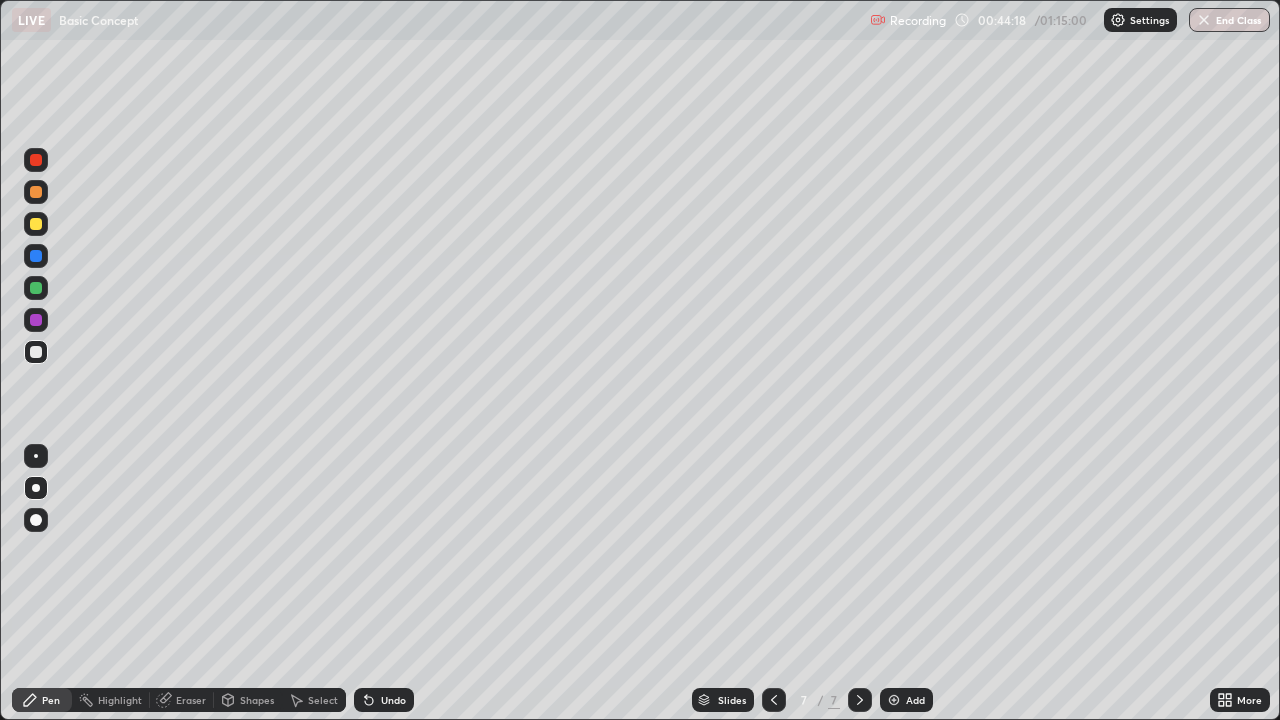 click 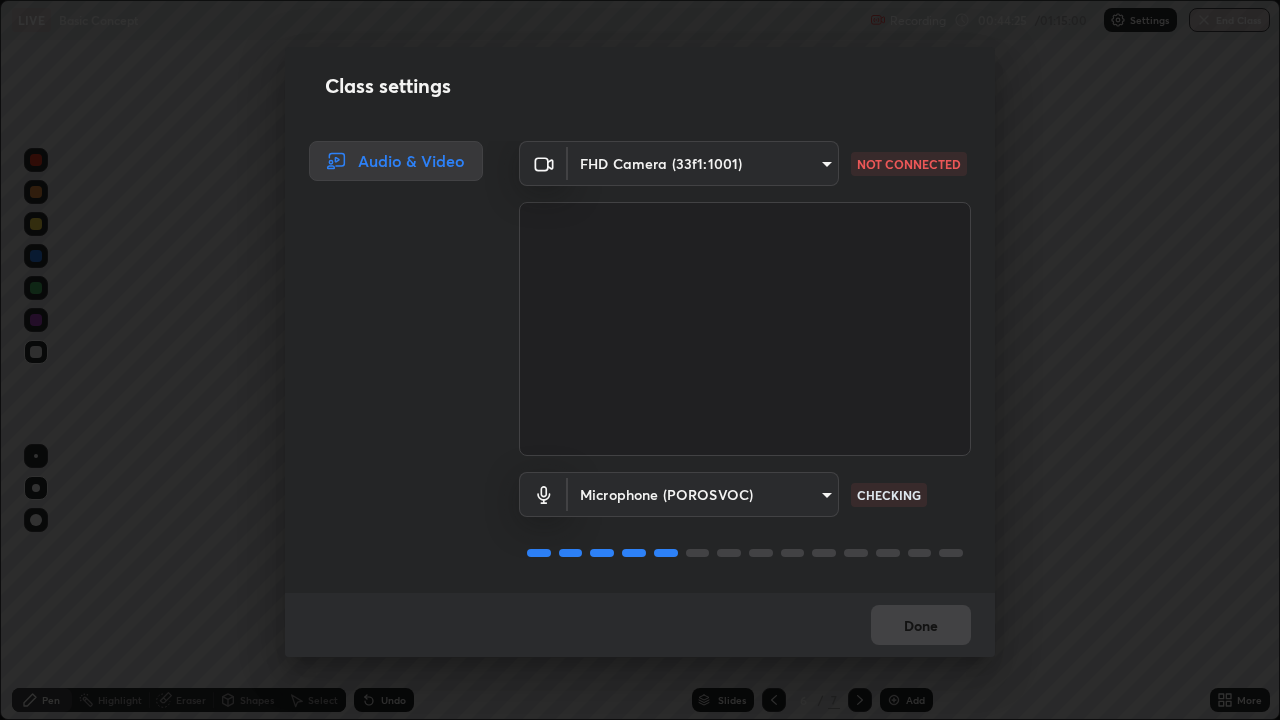 click on "Erase all LIVE Basic Concept Recording 00:44:25 /  01:15:00 Settings End Class Setting up your live class Basic Concept • L40 of PHY_Vizag NEET UG 2026 Conquer 1 [FIRST] [LAST] Pen Highlight Eraser Shapes Select Undo Slides 6 / 7 Add More No doubts shared Encourage your learners to ask a doubt for better clarity Report an issue Reason for reporting Buffering Chat not working Audio - Video sync issue Educator video quality low ​ Attach an image Report Class settings Audio & Video FHD Camera (33f1:1001) 63e944478c375660ba3e2c30d3e136fe9f8746200d3b231c524b05bf34109a7d NOT CONNECTED Microphone (POROSVOC) 4117b5221843bfbea014ce5869428a7475554113c378c47217f8ca71495135e8 CHECKING Done" at bounding box center [640, 360] 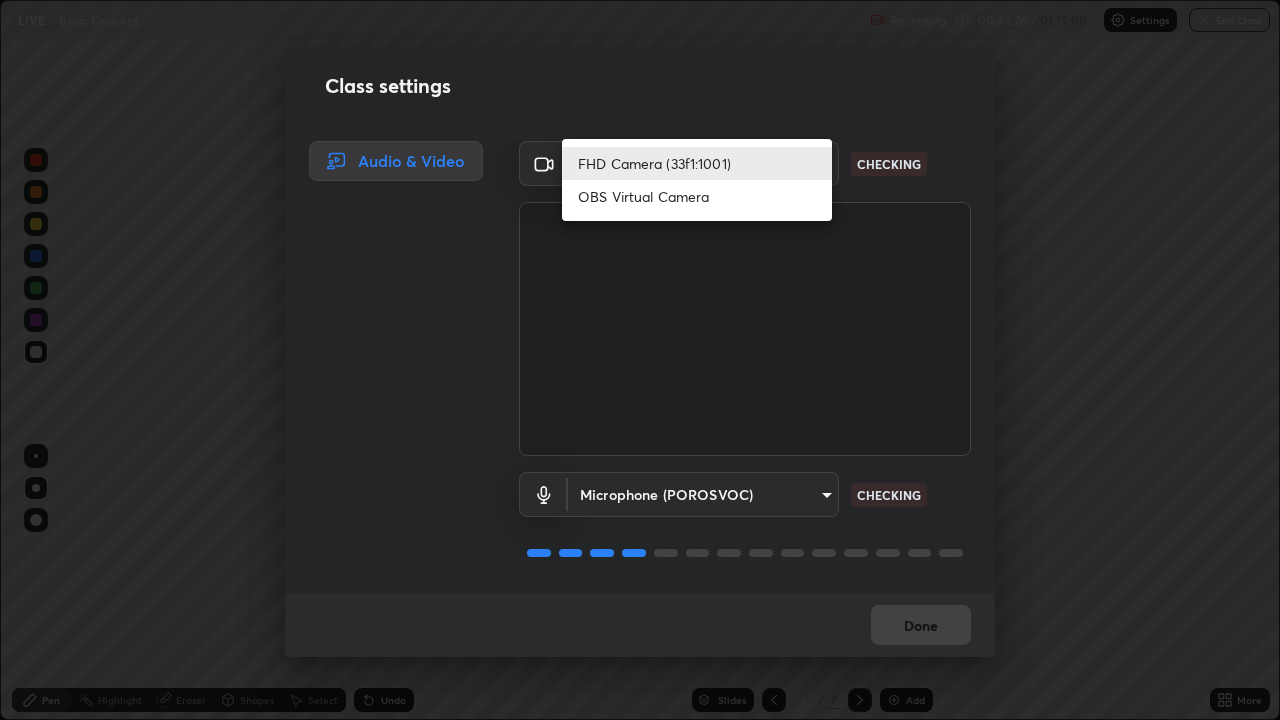 click on "FHD Camera (33f1:1001)" at bounding box center [697, 163] 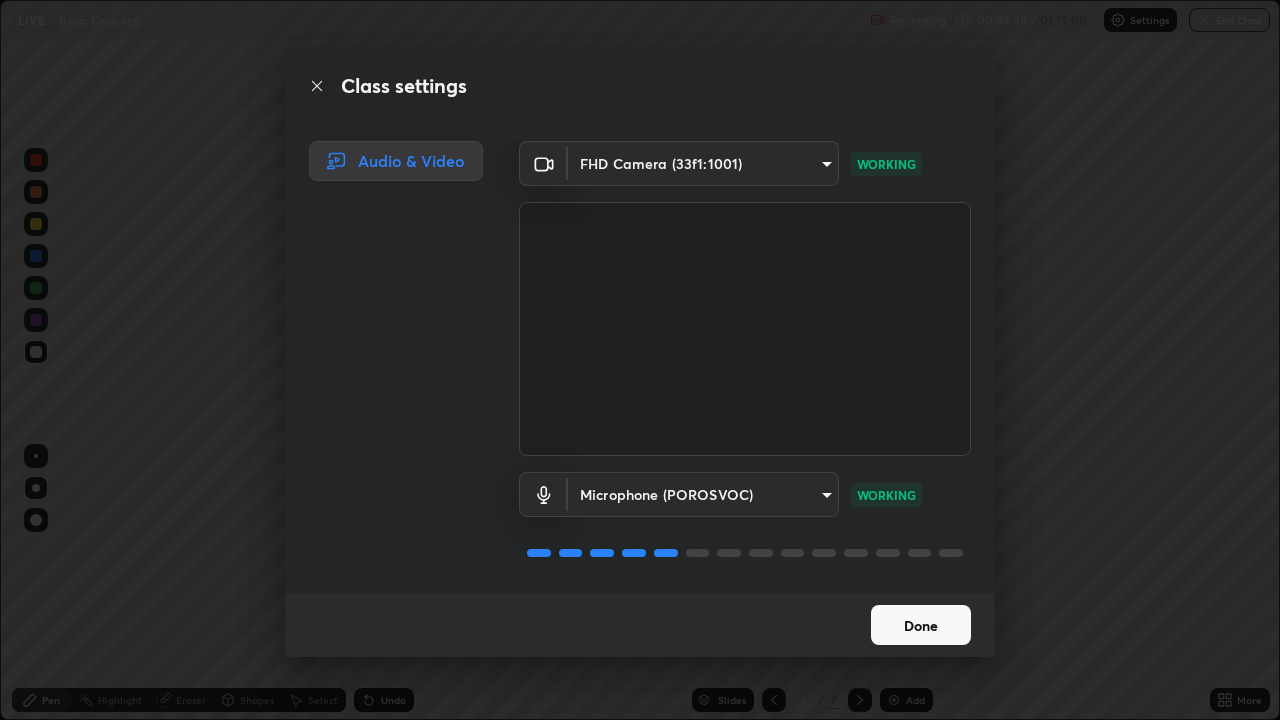 click on "Done" at bounding box center (921, 625) 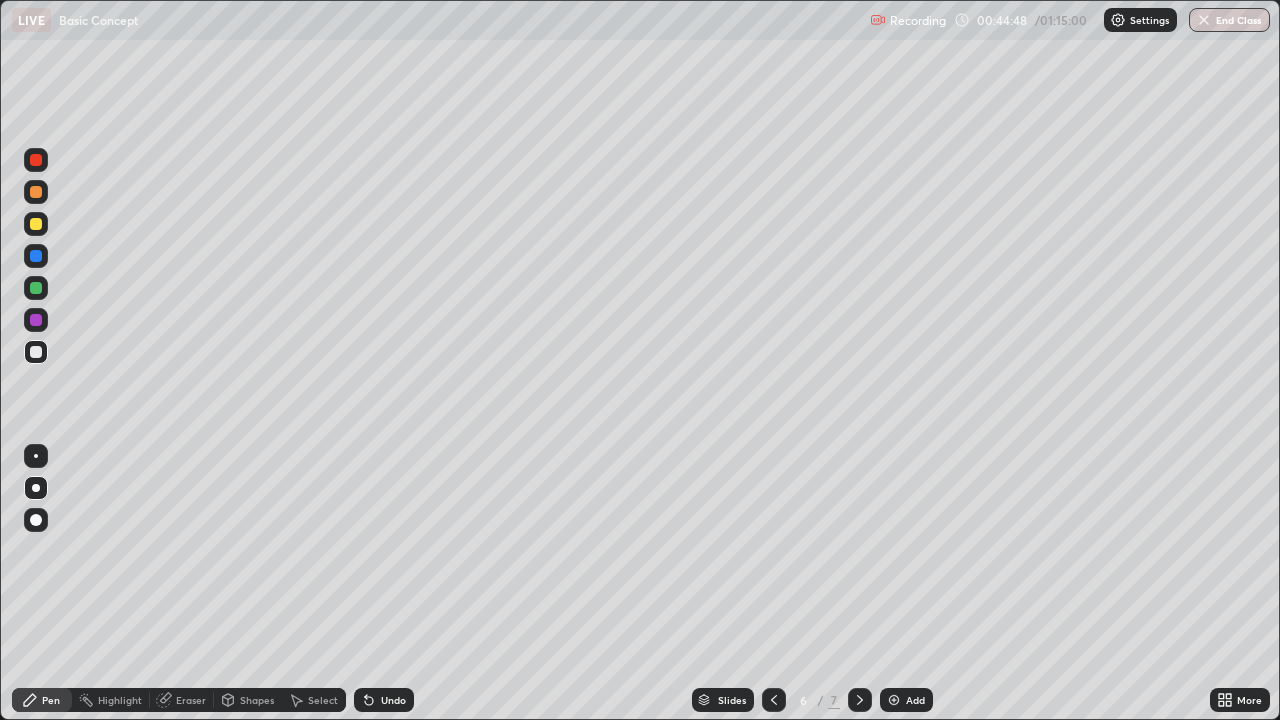 click on "Undo" at bounding box center (384, 700) 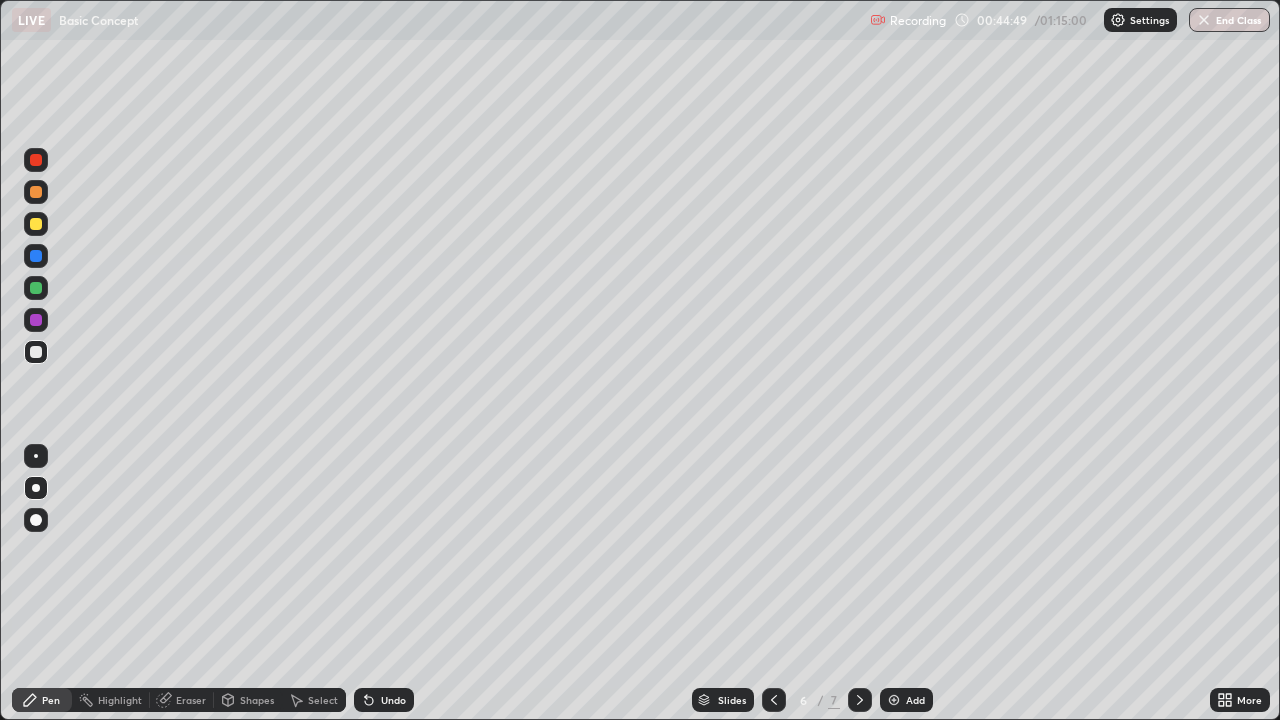 click on "Undo" at bounding box center [384, 700] 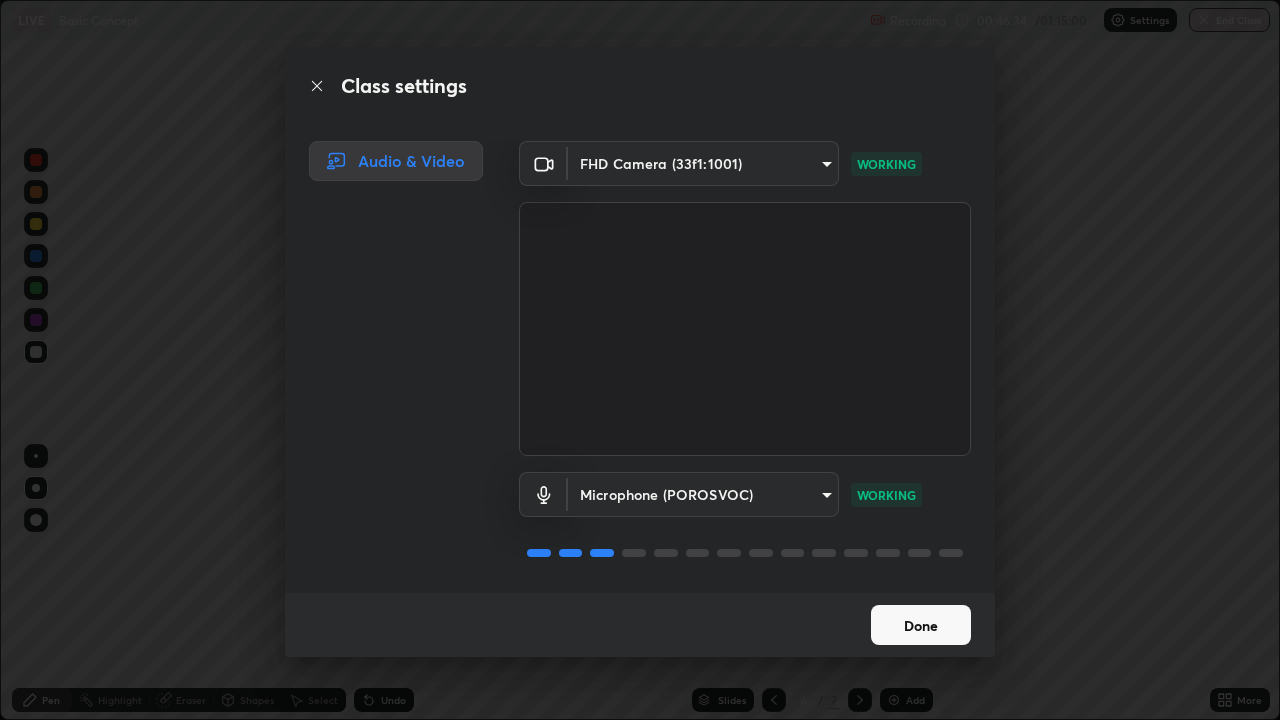 click on "Done" at bounding box center (921, 625) 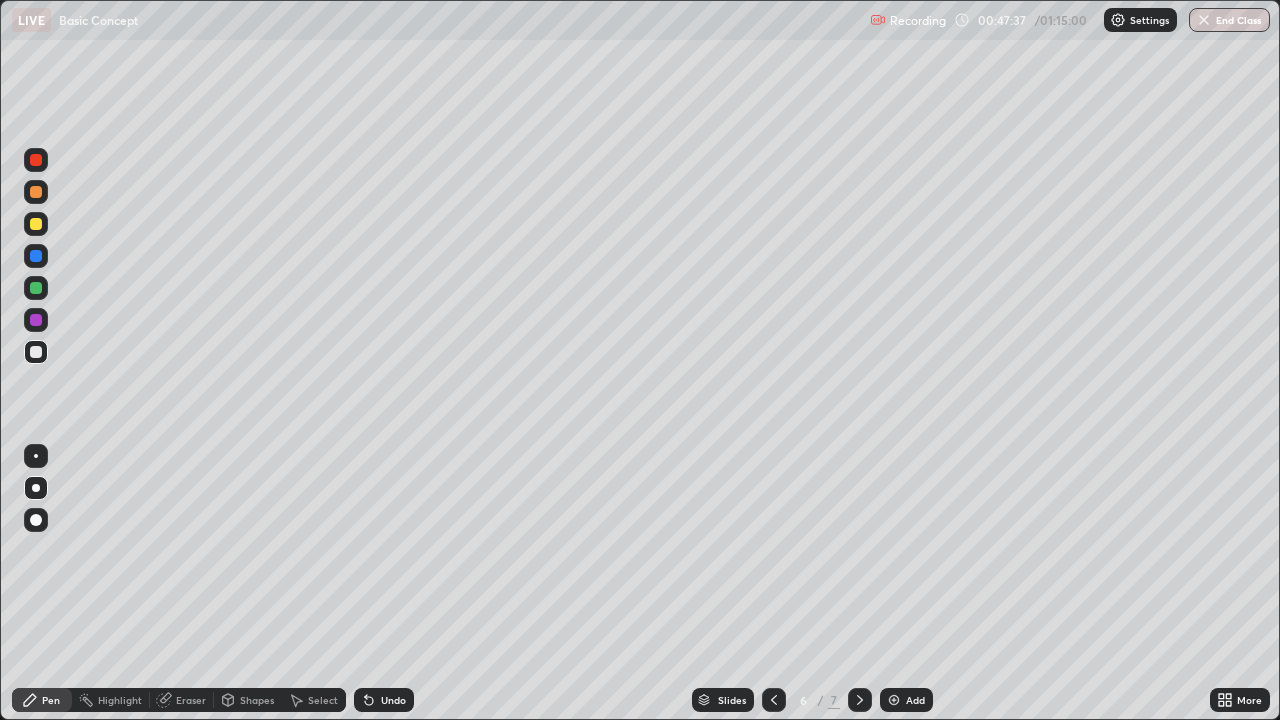 click 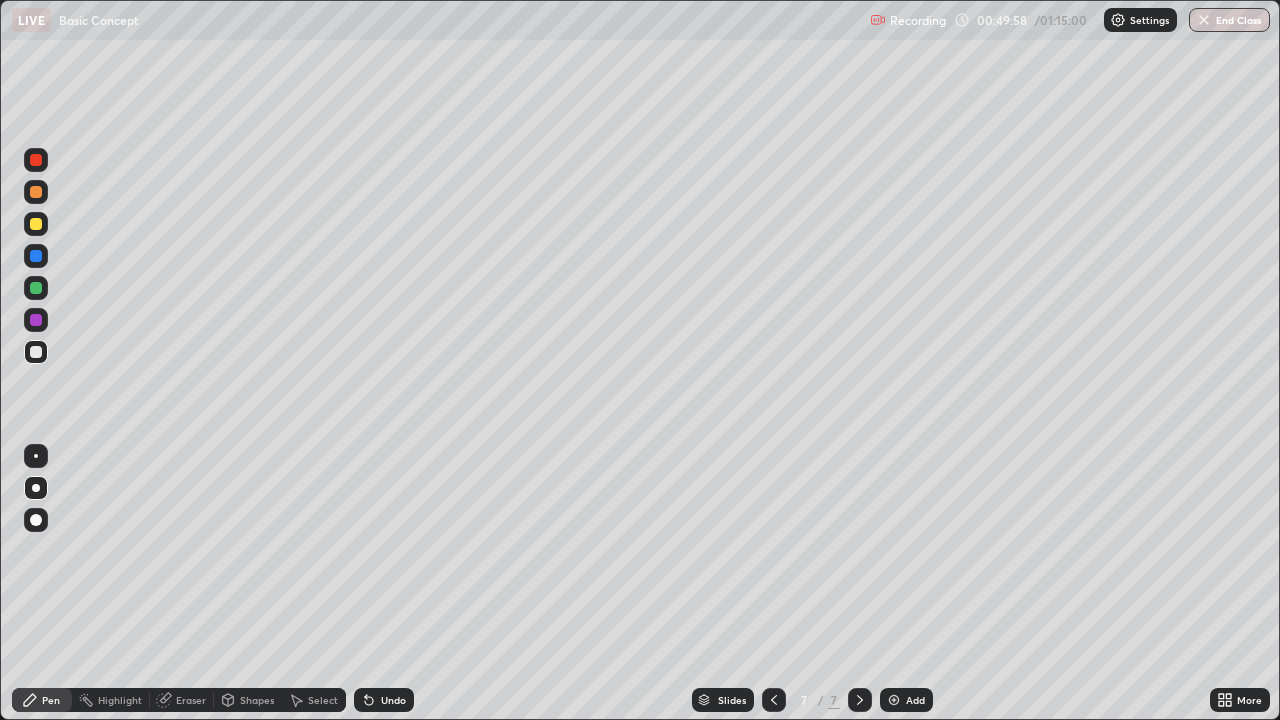 click on "Add" at bounding box center [906, 700] 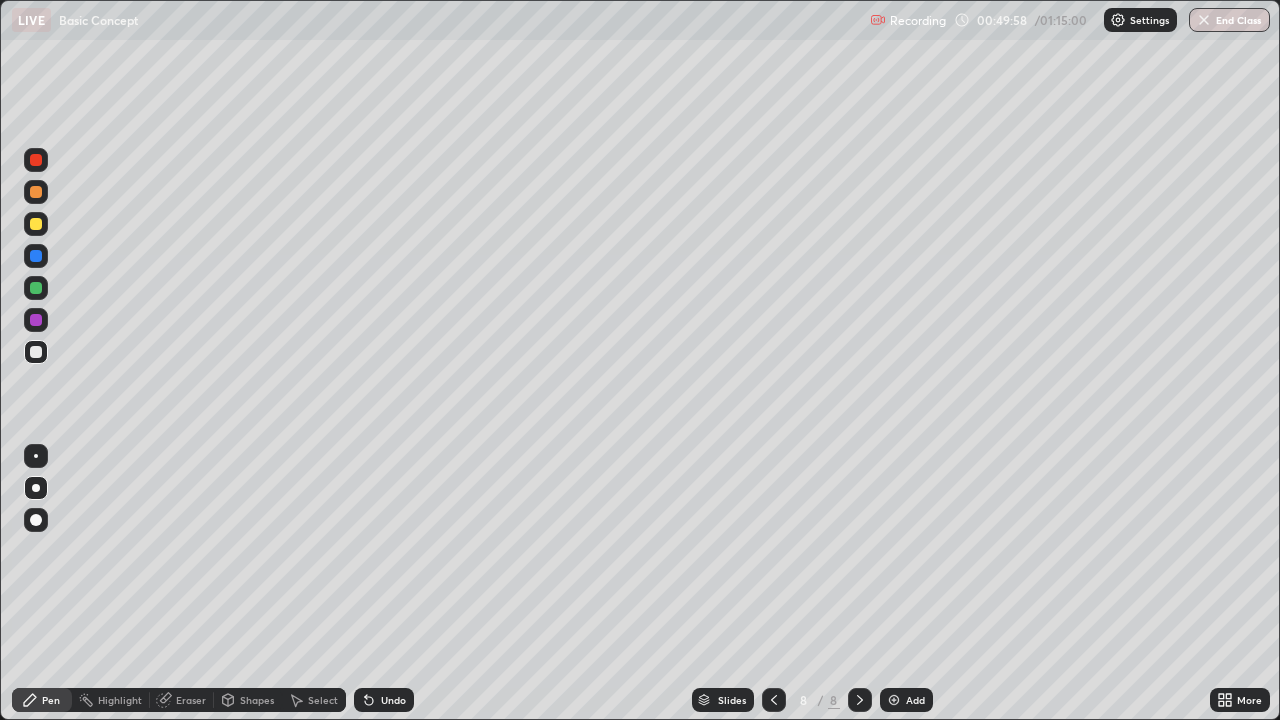 click on "Shapes" at bounding box center (257, 700) 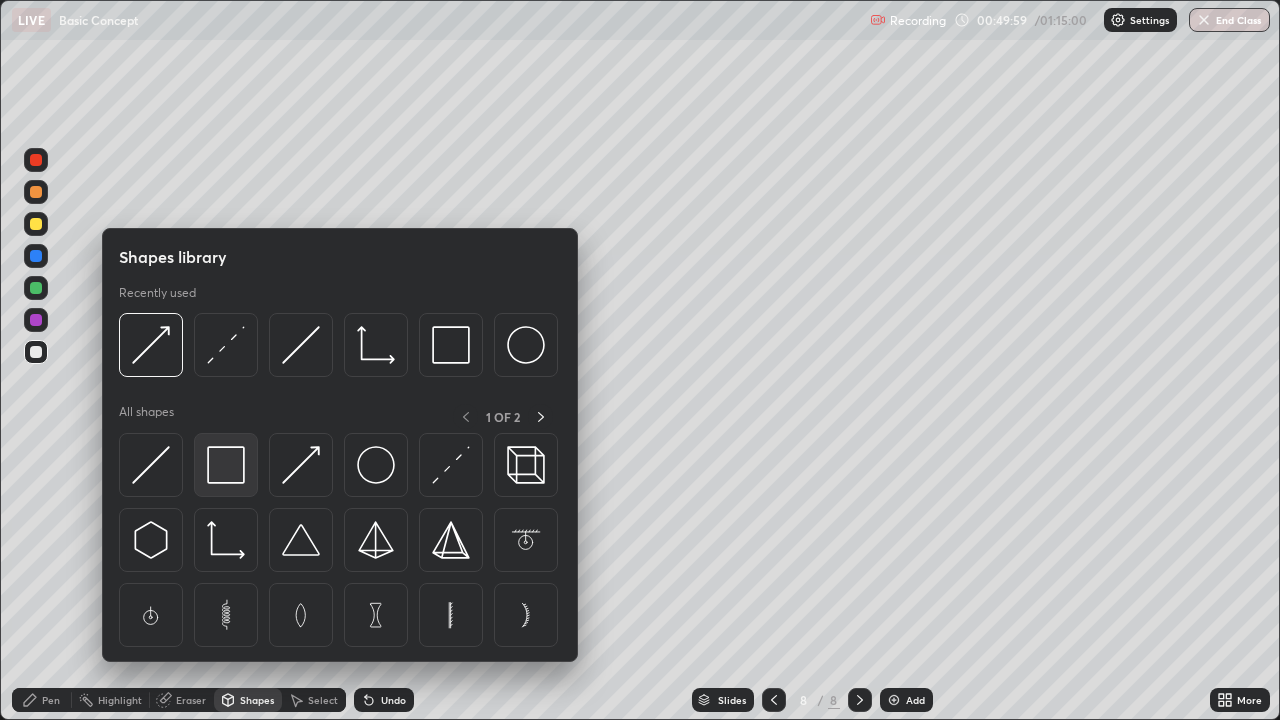 click at bounding box center [226, 465] 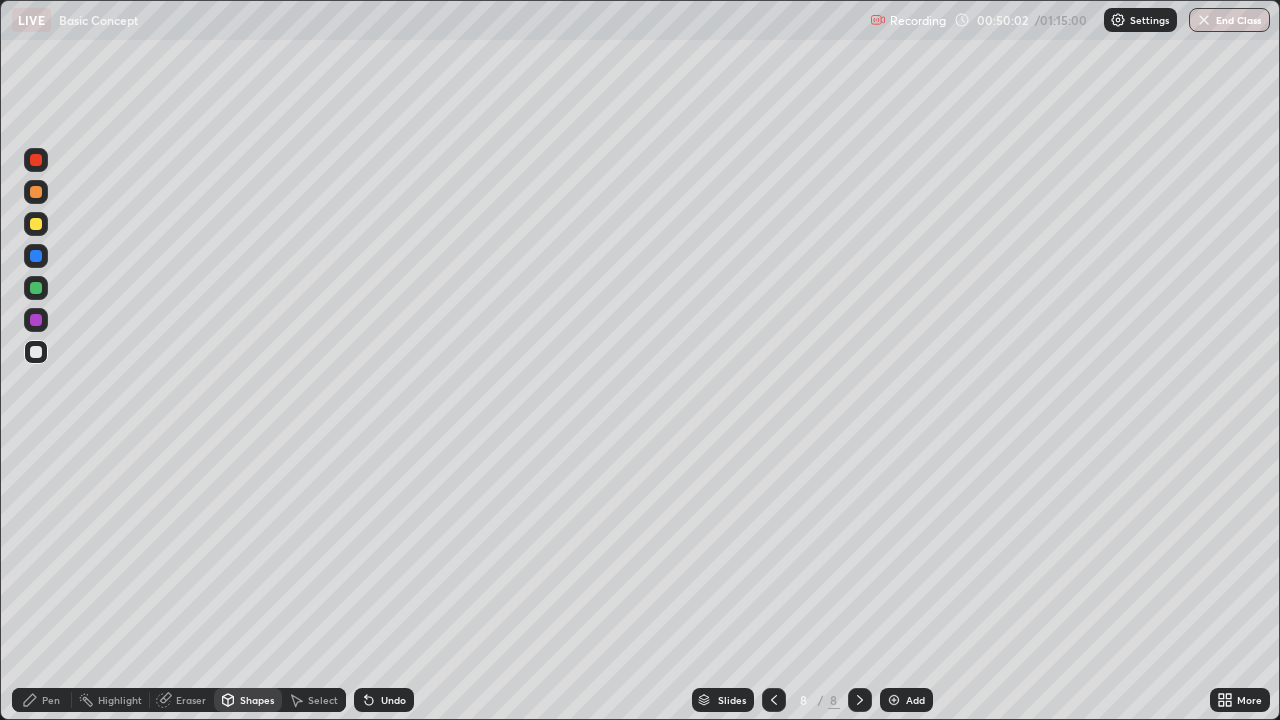 click on "Pen" at bounding box center [51, 700] 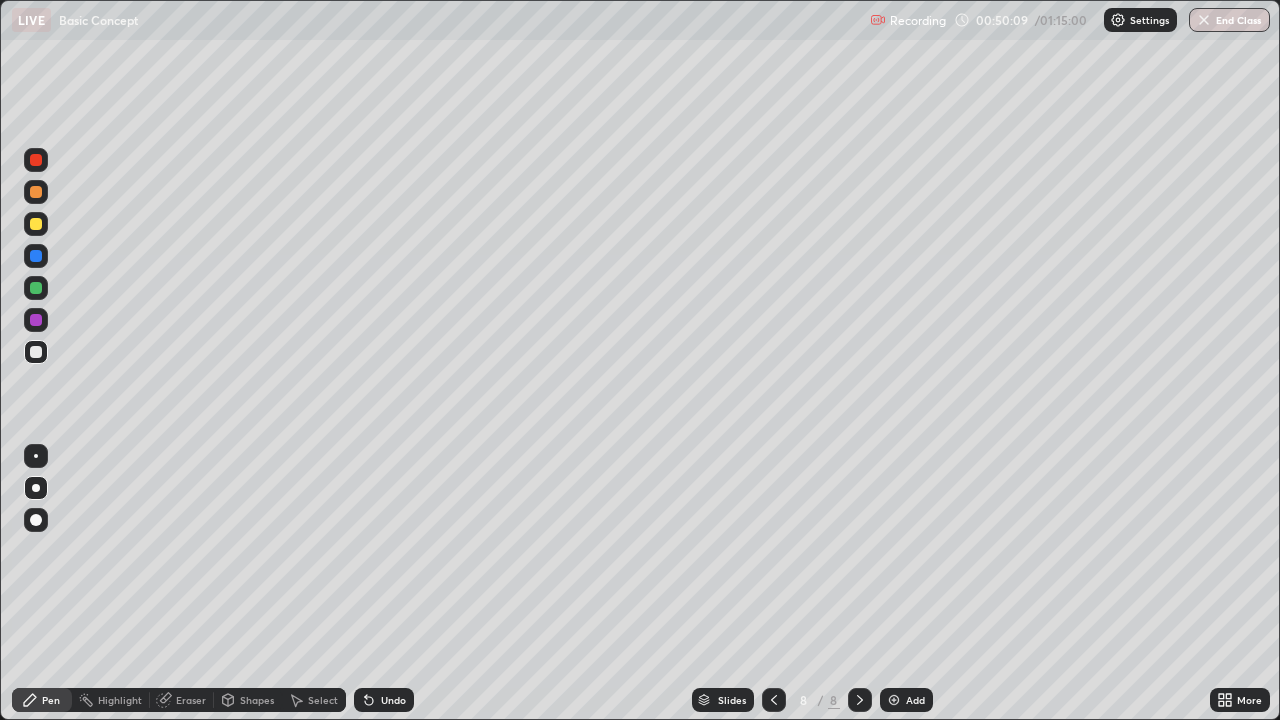 click at bounding box center [36, 224] 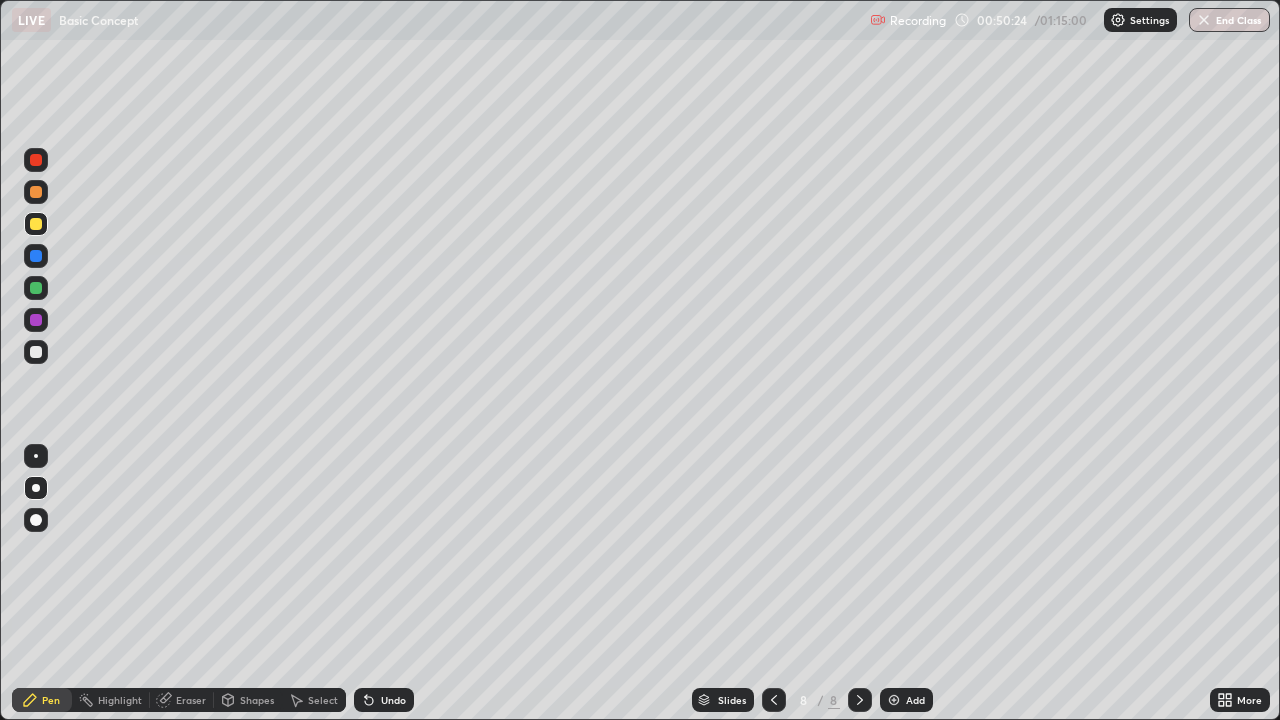 click on "Undo" at bounding box center [393, 700] 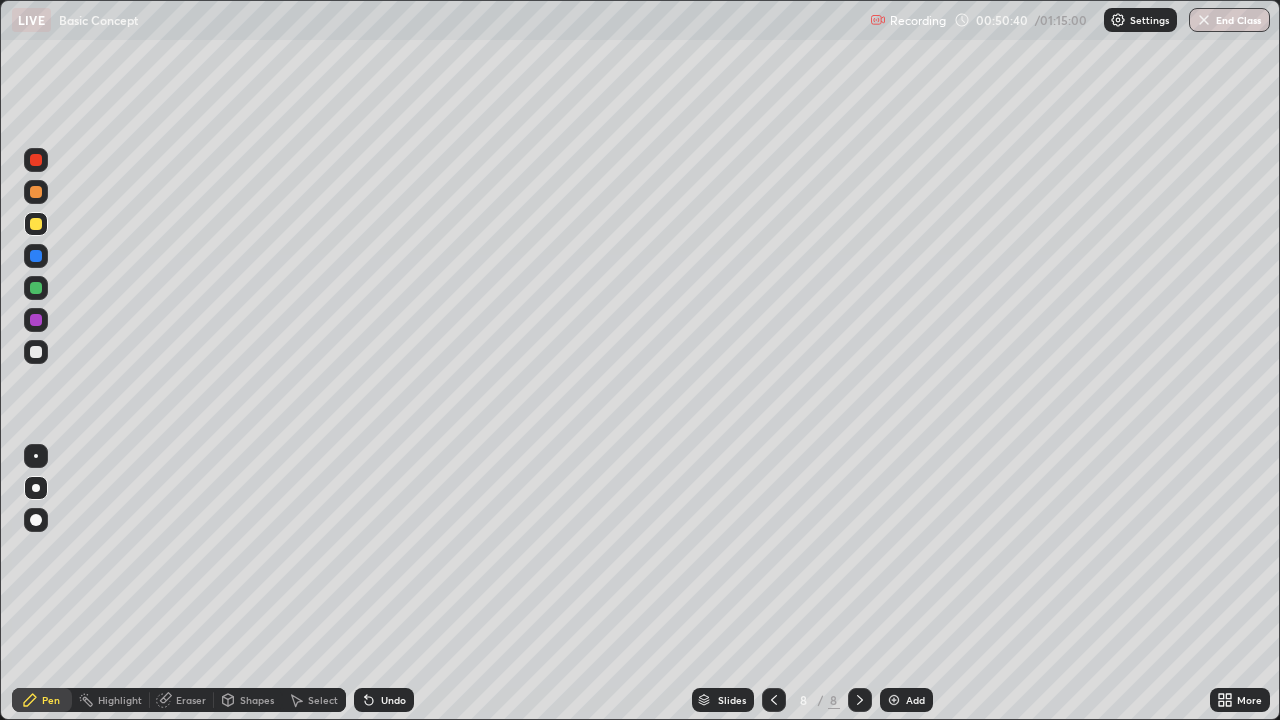 click at bounding box center (36, 192) 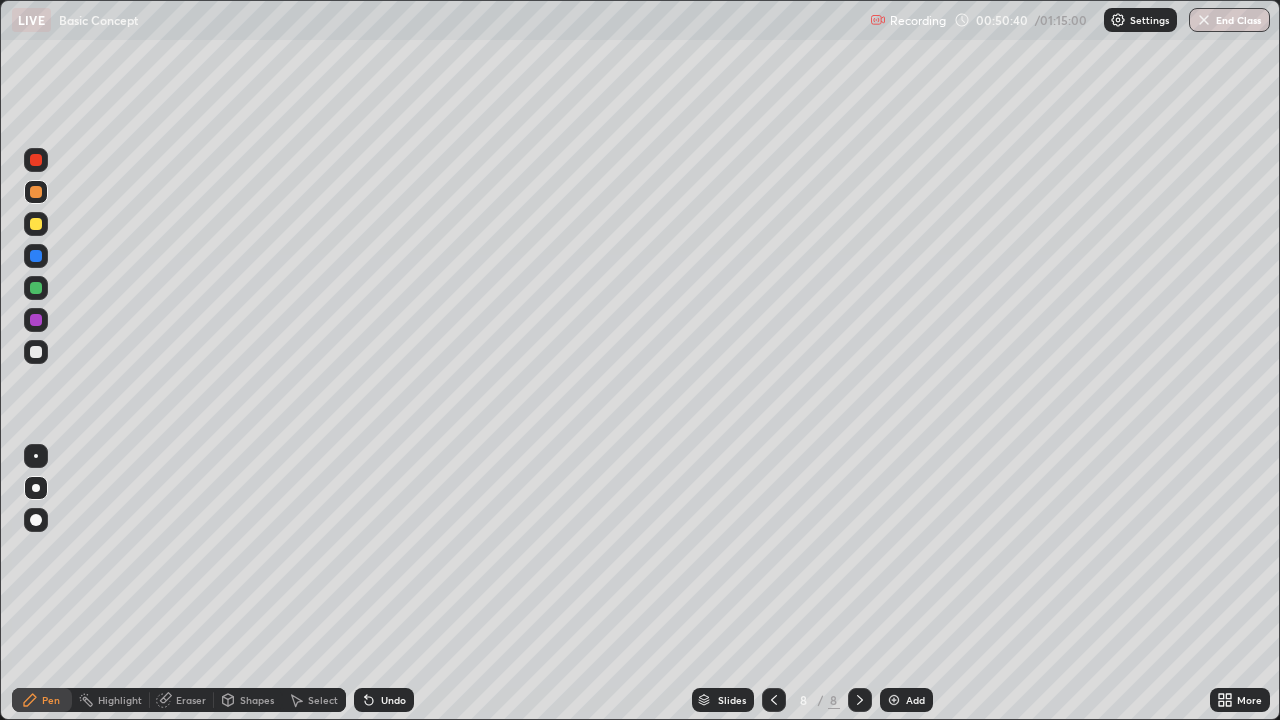 click at bounding box center [36, 160] 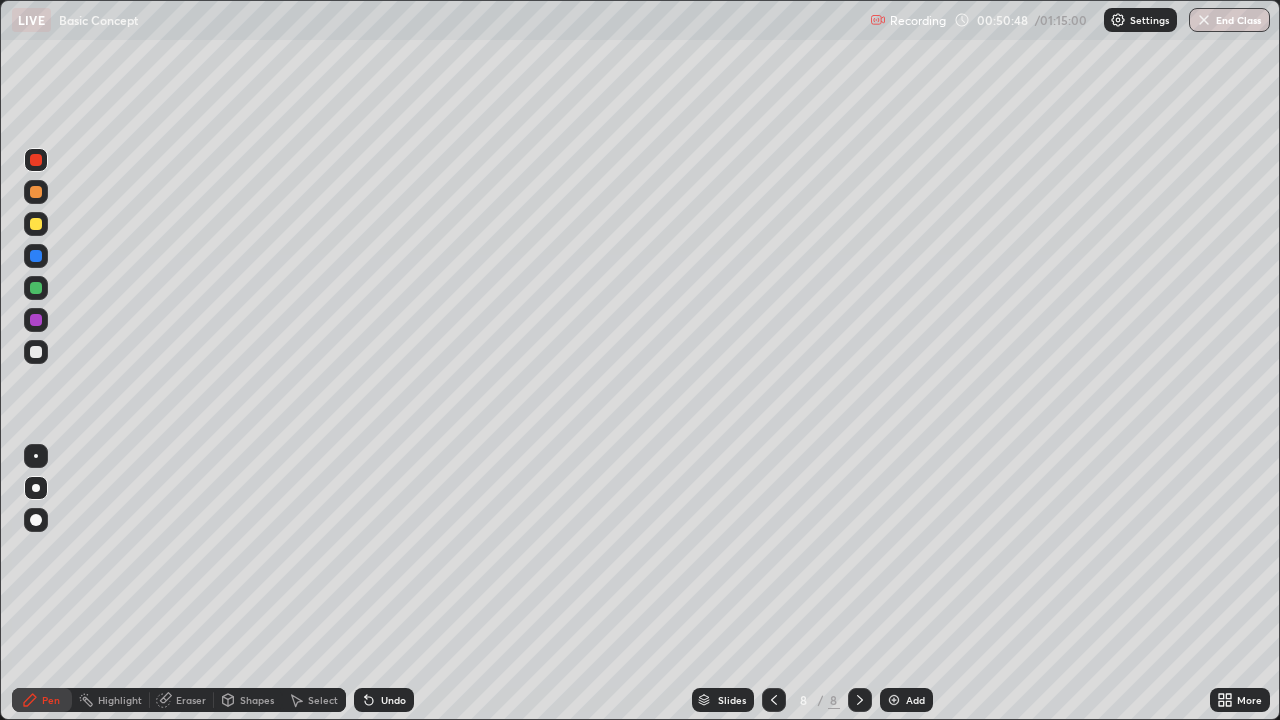 click on "Shapes" at bounding box center (257, 700) 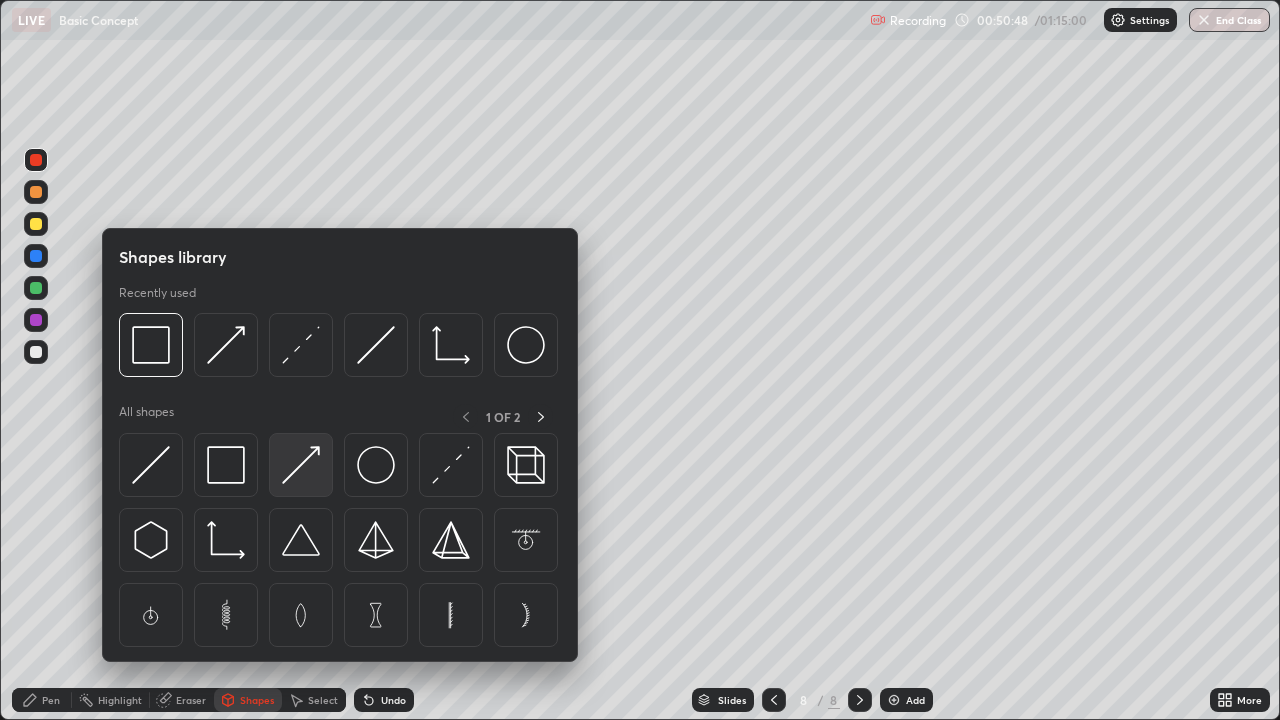 click at bounding box center [301, 465] 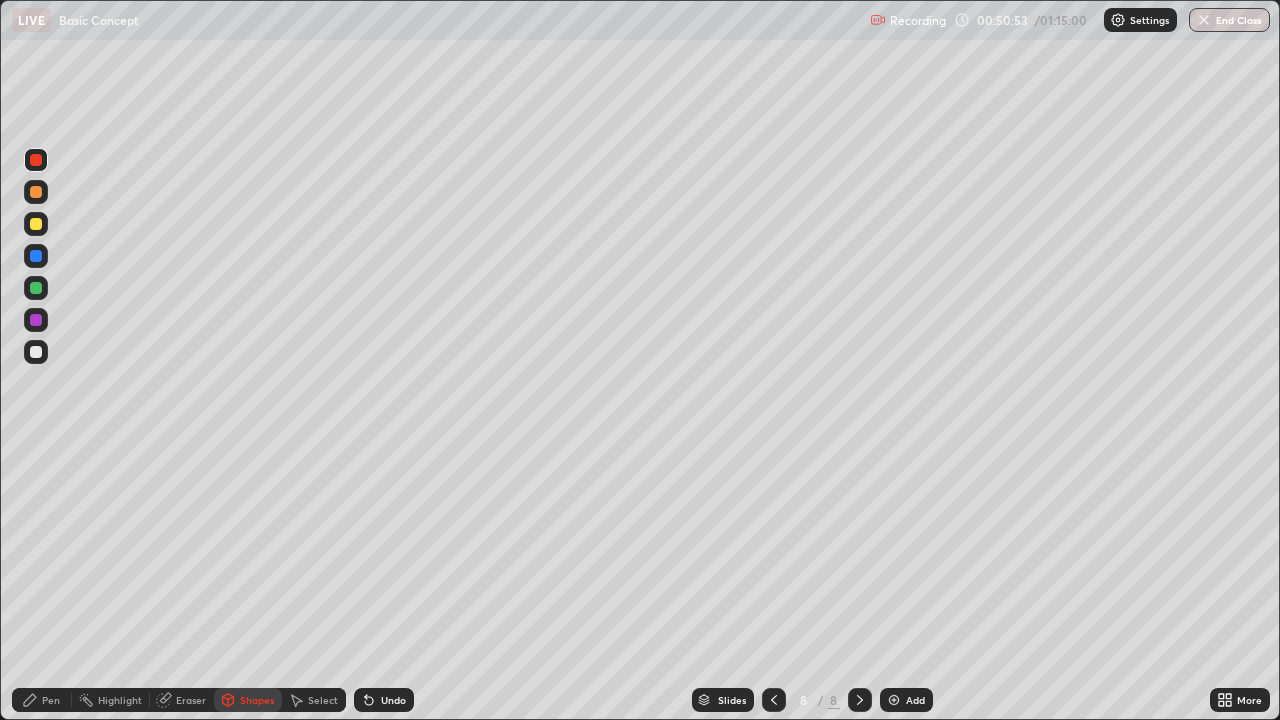 click on "Pen" at bounding box center [42, 700] 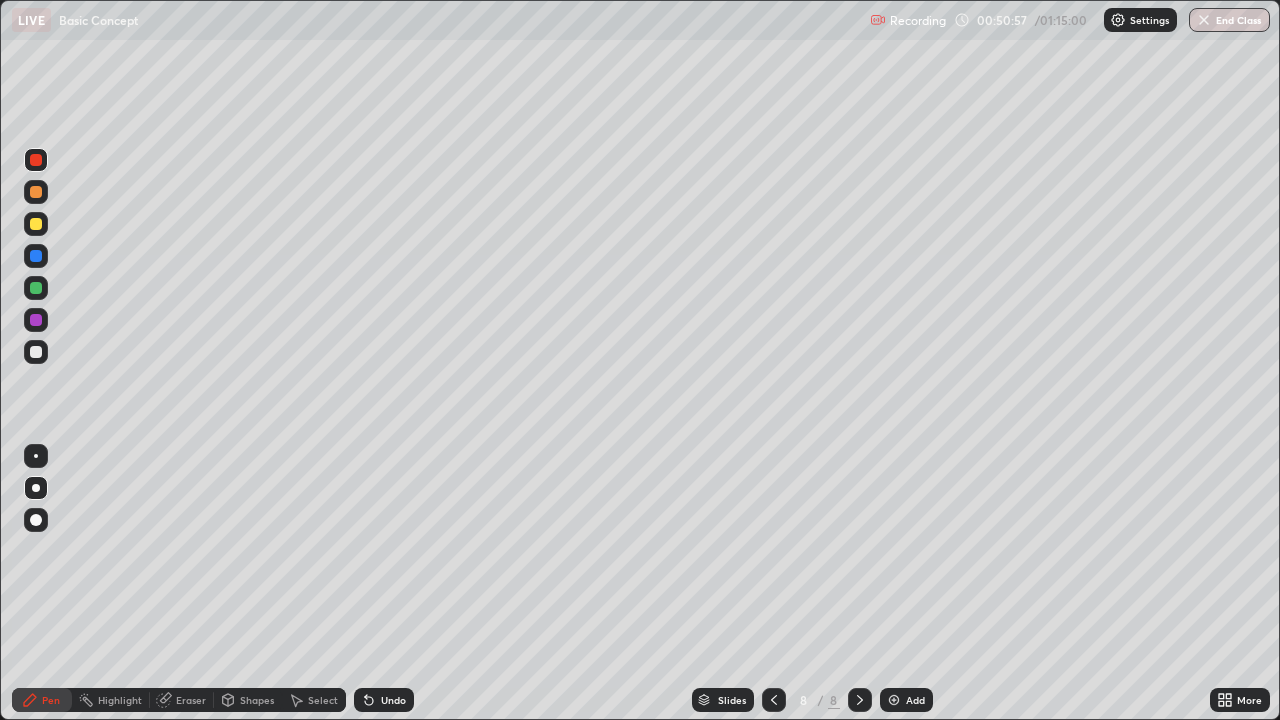 click at bounding box center [36, 352] 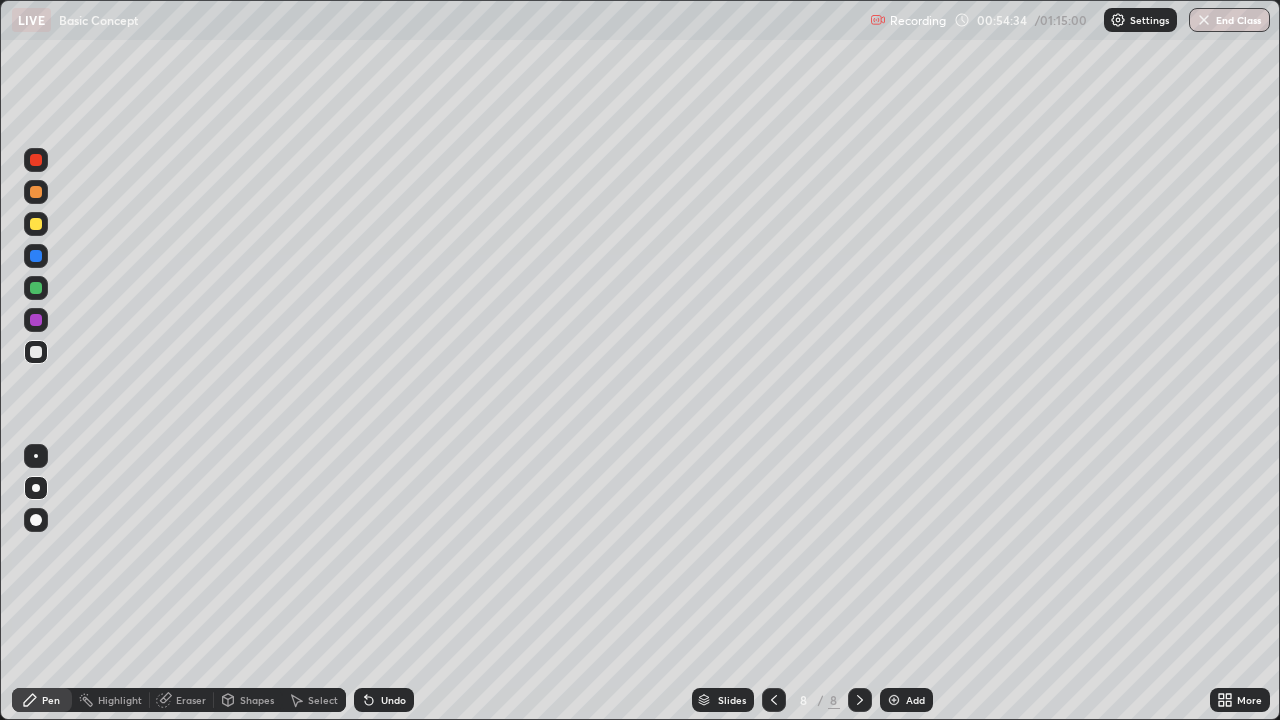 click on "Shapes" at bounding box center [257, 700] 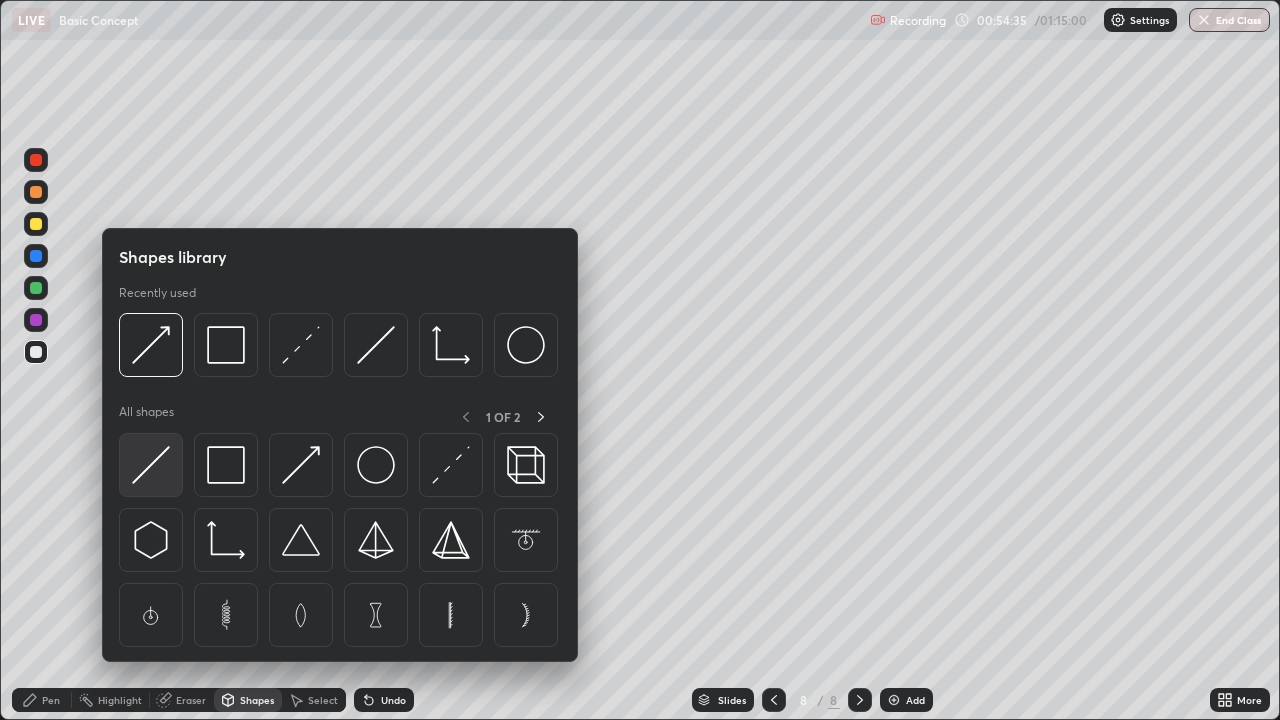 click at bounding box center (151, 465) 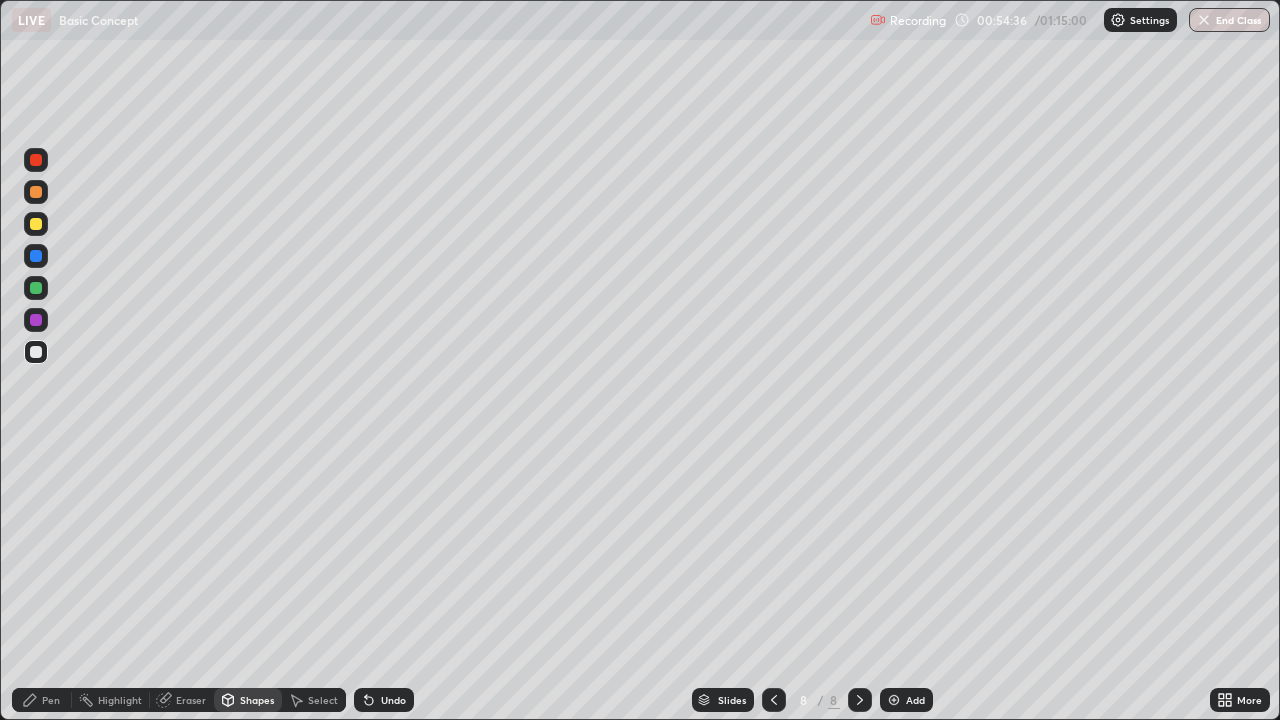 click on "Shapes" at bounding box center (257, 700) 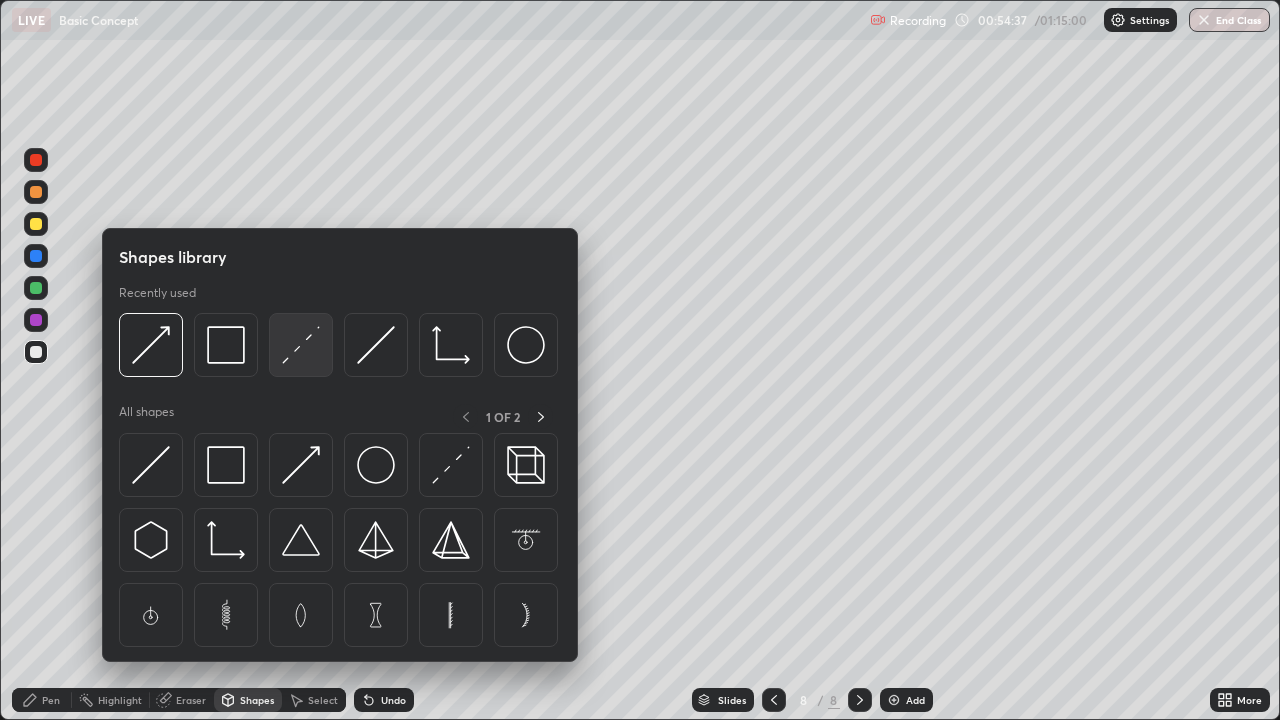 click at bounding box center (301, 345) 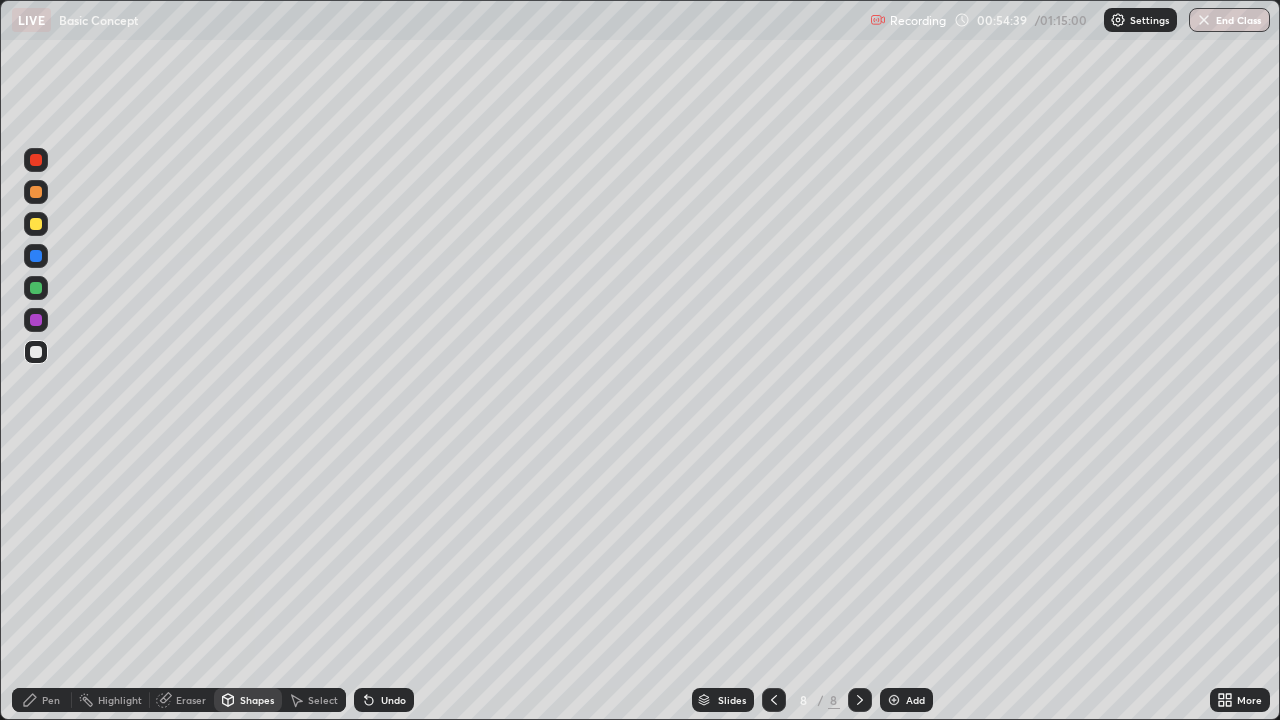 click at bounding box center (36, 224) 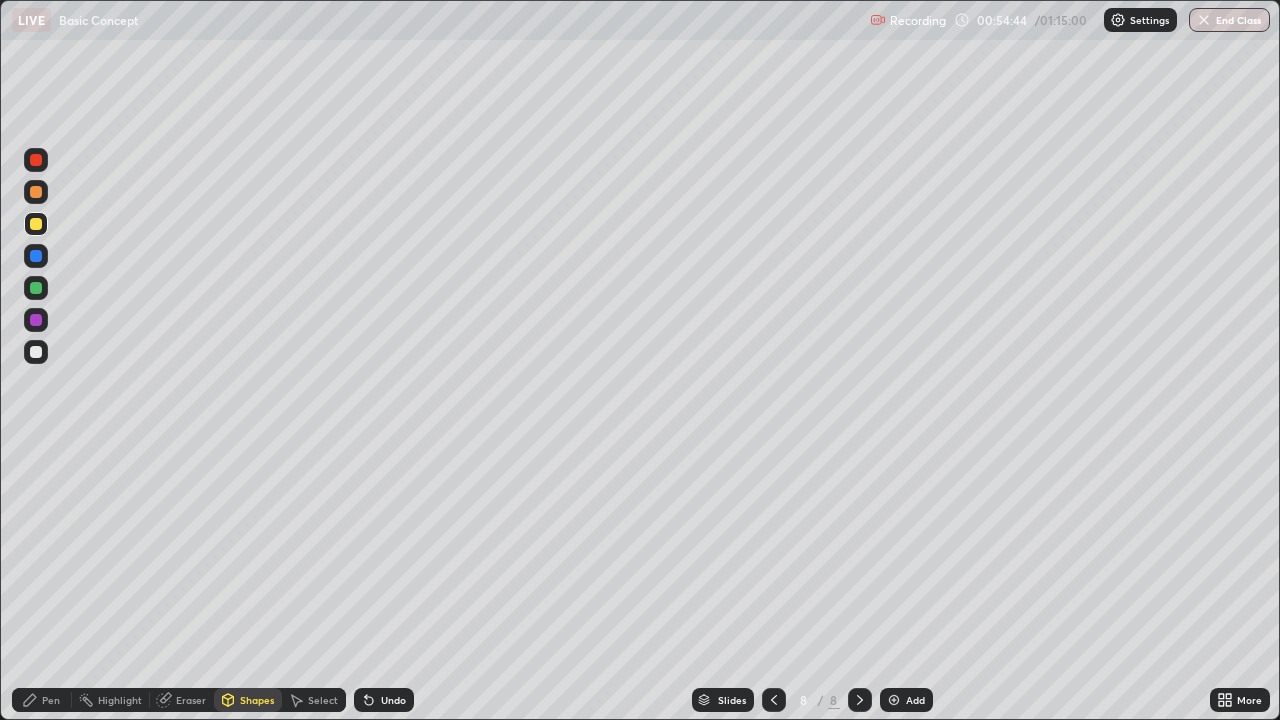 click on "Pen" at bounding box center [51, 700] 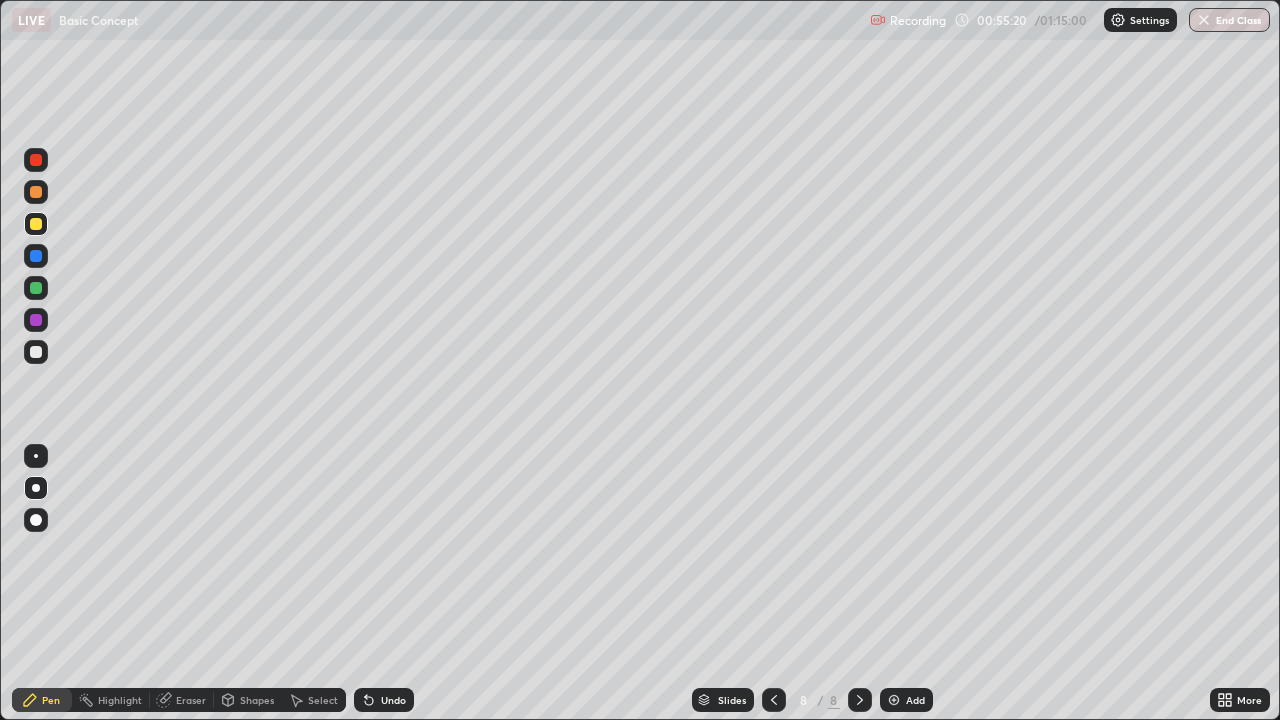 click on "Shapes" at bounding box center (257, 700) 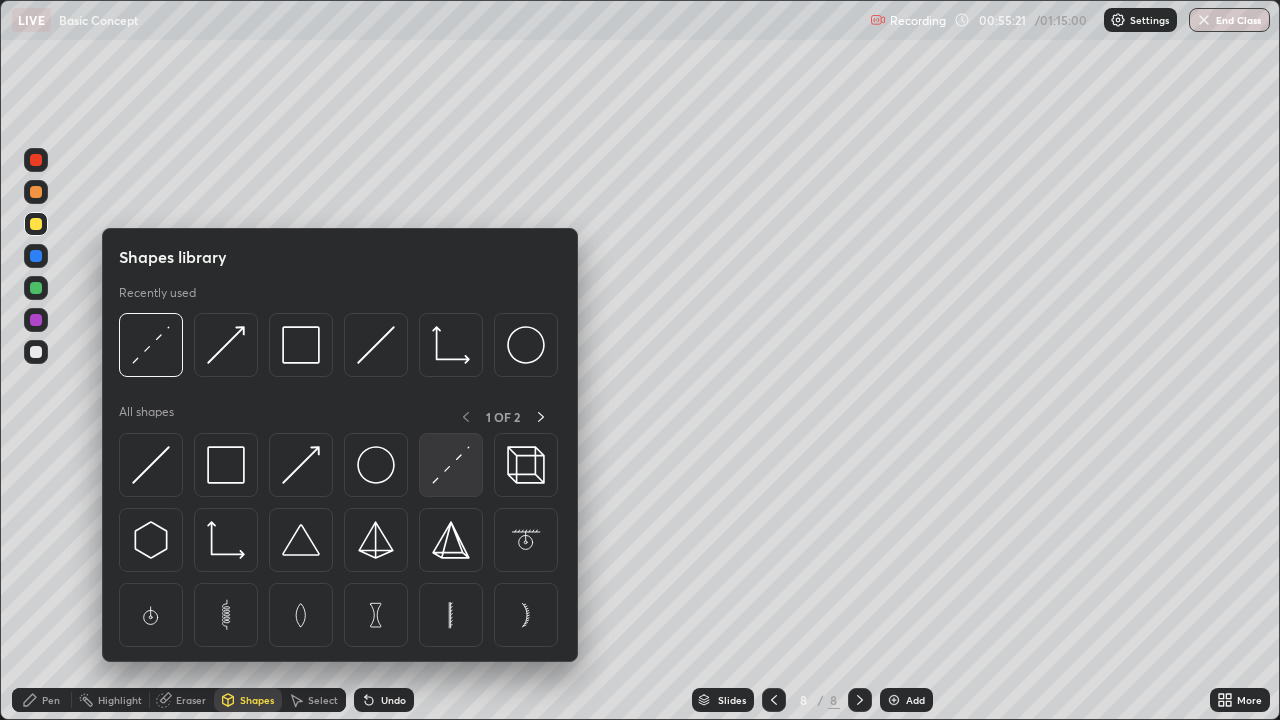click at bounding box center [451, 465] 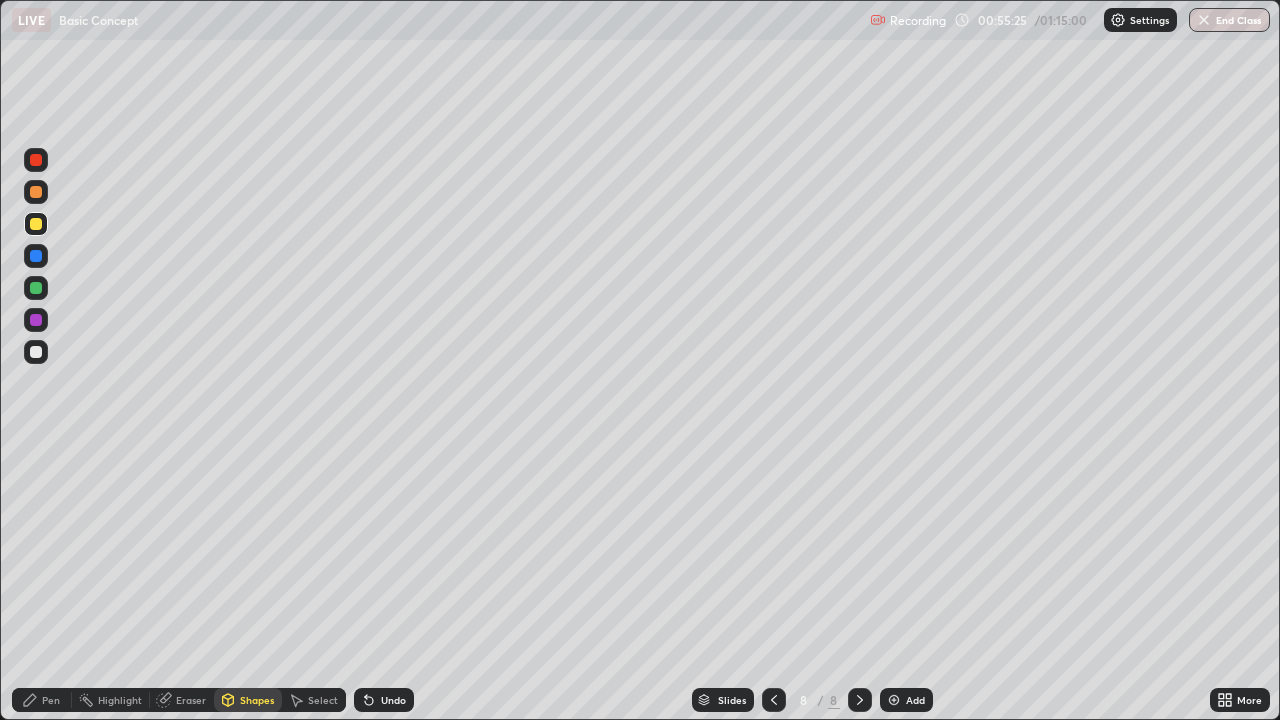 click on "Pen" at bounding box center (42, 700) 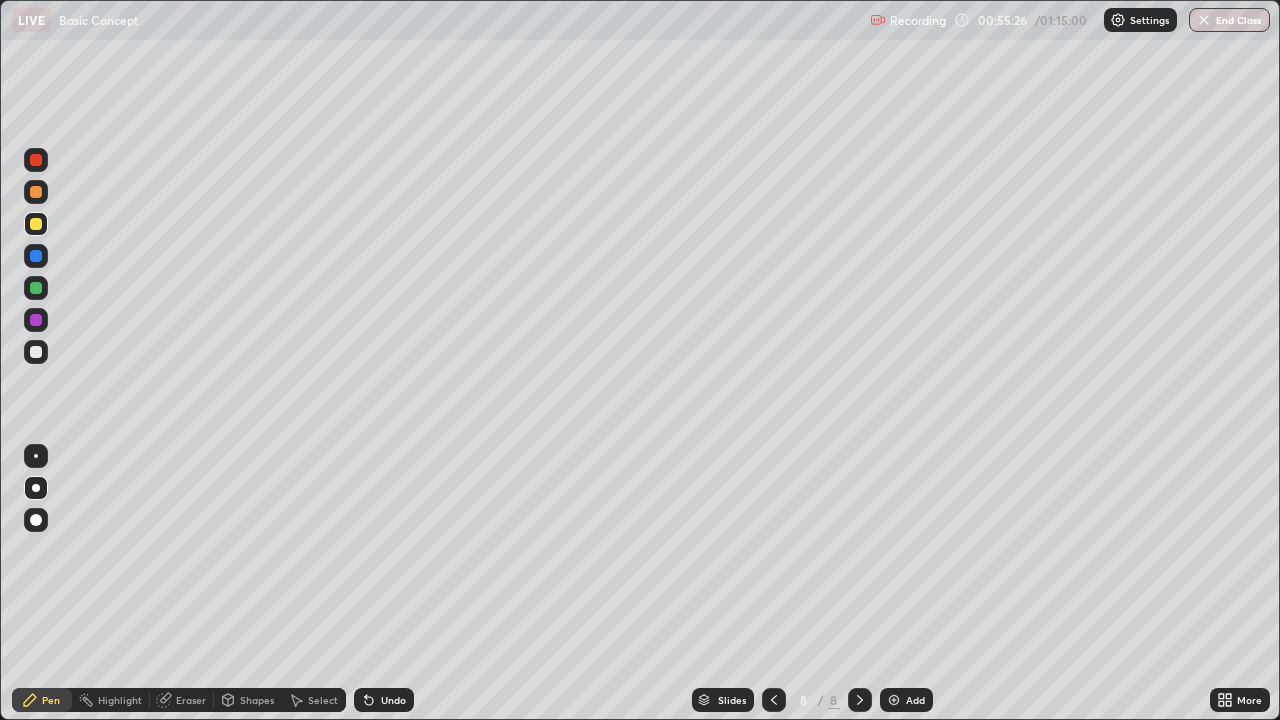 click at bounding box center (36, 352) 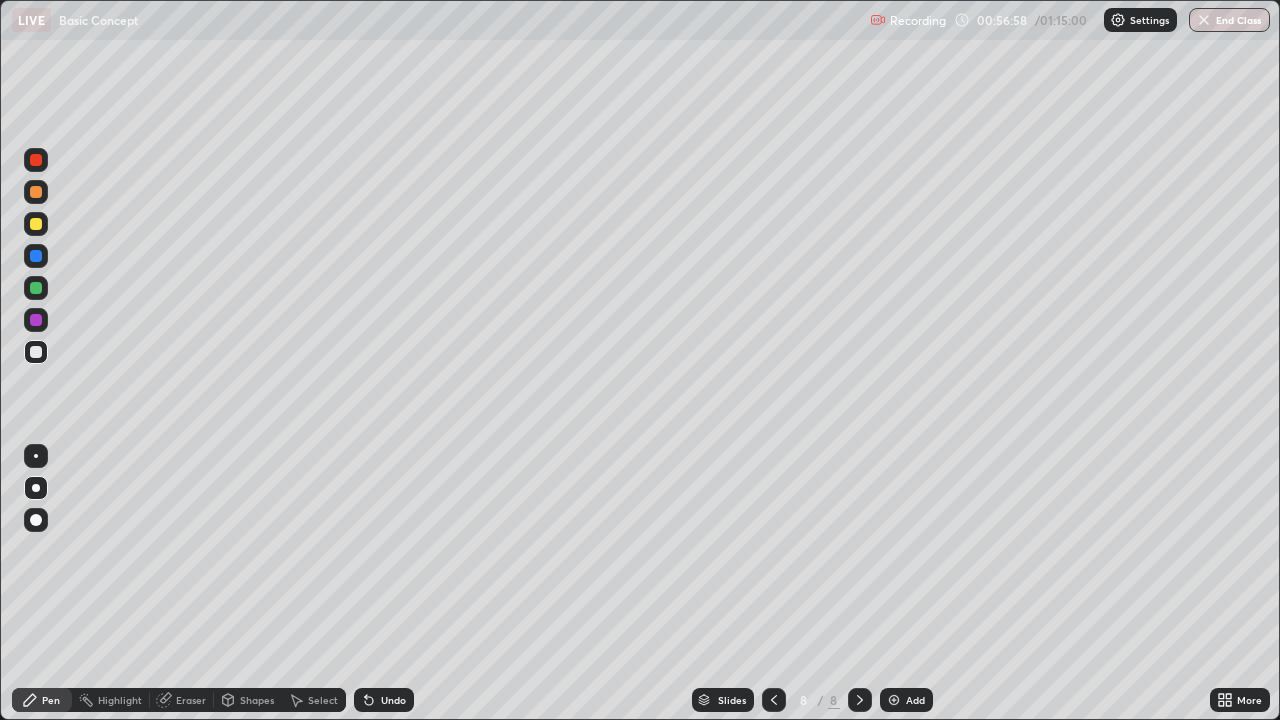 click on "Add" at bounding box center [915, 700] 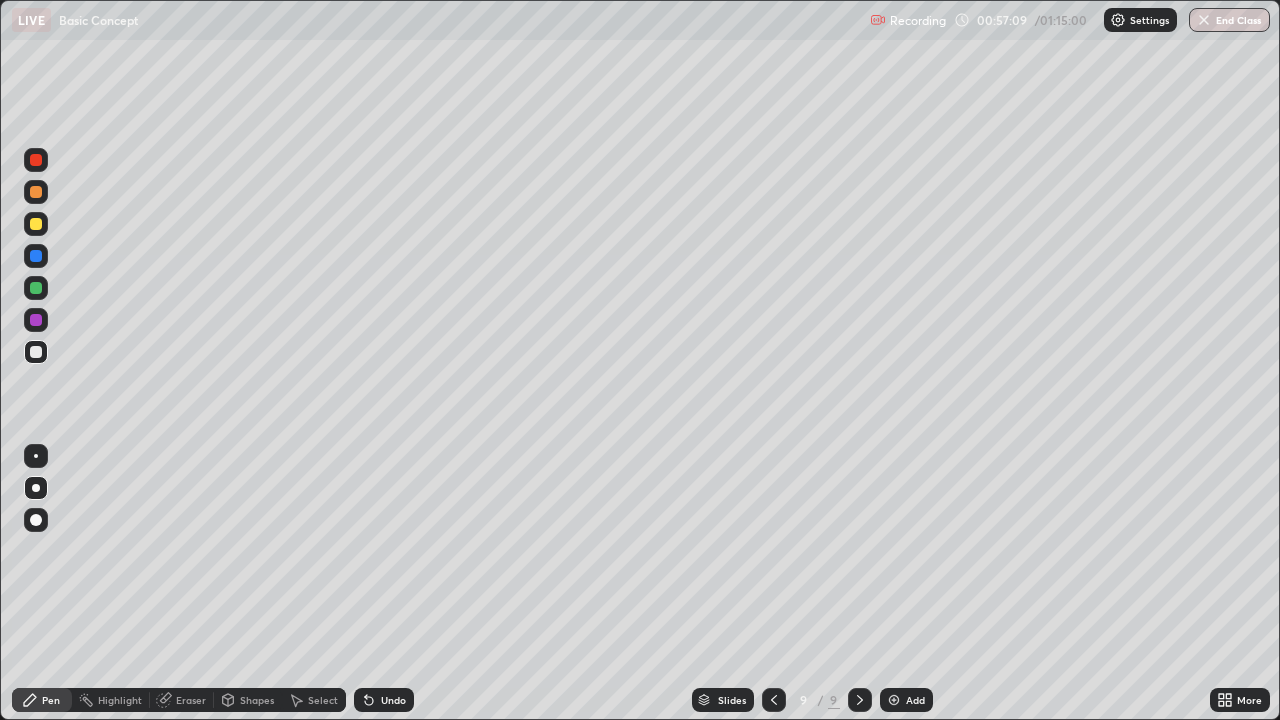 click 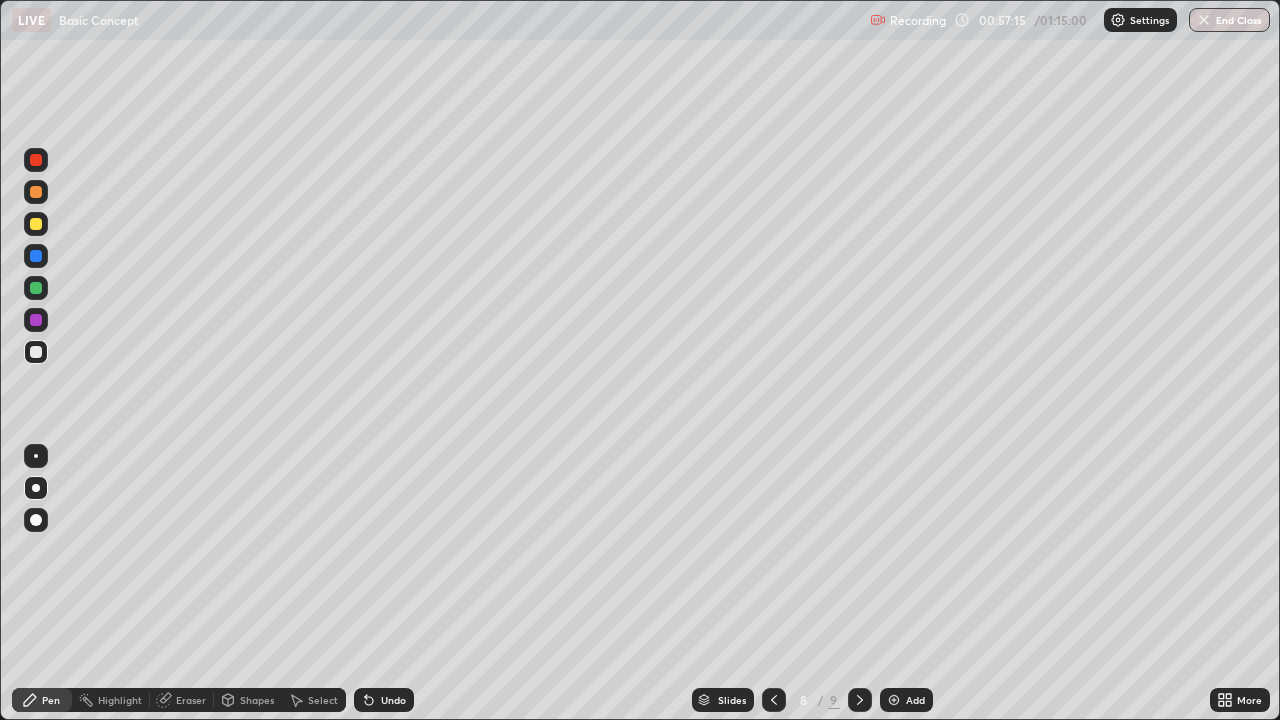 click on "Select" at bounding box center [323, 700] 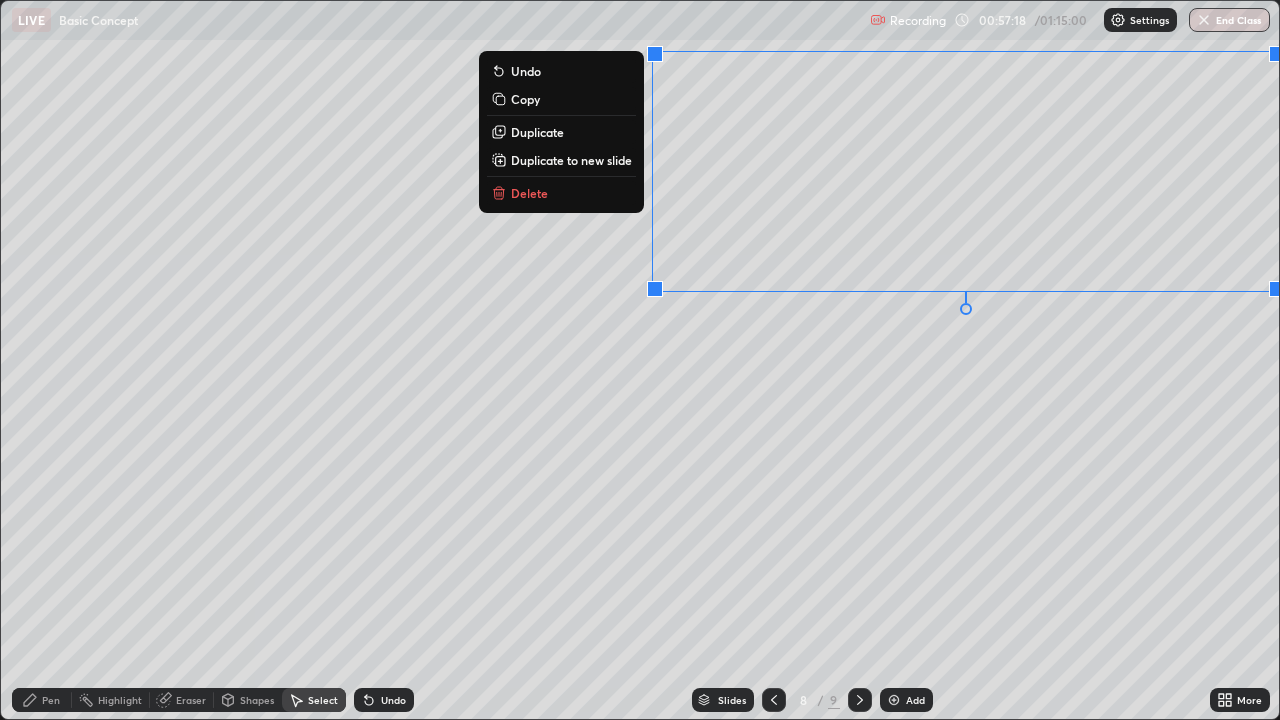 click on "Delete" at bounding box center [561, 193] 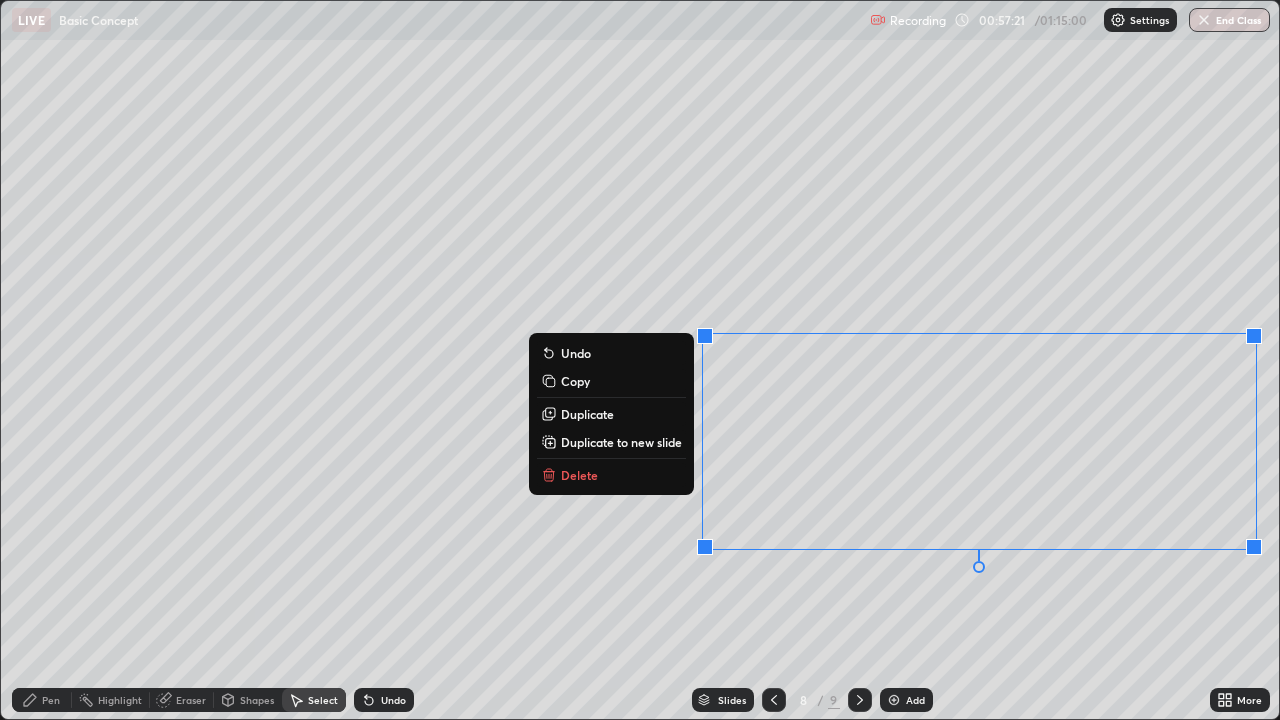 click on "Delete" at bounding box center [579, 475] 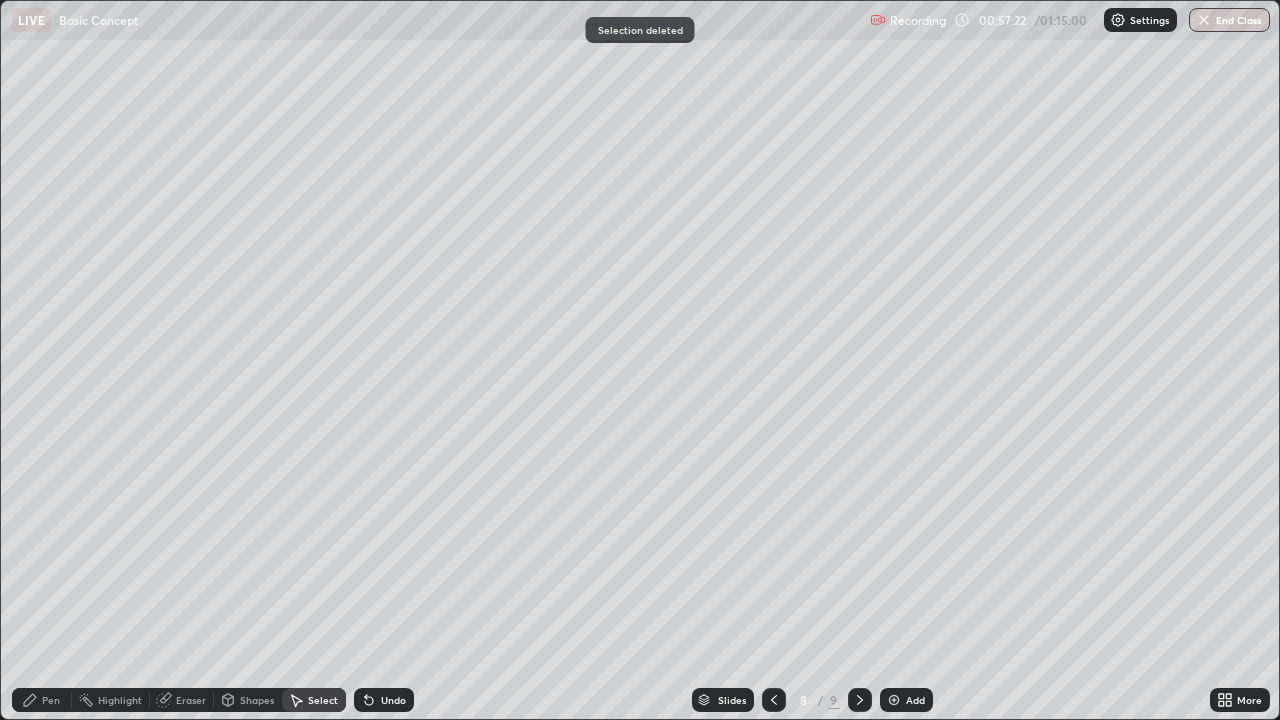 click on "Pen" at bounding box center [51, 700] 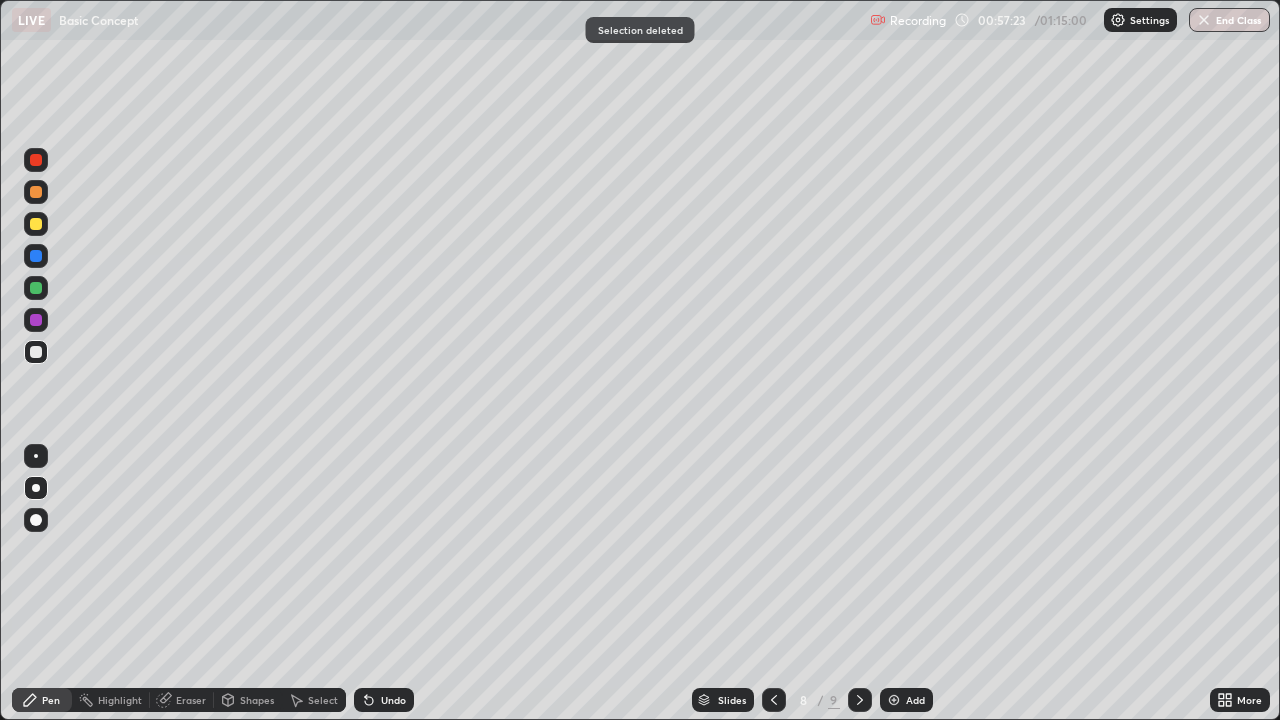 click 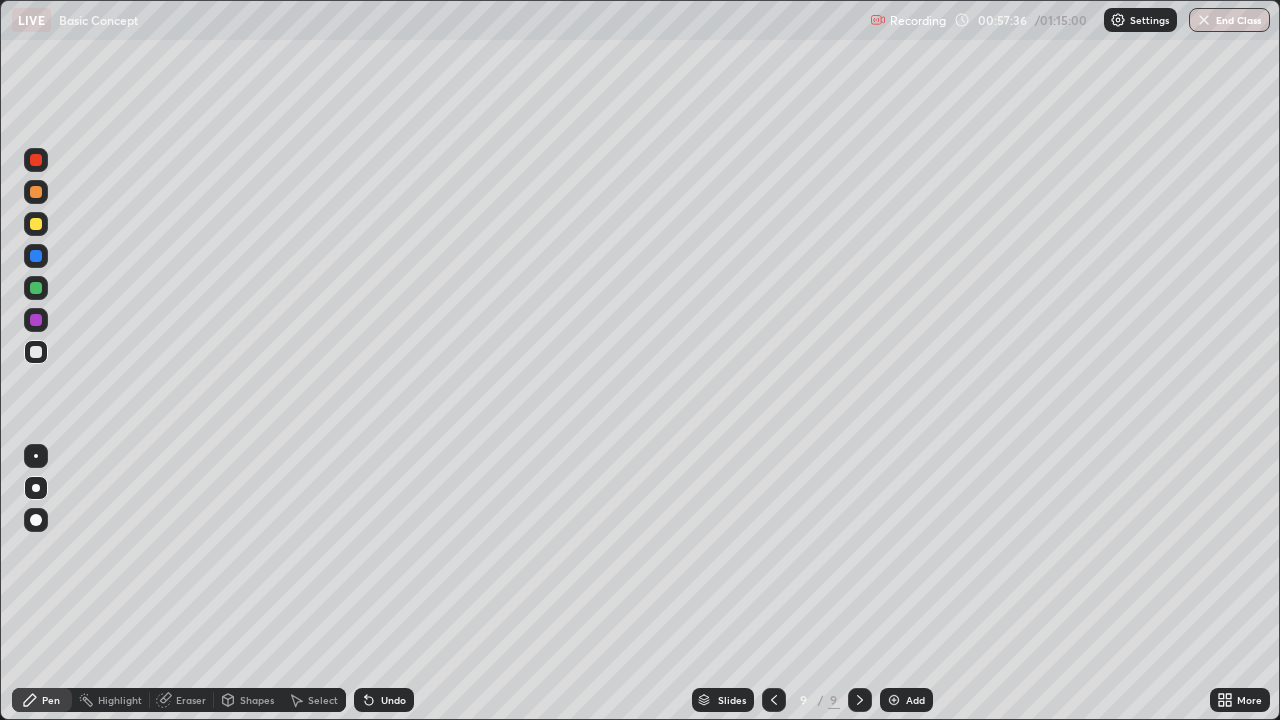 click at bounding box center (36, 224) 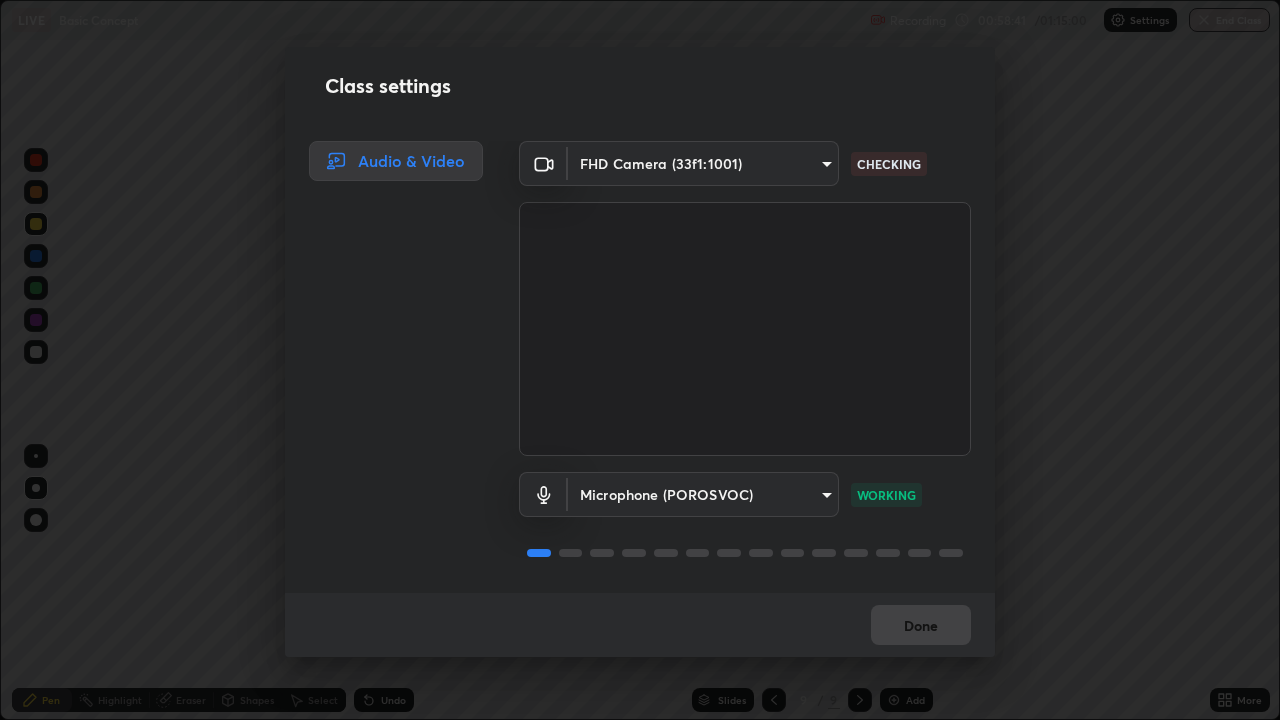 scroll, scrollTop: 2, scrollLeft: 0, axis: vertical 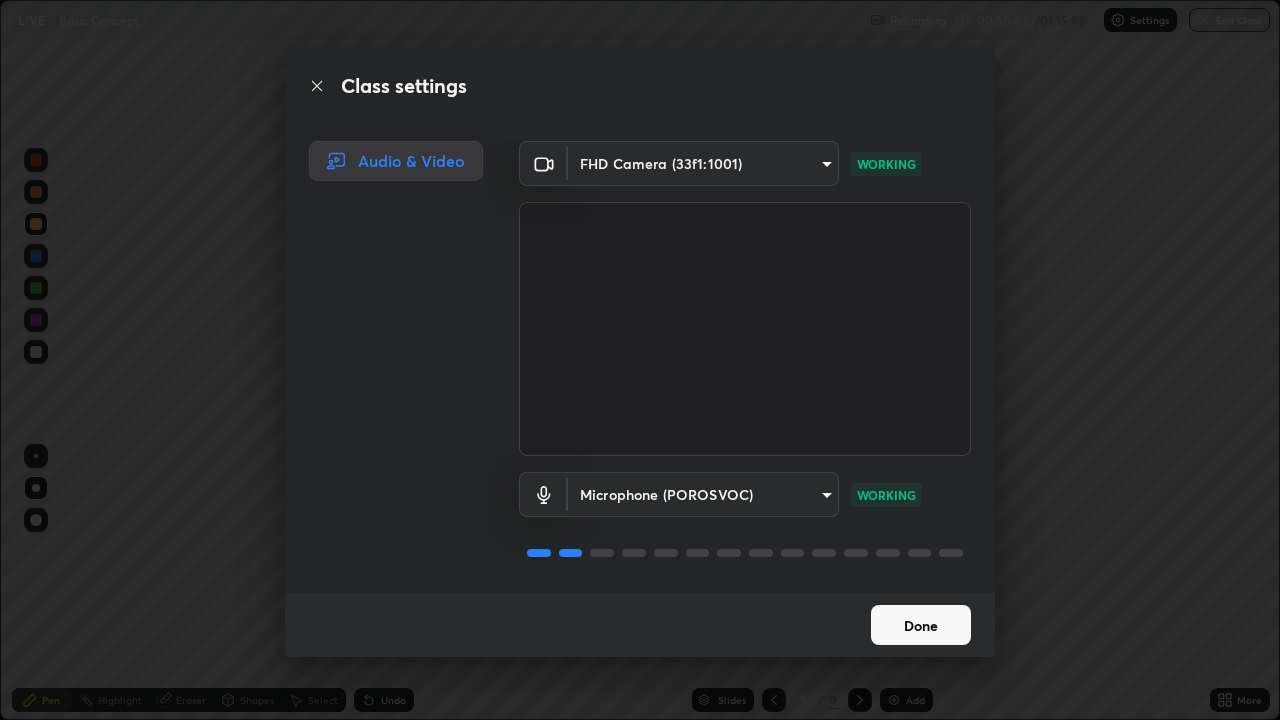 click on "Done" at bounding box center [921, 625] 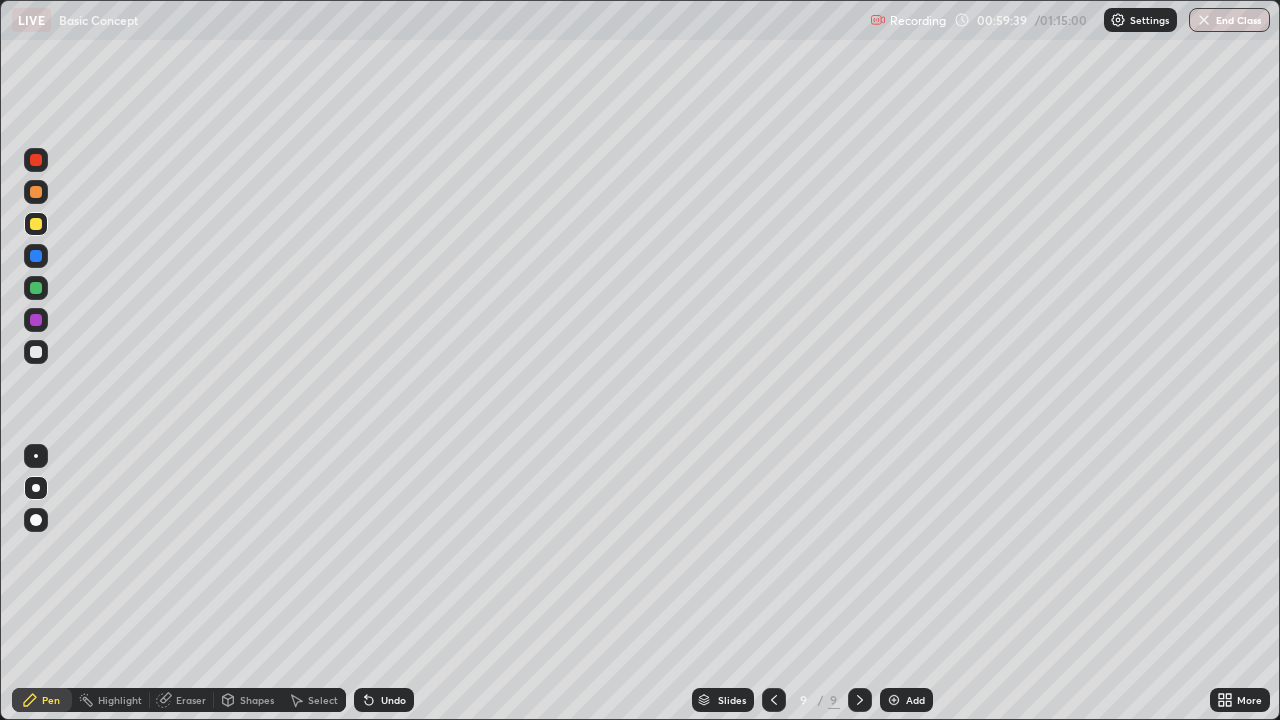 click at bounding box center [36, 160] 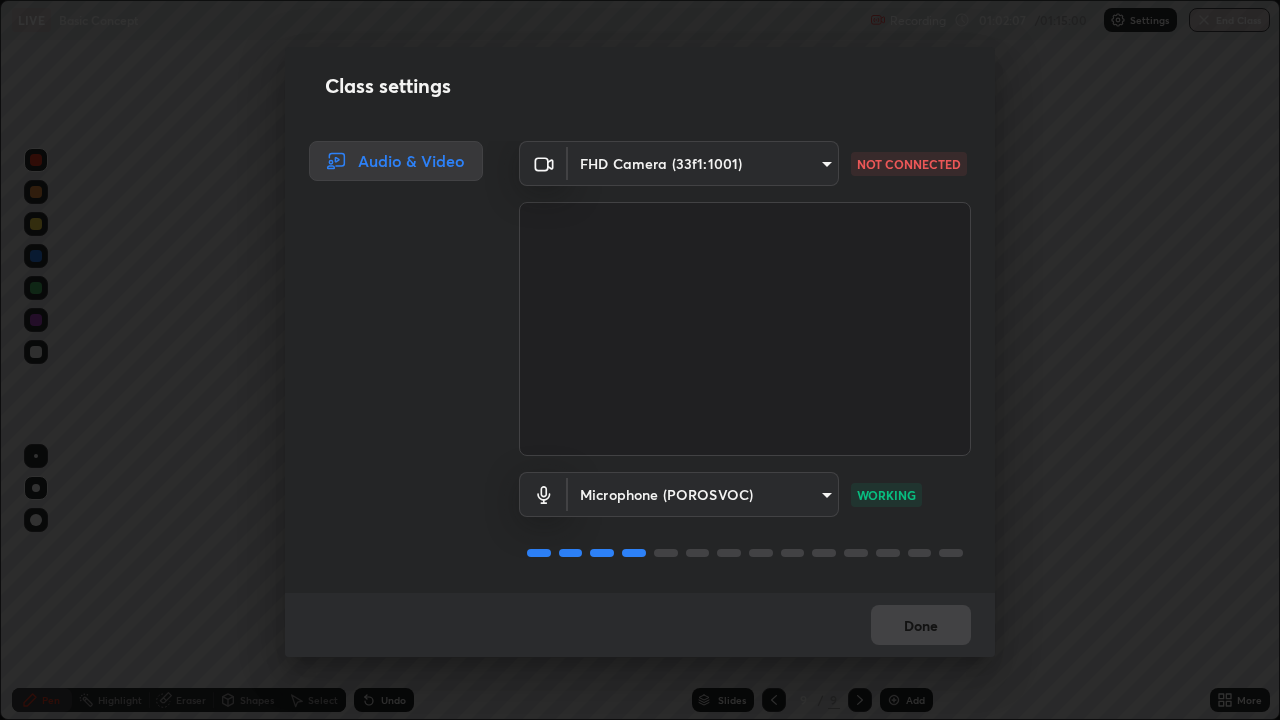 click on "Erase all LIVE Basic Concept Recording 00:02:07 /  01:15:00 Settings End Class Setting up your live class Basic Concept • L40 of PHY_Vizag NEET UG 2026 Conquer 1 [FIRST] [LAST] Pen Highlight Eraser Shapes Select Undo Slides 9 / 9 Add More No doubts shared Encourage your learners to ask a doubt for better clarity Report an issue Reason for reporting Buffering Chat not working Audio - Video sync issue Educator video quality low ​ Attach an image Report Class settings Audio & Video FHD Camera (33f1:1001) 63e944478c375660ba3e2c30d3e136fe9f8746200d3b231c524b05bf34109a7d NOT CONNECTED Microphone (POROSVOC) 4117b5221843bfbea014ce5869428a7475554113c378c47217f8ca71495135e8 WORKING Done" at bounding box center [640, 360] 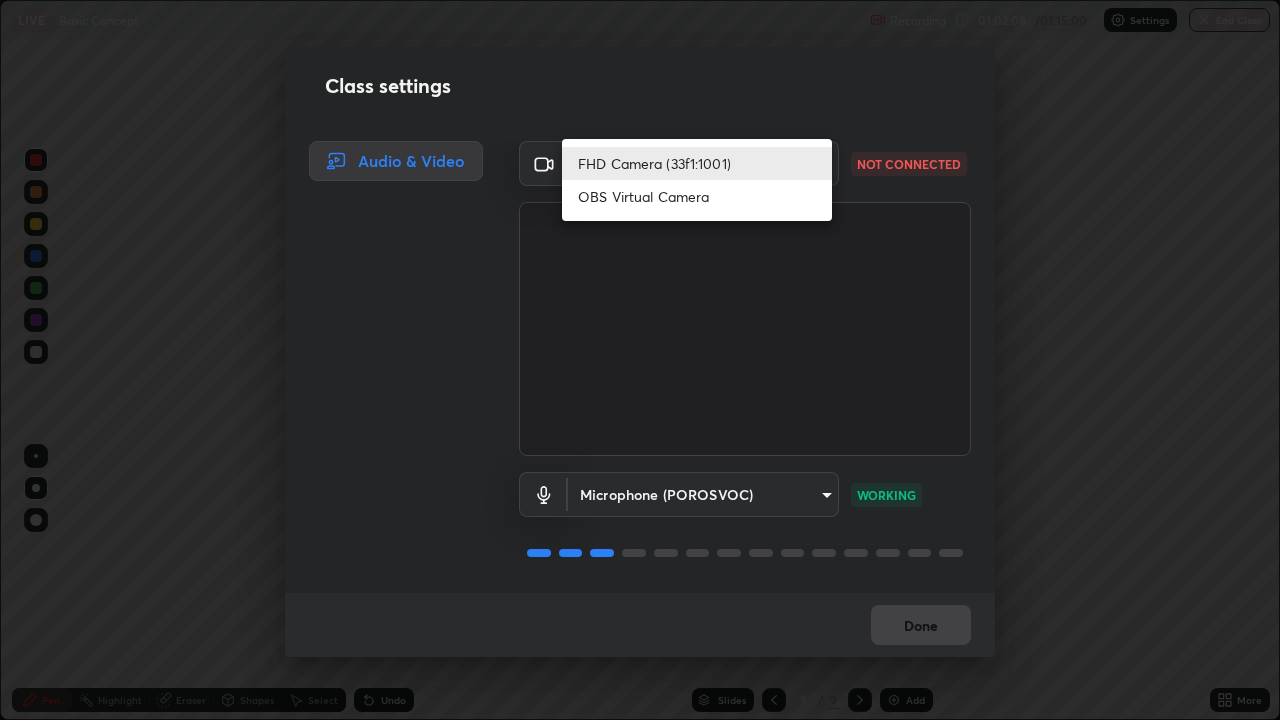 click on "FHD Camera (33f1:1001)" at bounding box center [697, 163] 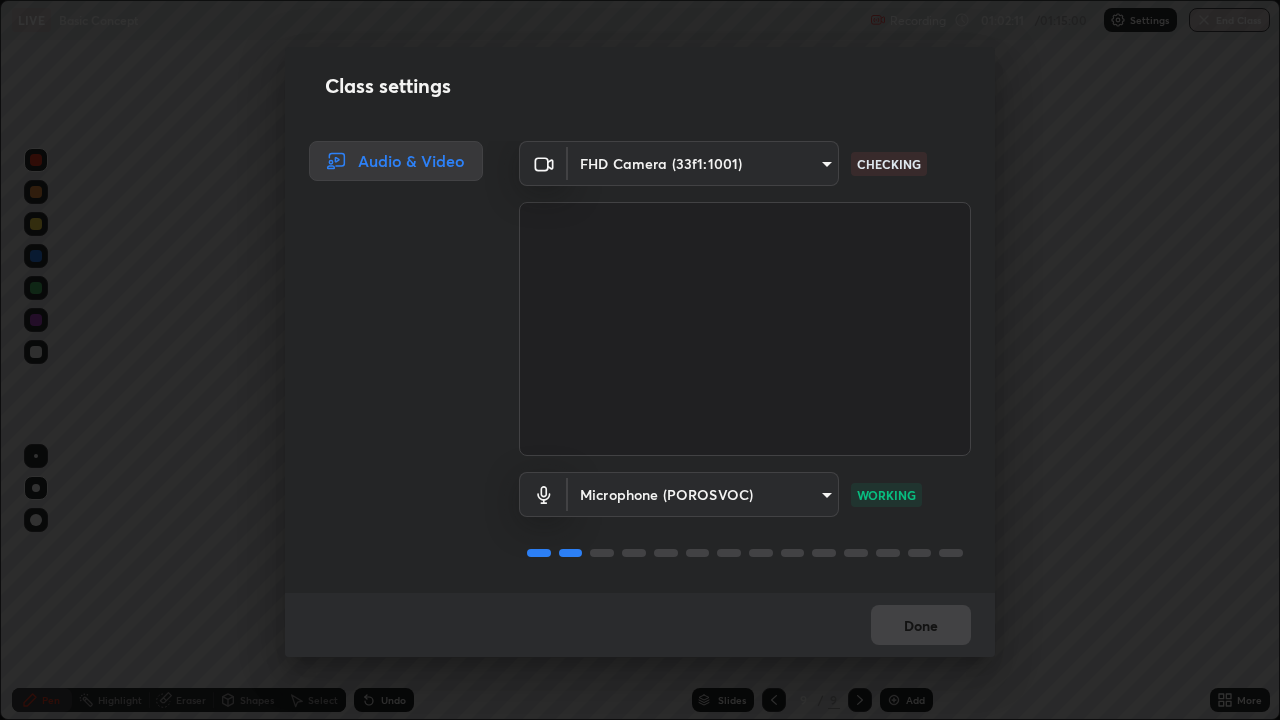 scroll, scrollTop: 2, scrollLeft: 0, axis: vertical 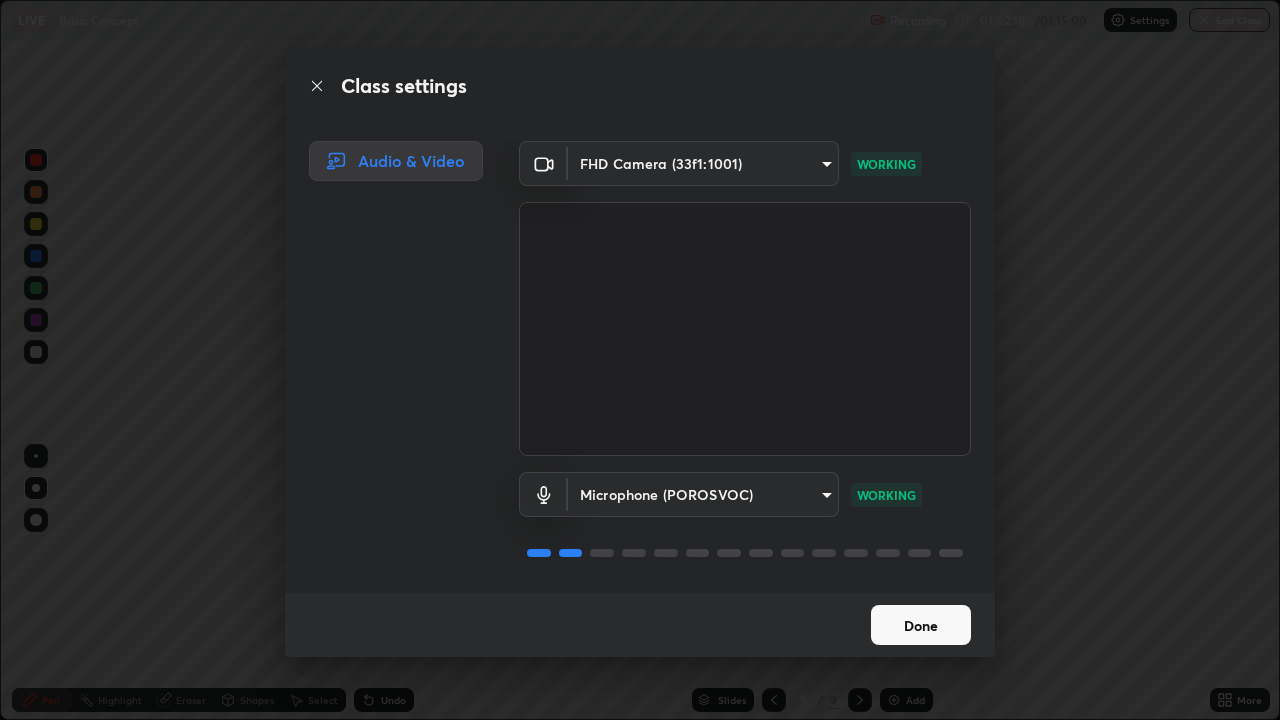 click on "Done" at bounding box center (921, 625) 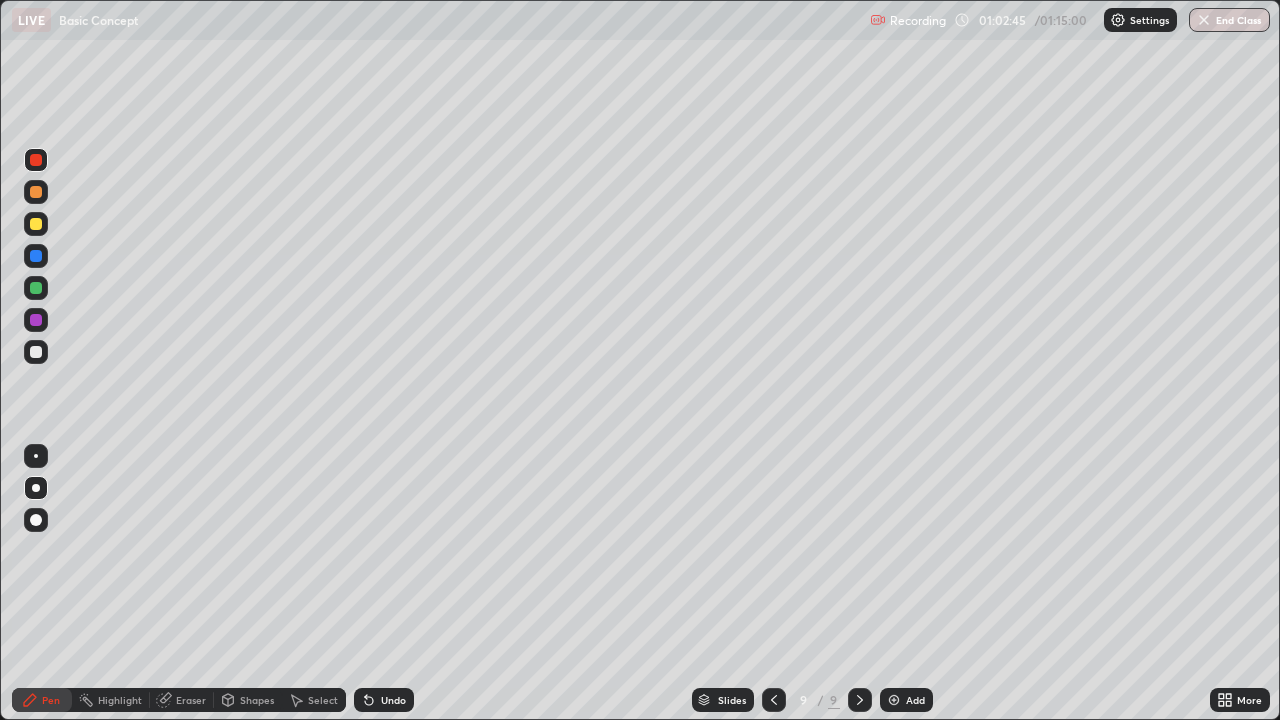 click 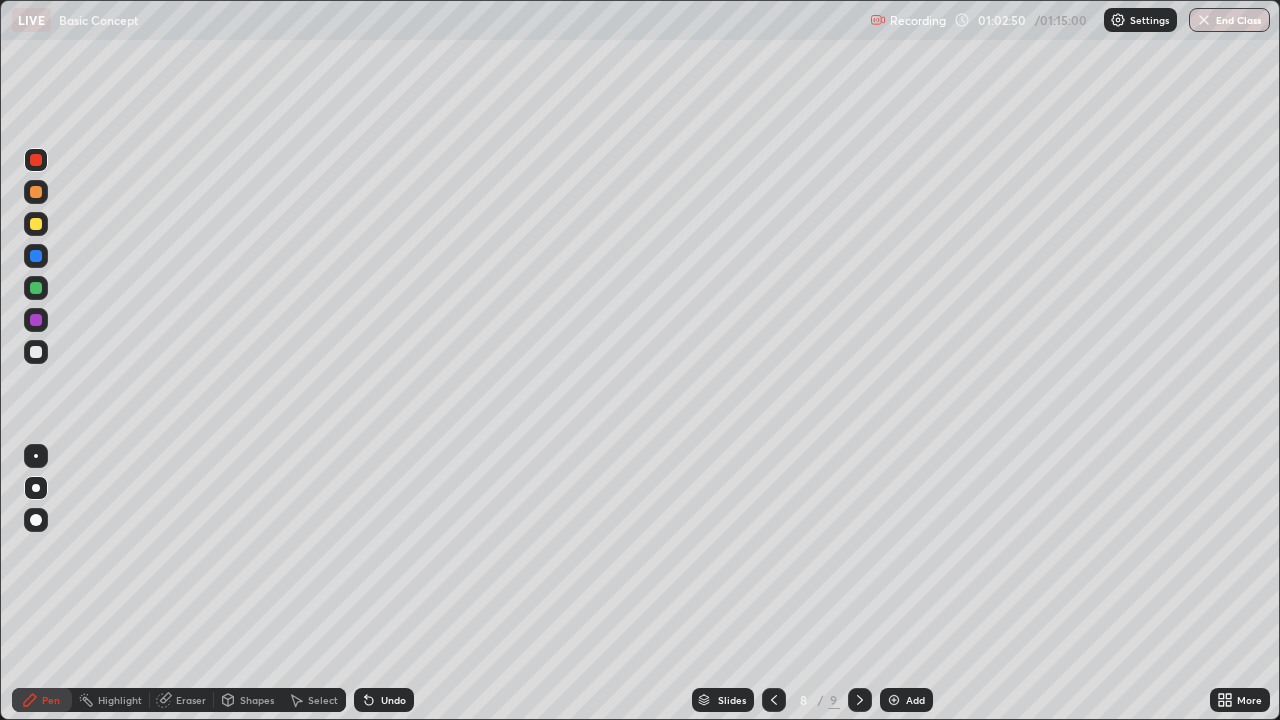 click at bounding box center [36, 352] 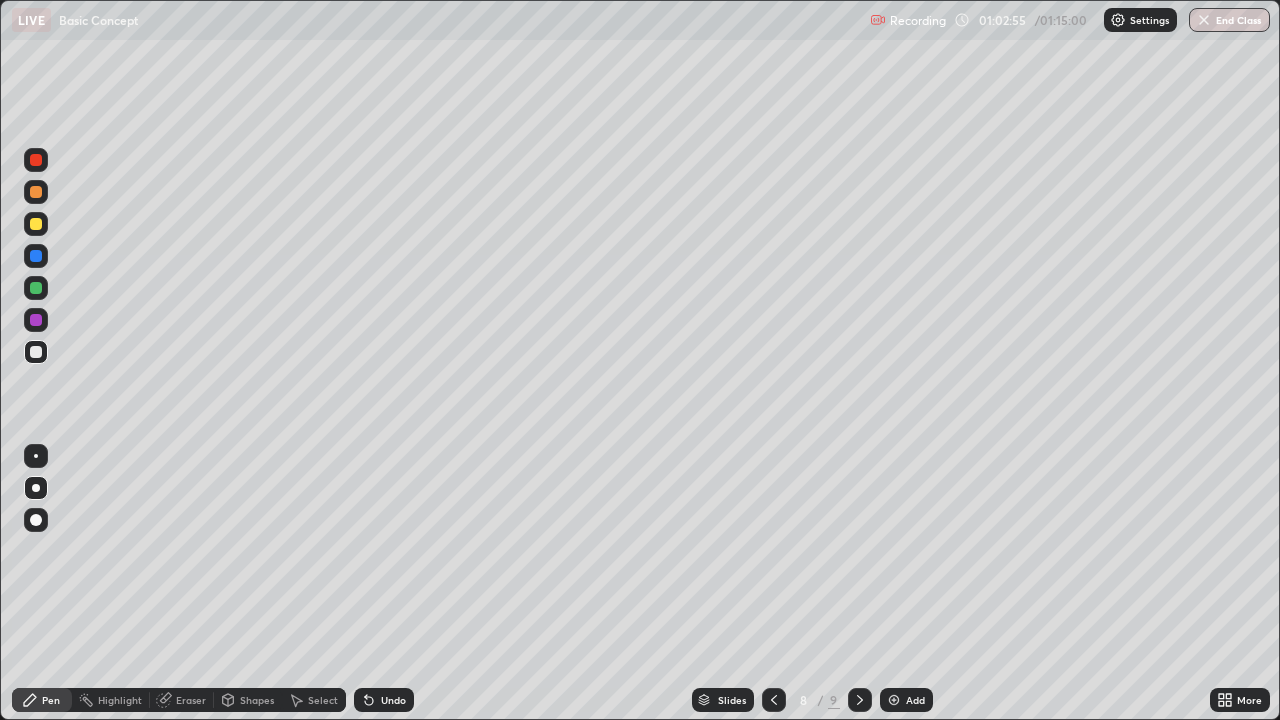 click at bounding box center (36, 192) 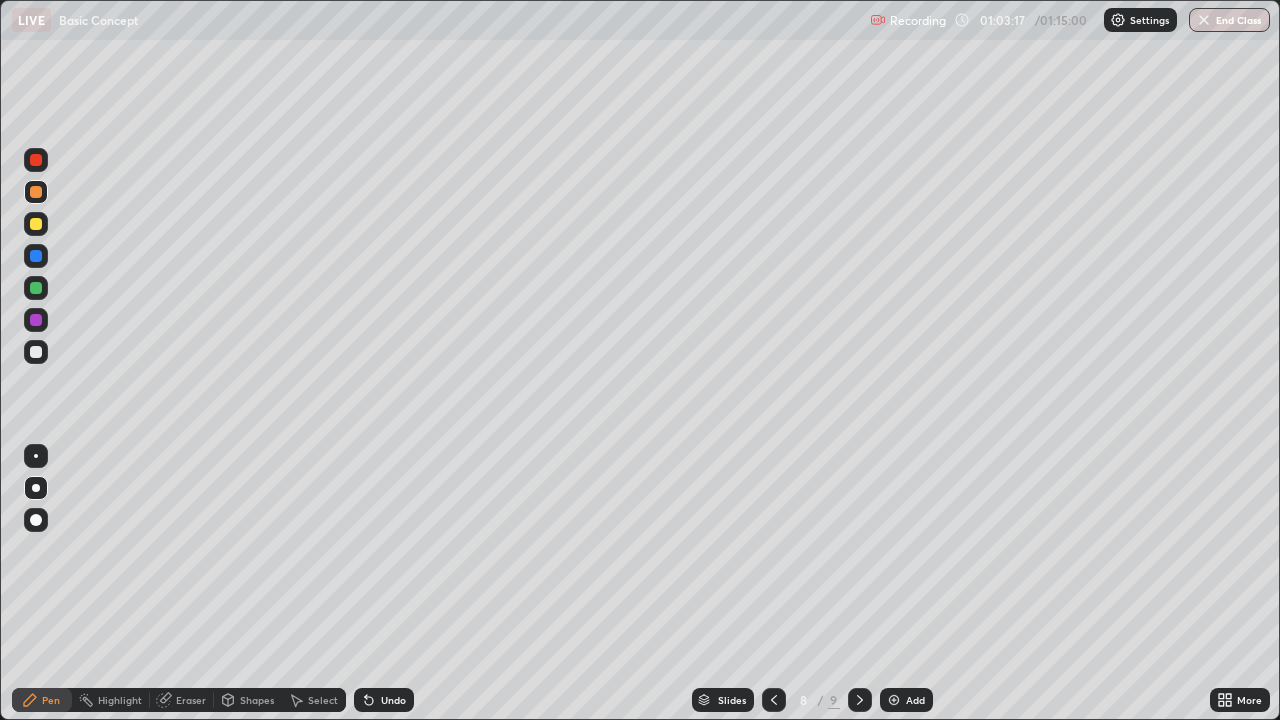 click at bounding box center [36, 352] 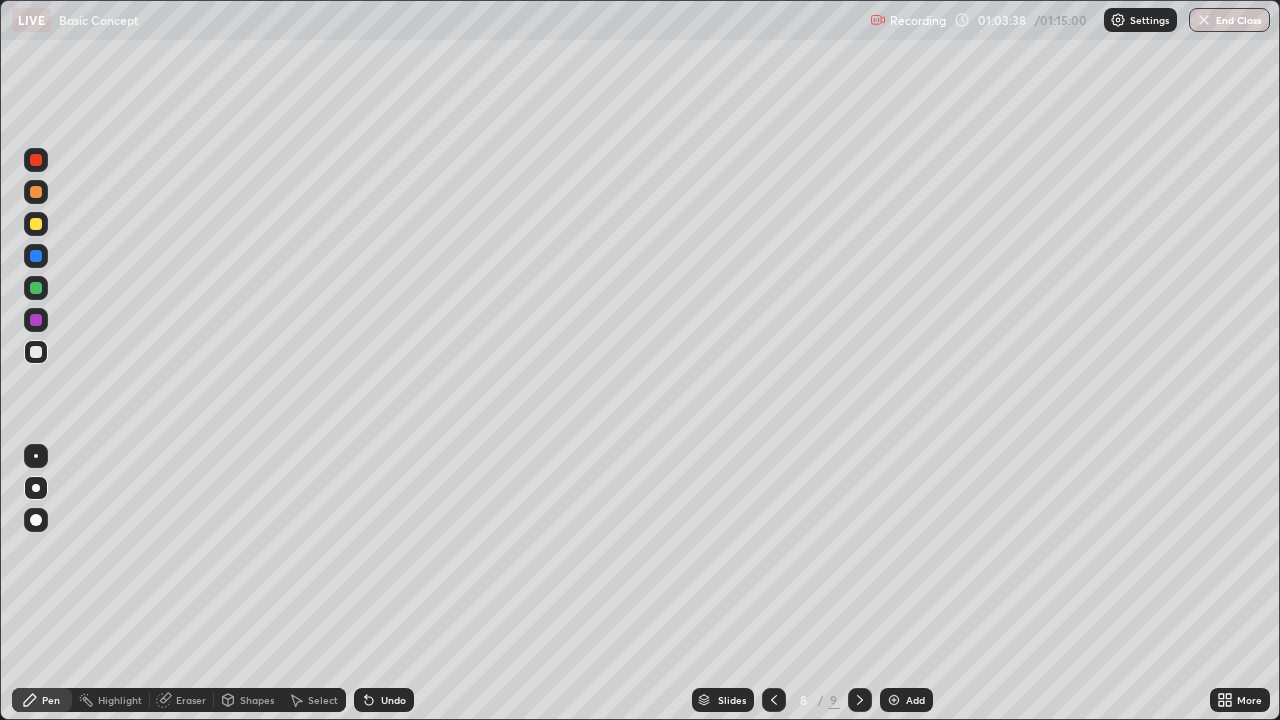 click at bounding box center [36, 288] 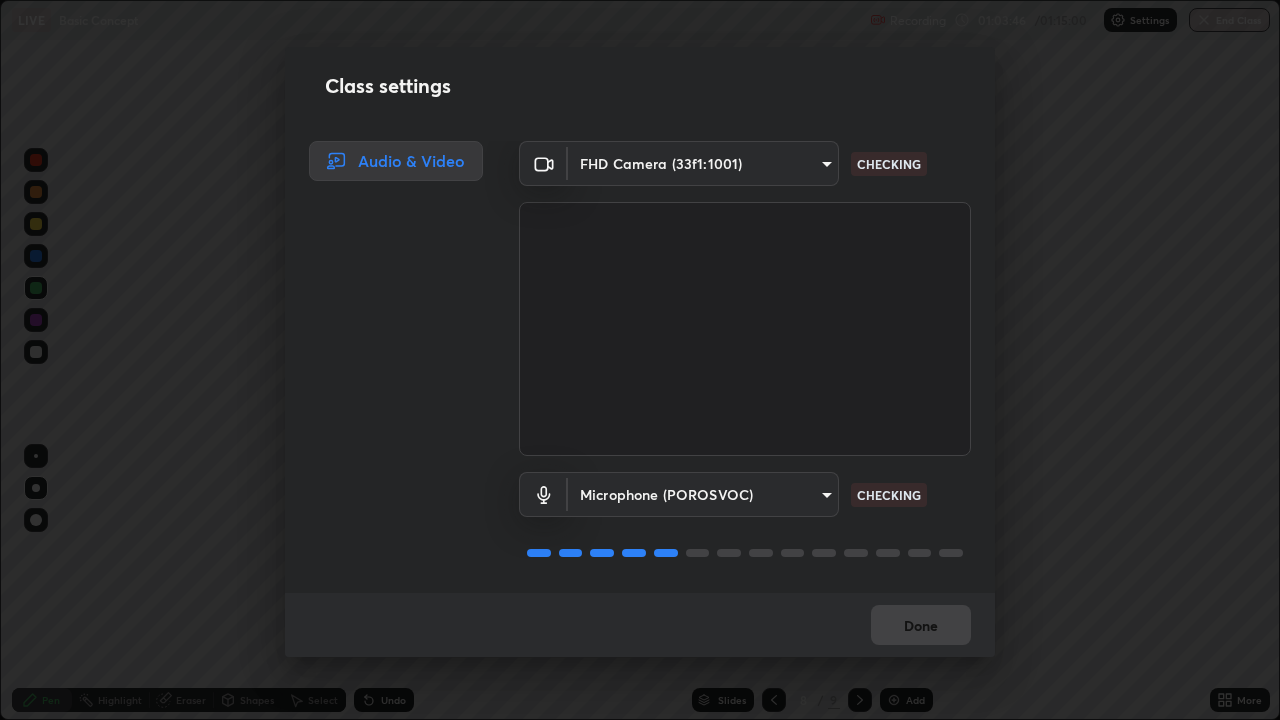 click on "Erase all LIVE Basic Concept Recording 01:03:46 /  01:15:00 Settings End Class Setting up your live class Basic Concept • L40 of PHY_Vizag NEET UG 2026 Conquer 1 [FIRST] [LAST] Pen Highlight Eraser Shapes Select Undo Slides 8 / 9 Add More No doubts shared Encourage your learners to ask a doubt for better clarity Report an issue Reason for reporting Buffering Chat not working Audio - Video sync issue Educator video quality low ​ Attach an image Report Class settings Audio & Video FHD Camera (33f1:1001) 63e944478c375660ba3e2c30d3e136fe9f8746200d3b231c524b05bf34109a7d CHECKING Microphone (POROSVOC) 4117b5221843bfbea014ce5869428a7475554113c378c47217f8ca71495135e8 CHECKING Done" at bounding box center [640, 360] 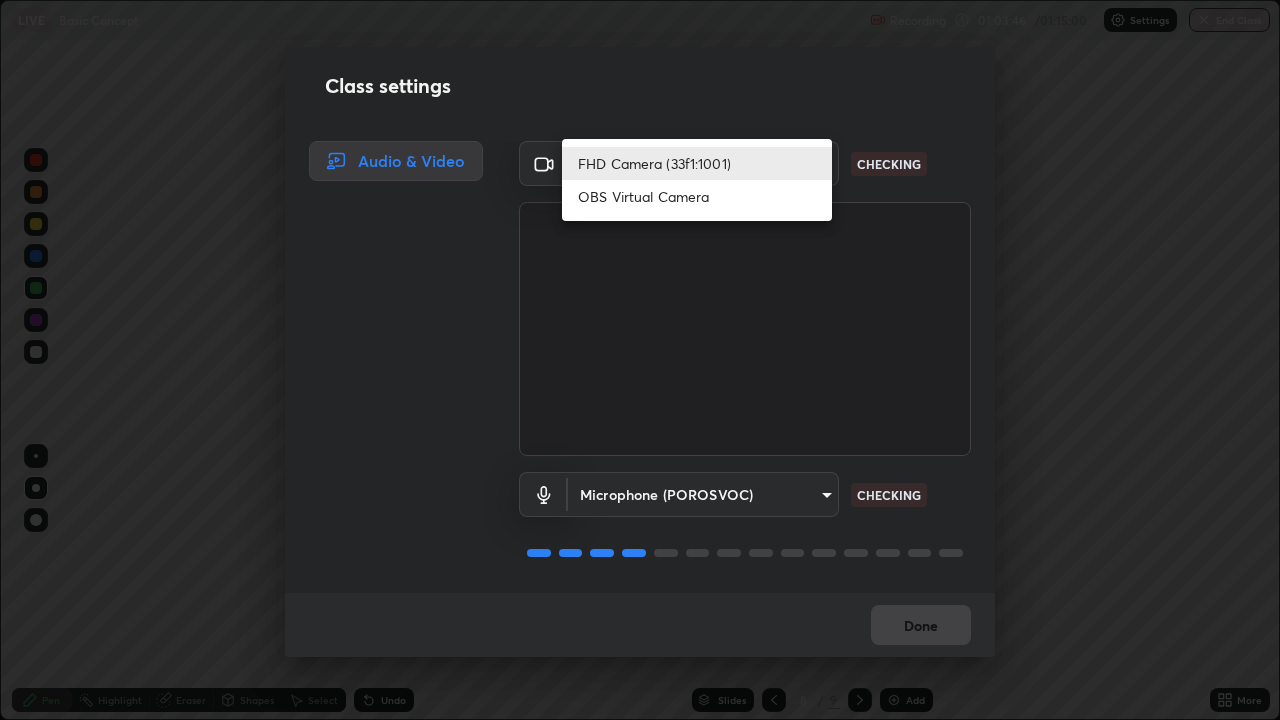 click on "FHD Camera (33f1:1001)" at bounding box center [697, 163] 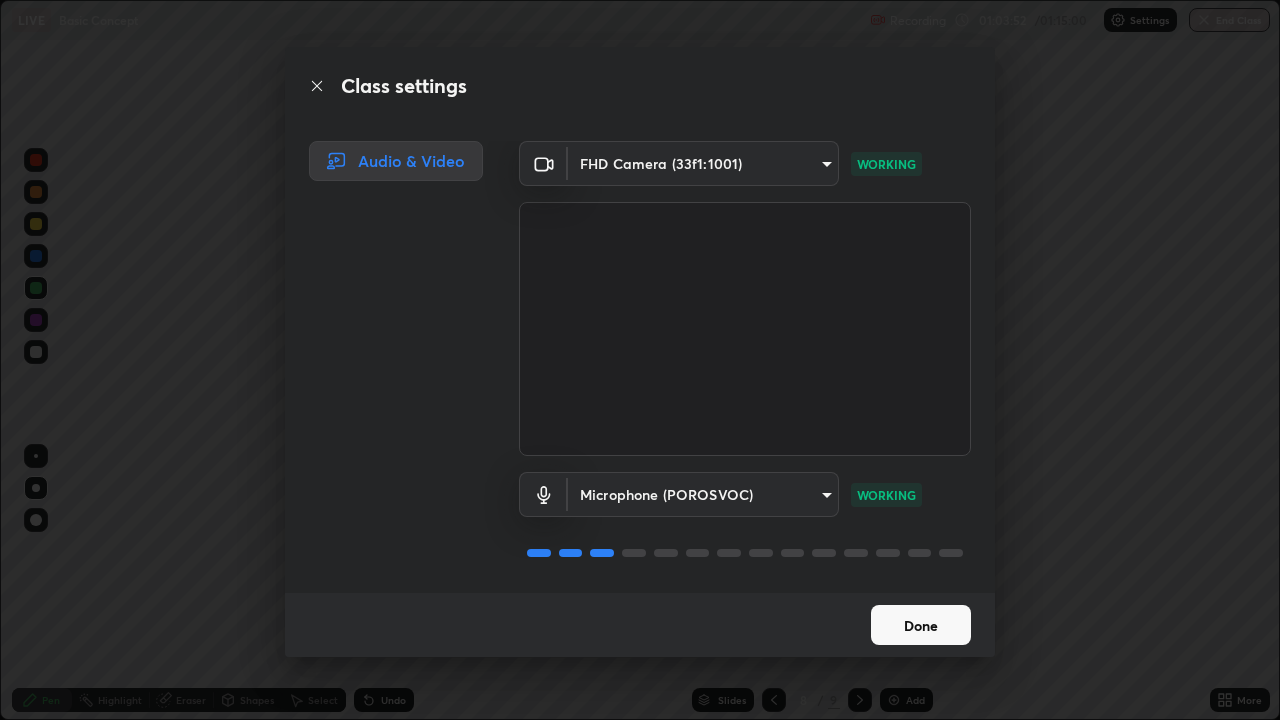 click on "Done" at bounding box center (921, 625) 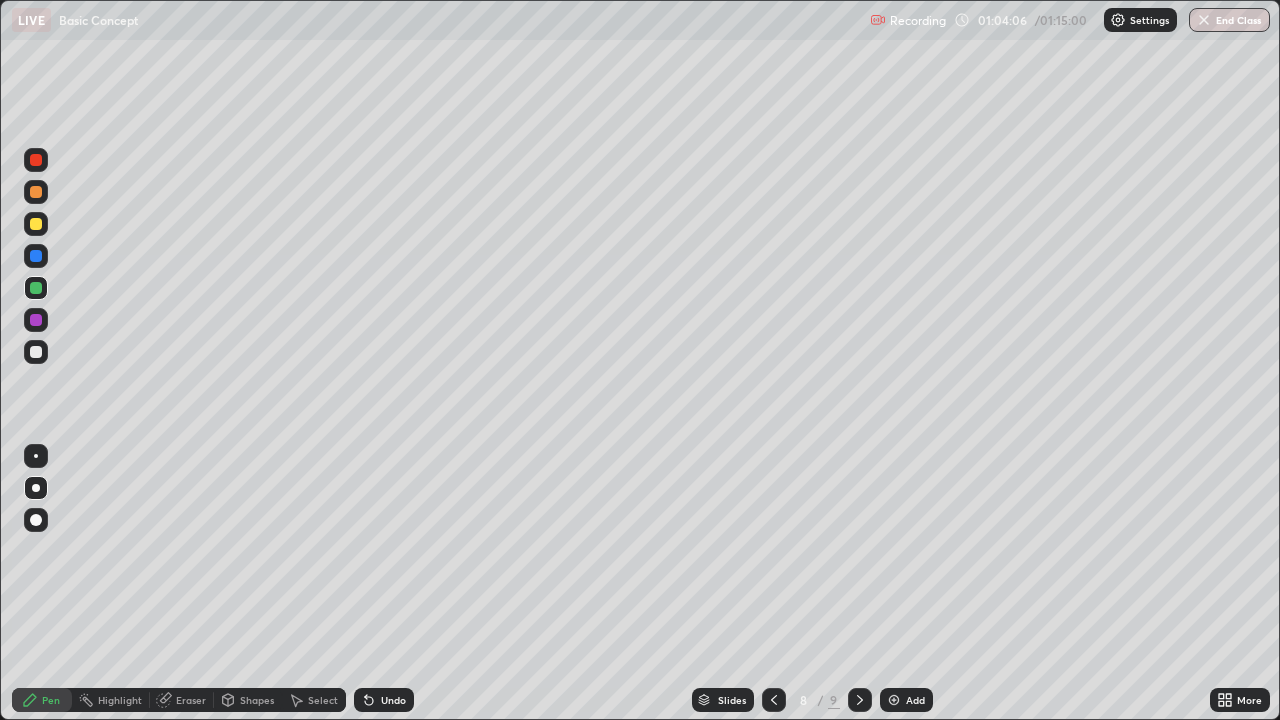 click at bounding box center (36, 352) 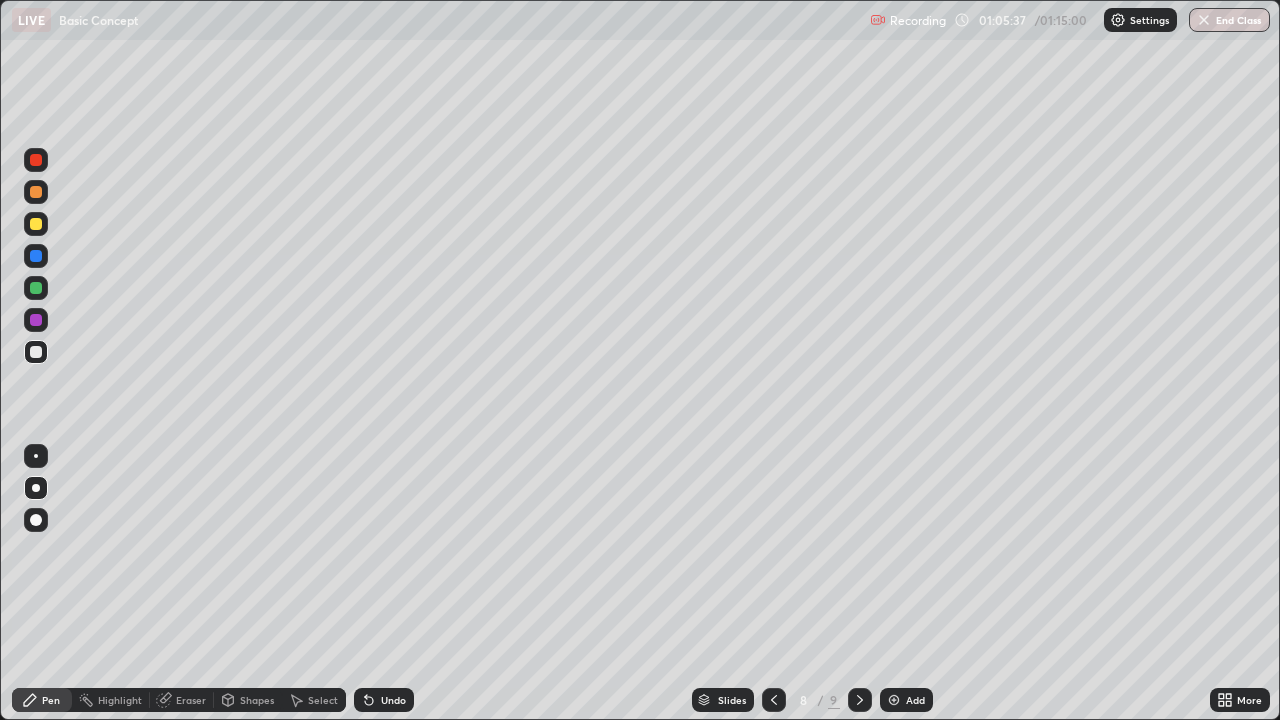 click 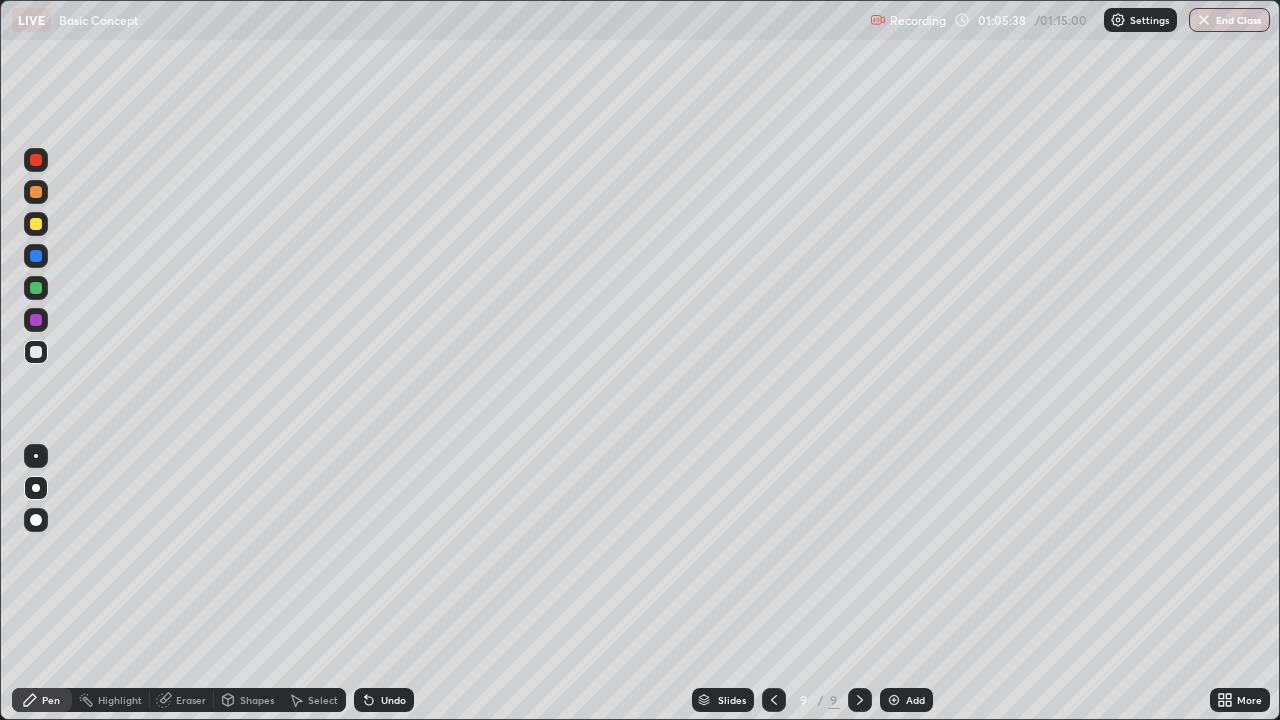 click on "Add" at bounding box center [906, 700] 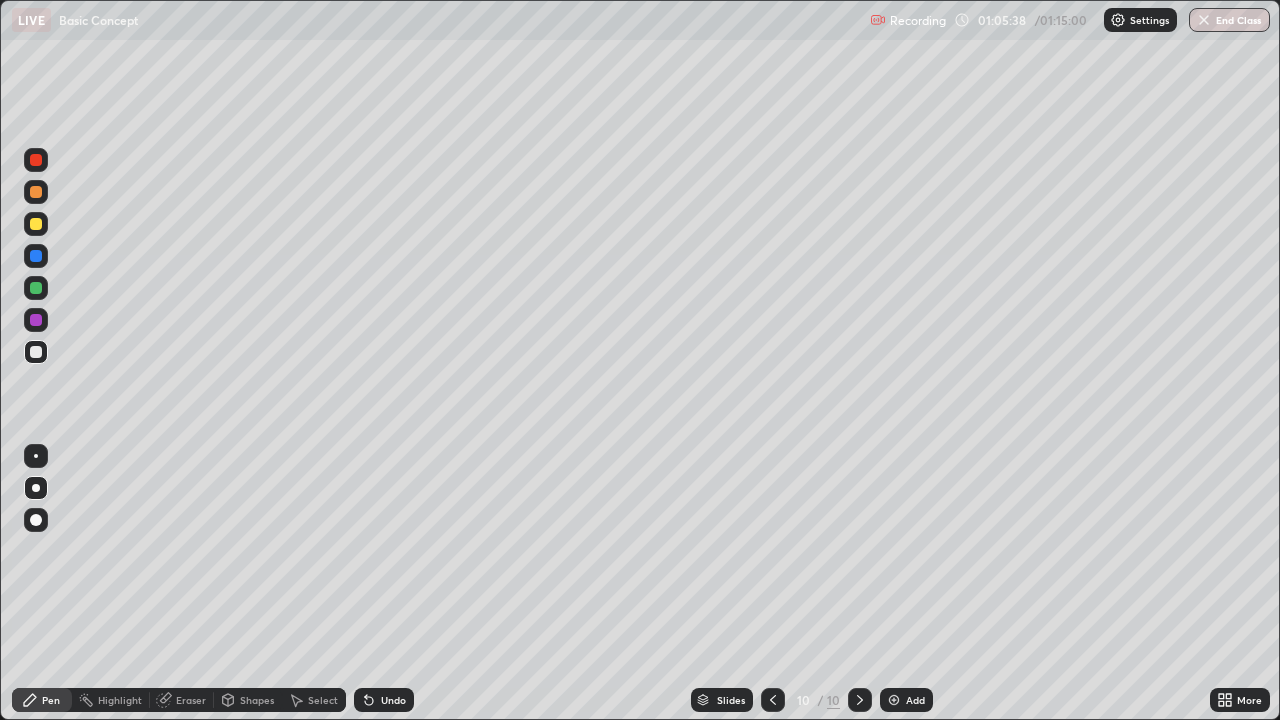 click on "Shapes" at bounding box center [257, 700] 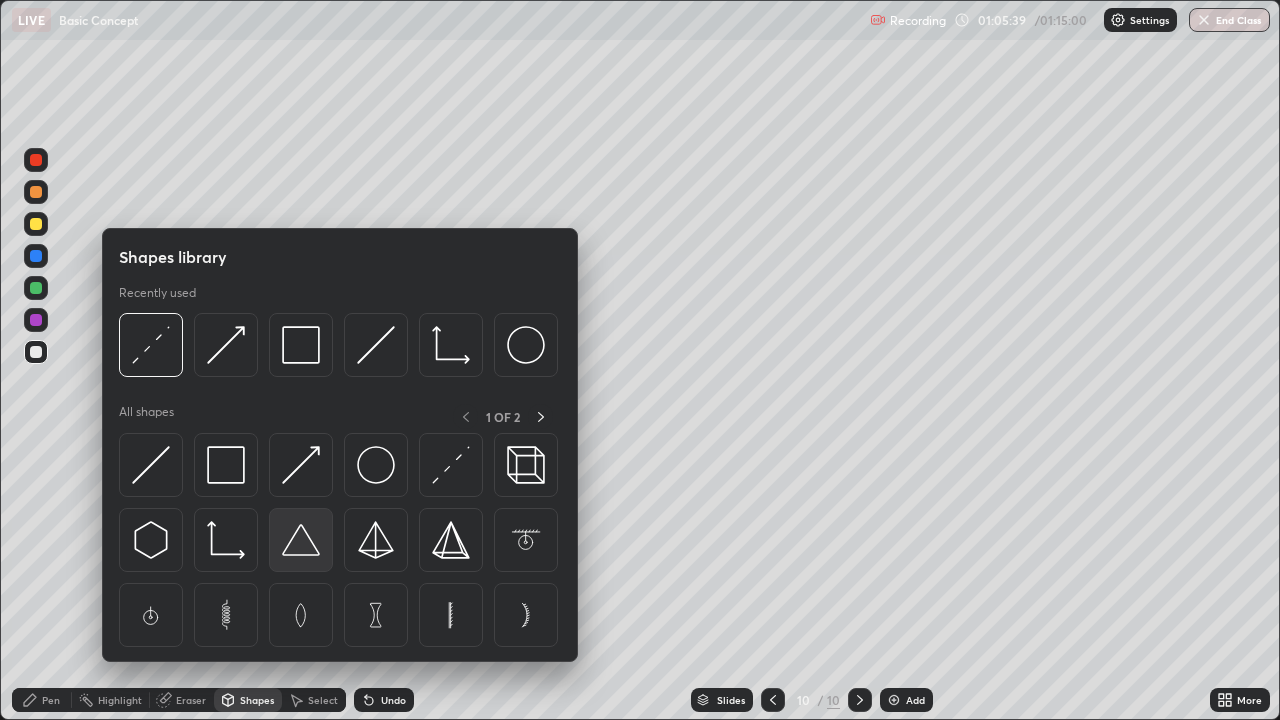 click at bounding box center [301, 540] 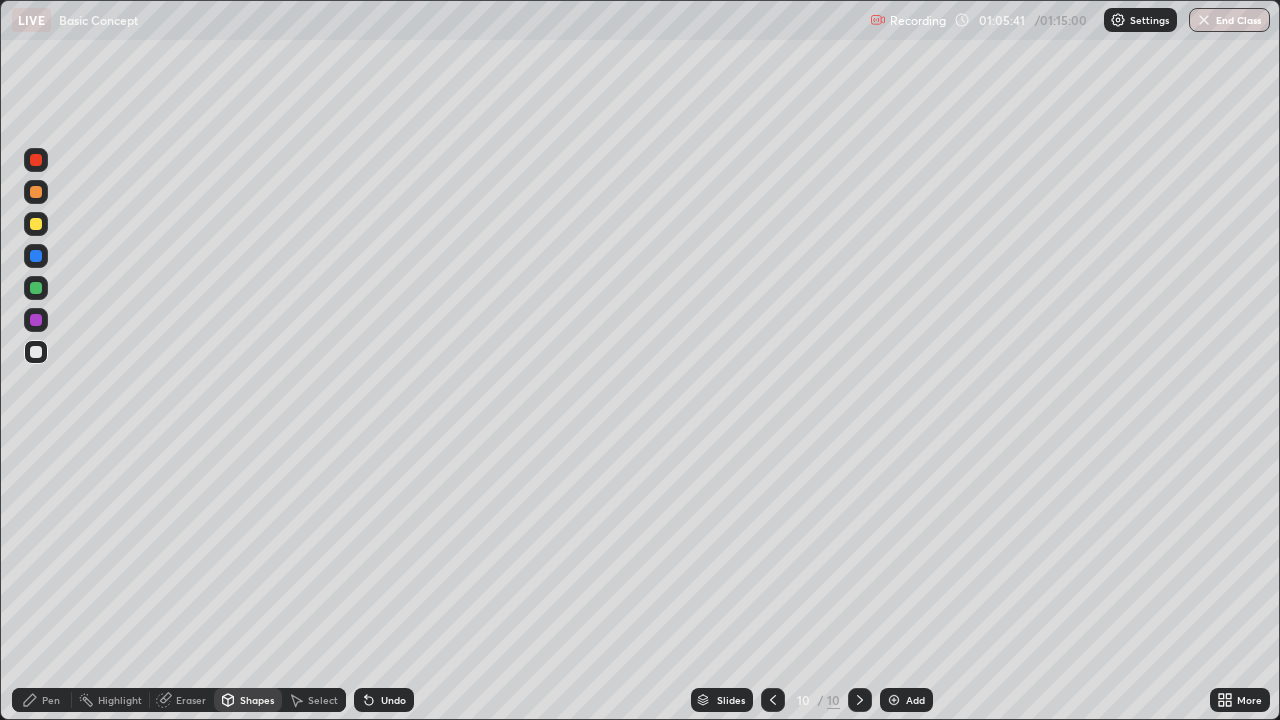 click on "Shapes" at bounding box center (257, 700) 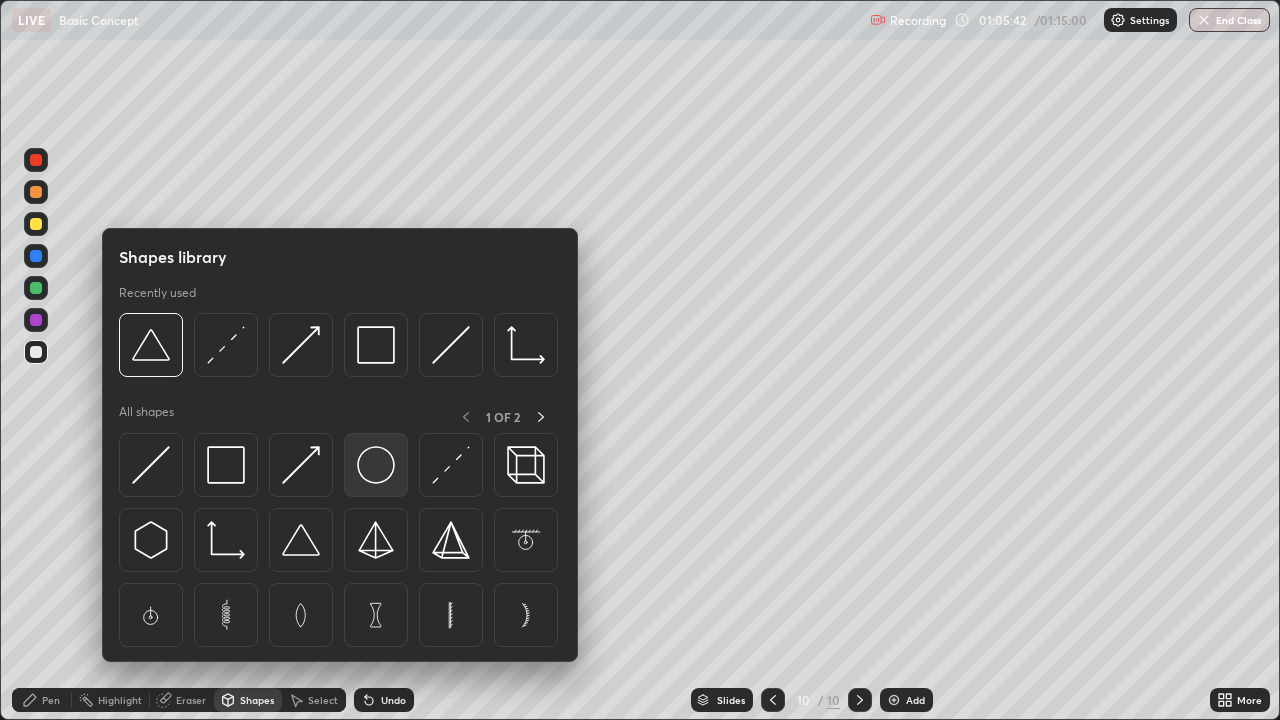 click at bounding box center (376, 465) 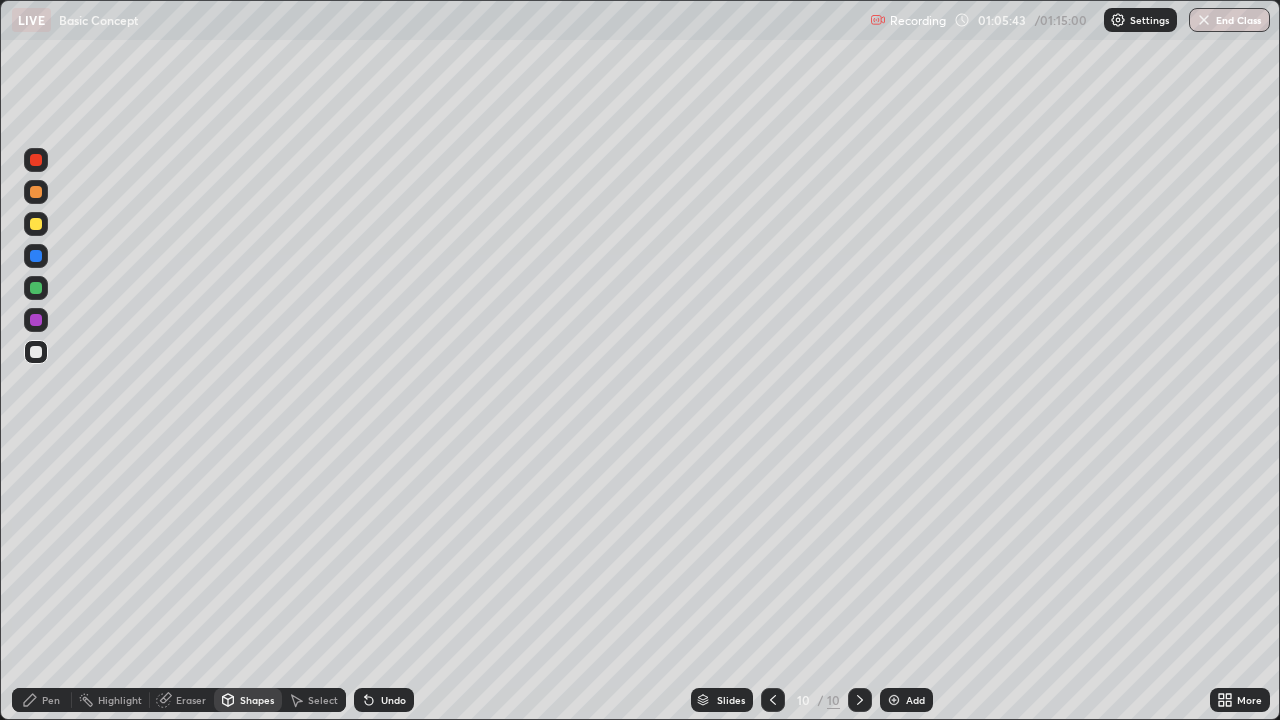 click at bounding box center (36, 288) 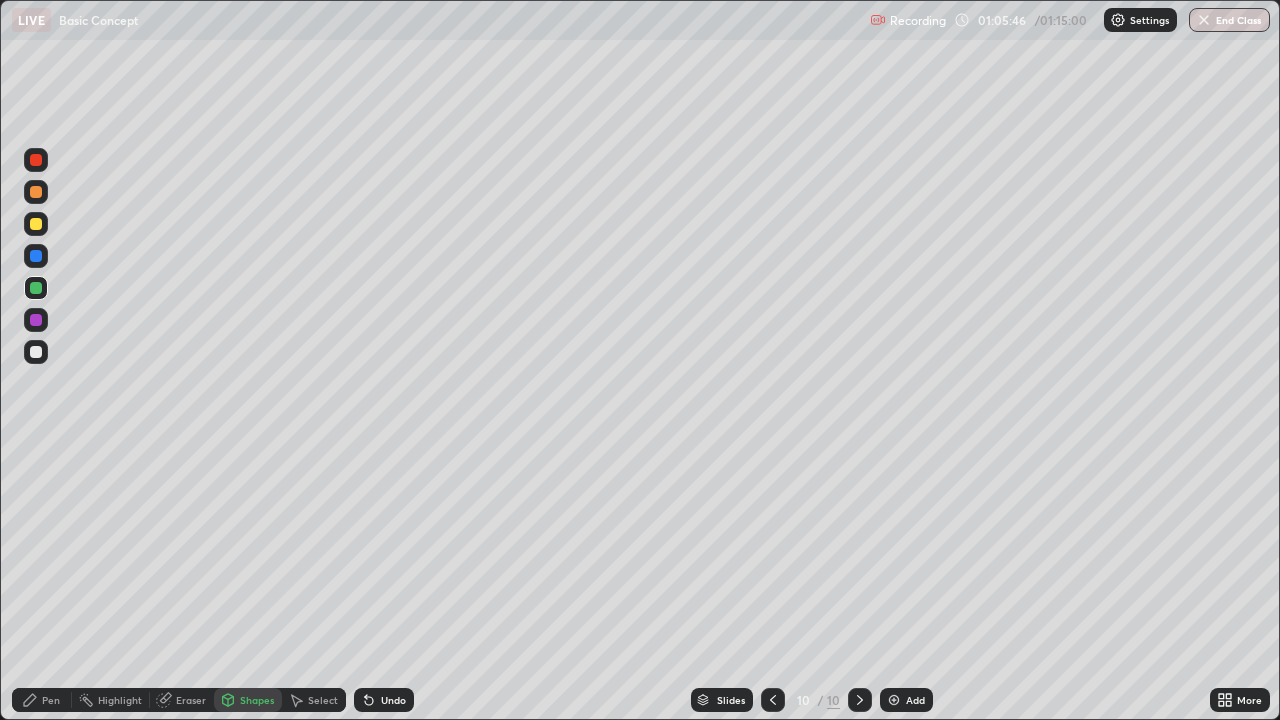 click 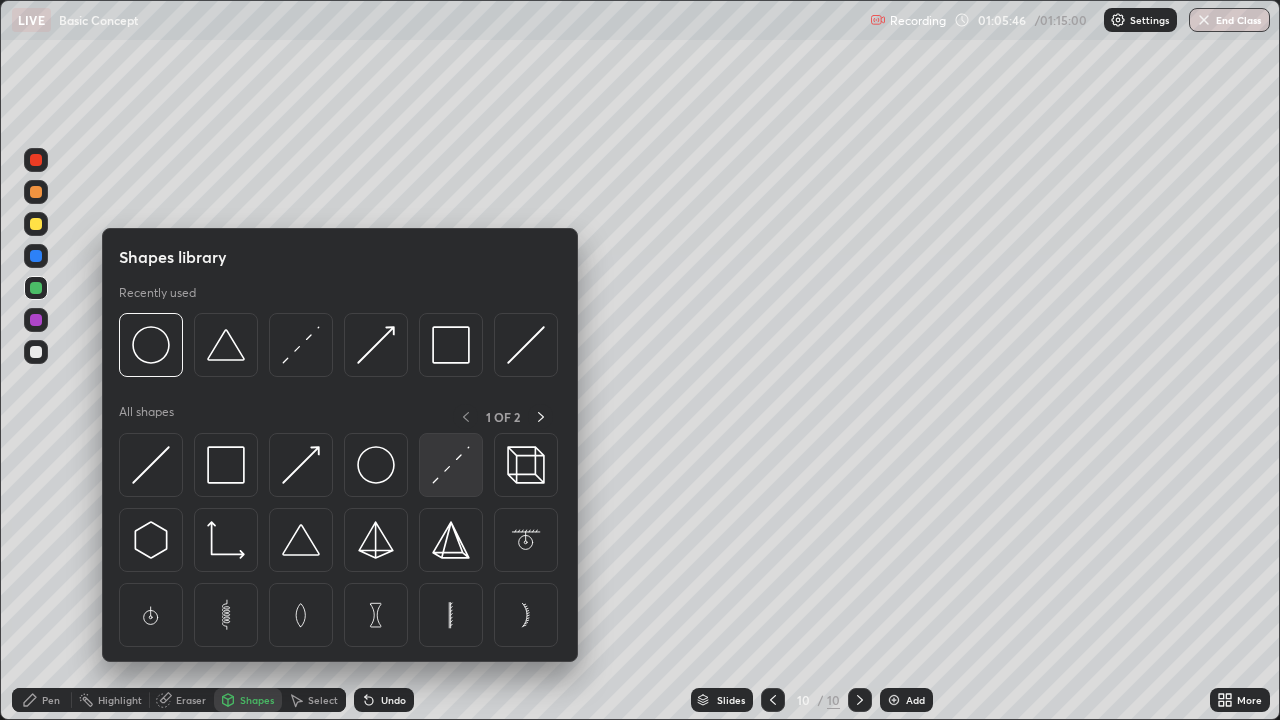 click at bounding box center (451, 465) 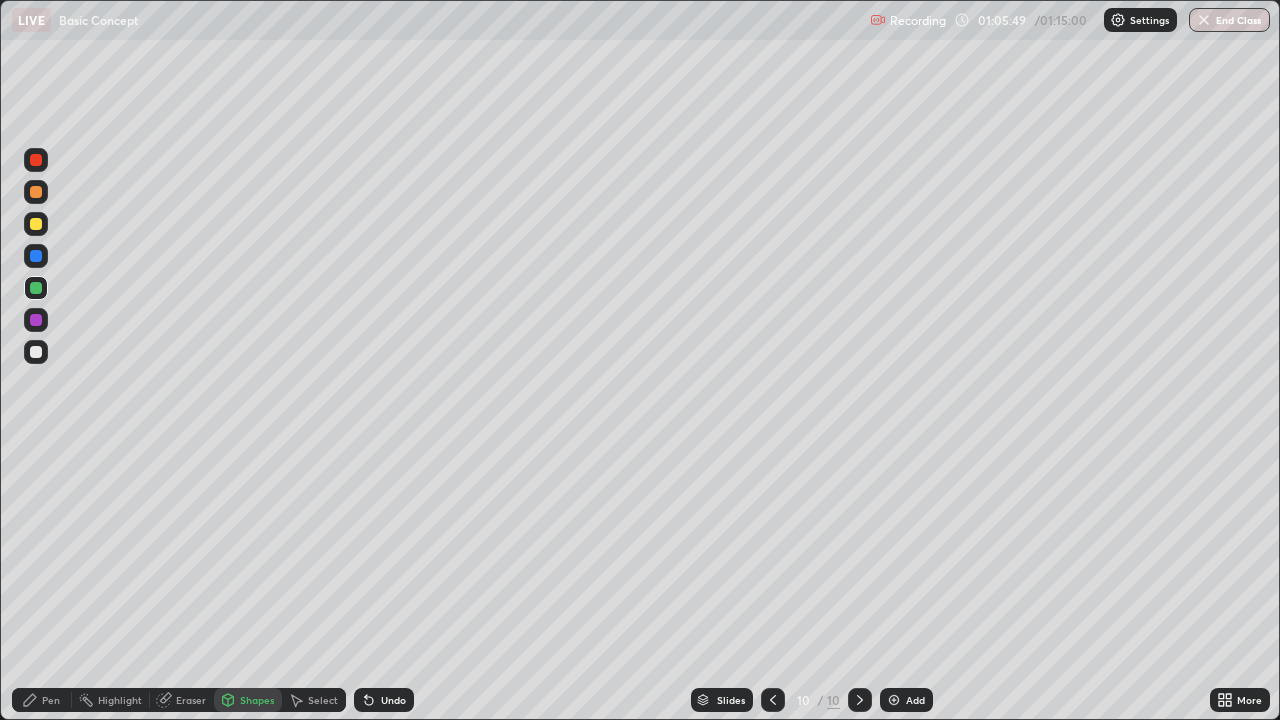 click at bounding box center [36, 192] 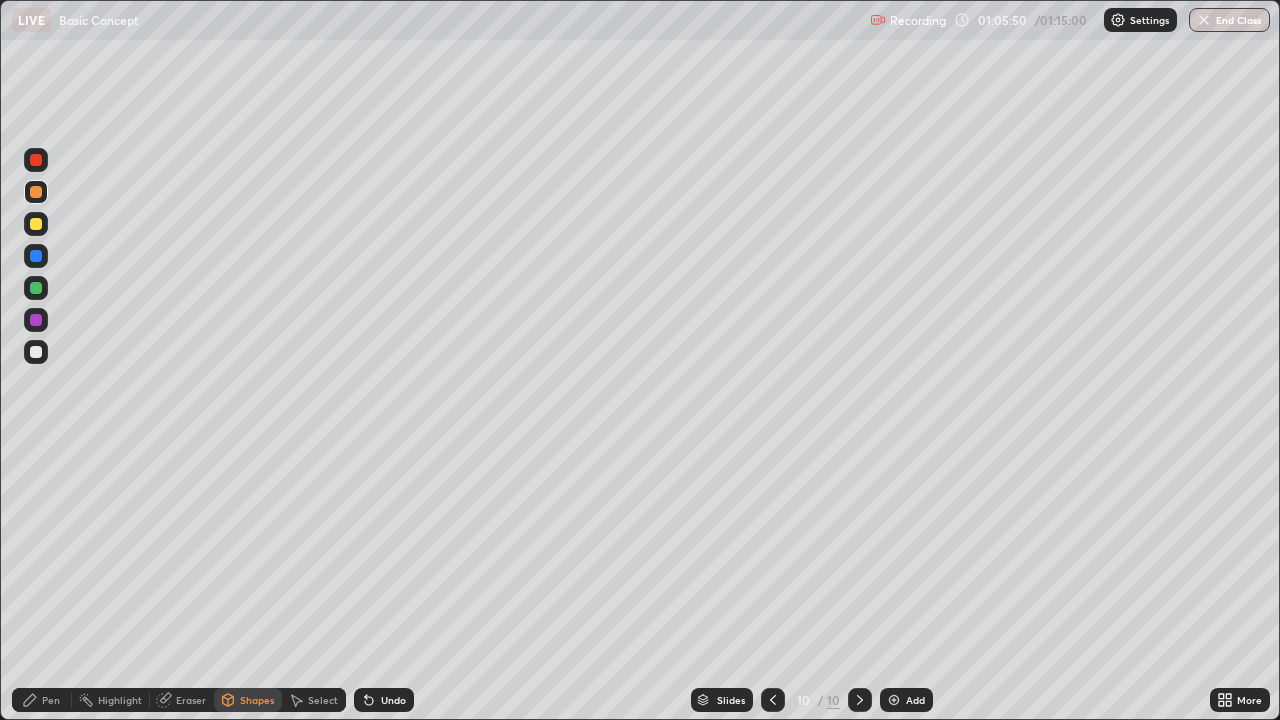 click on "Pen" at bounding box center [51, 700] 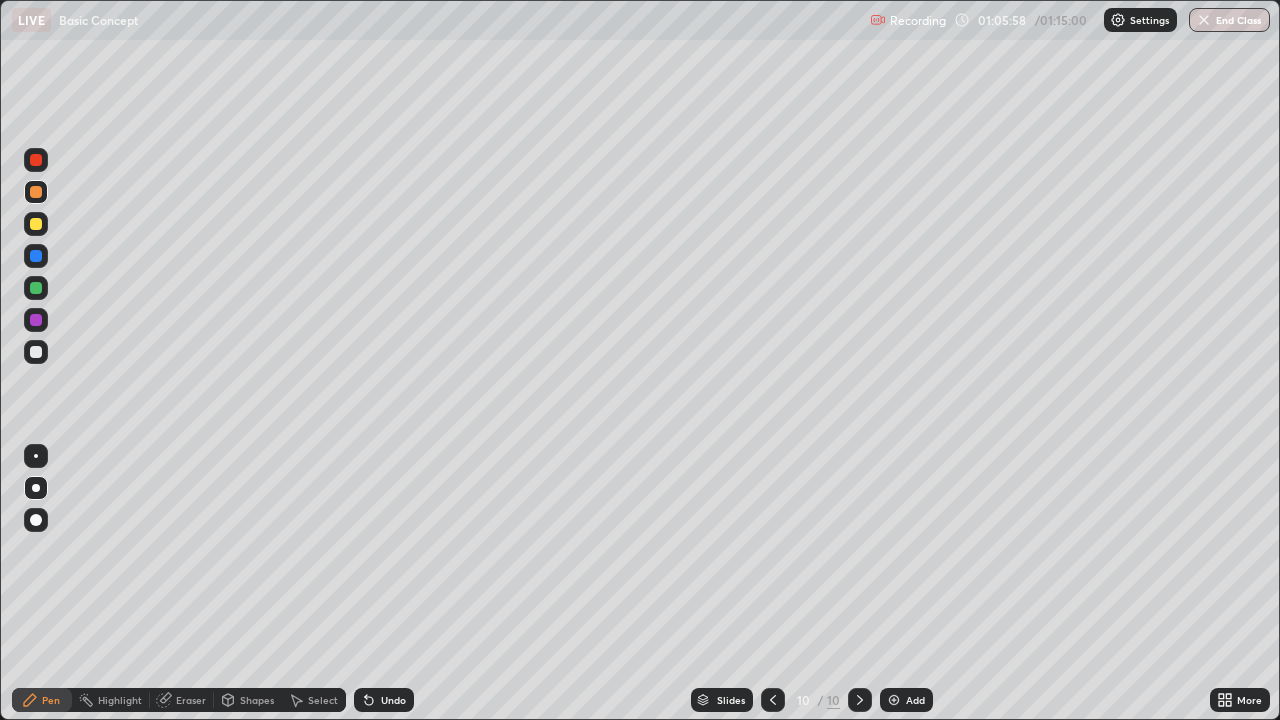 click at bounding box center (36, 256) 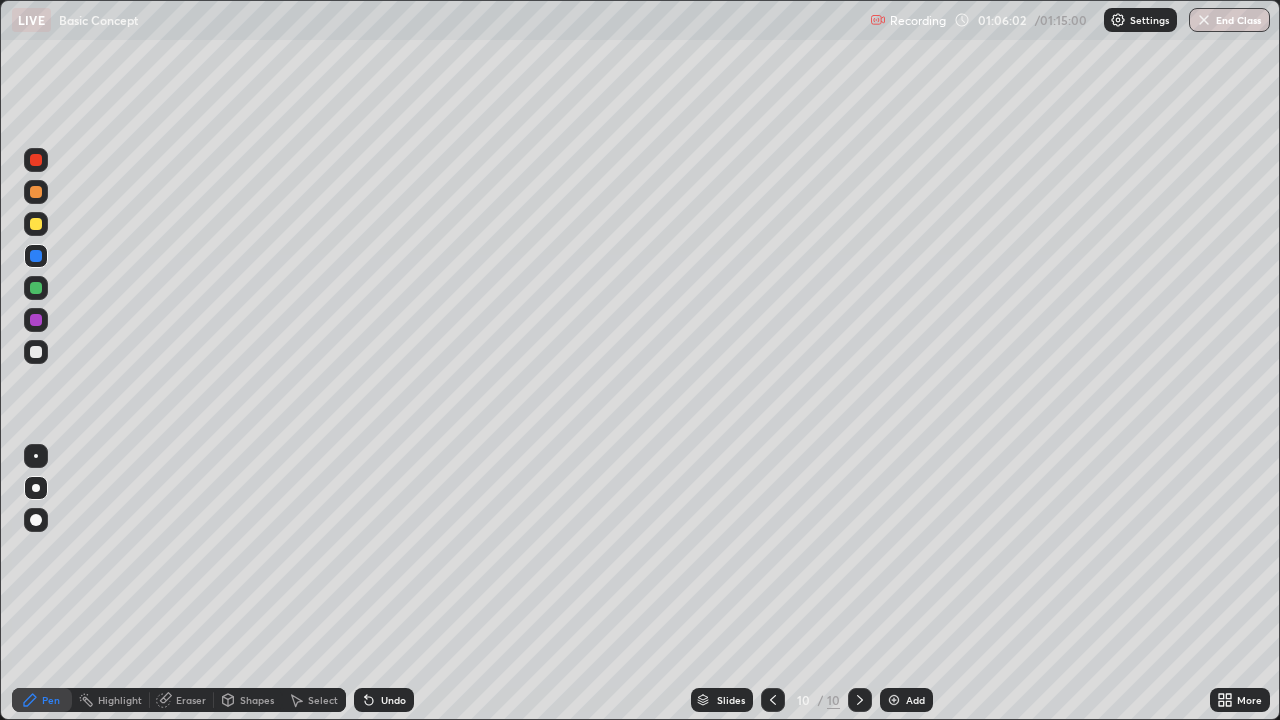 click on "Shapes" at bounding box center [248, 700] 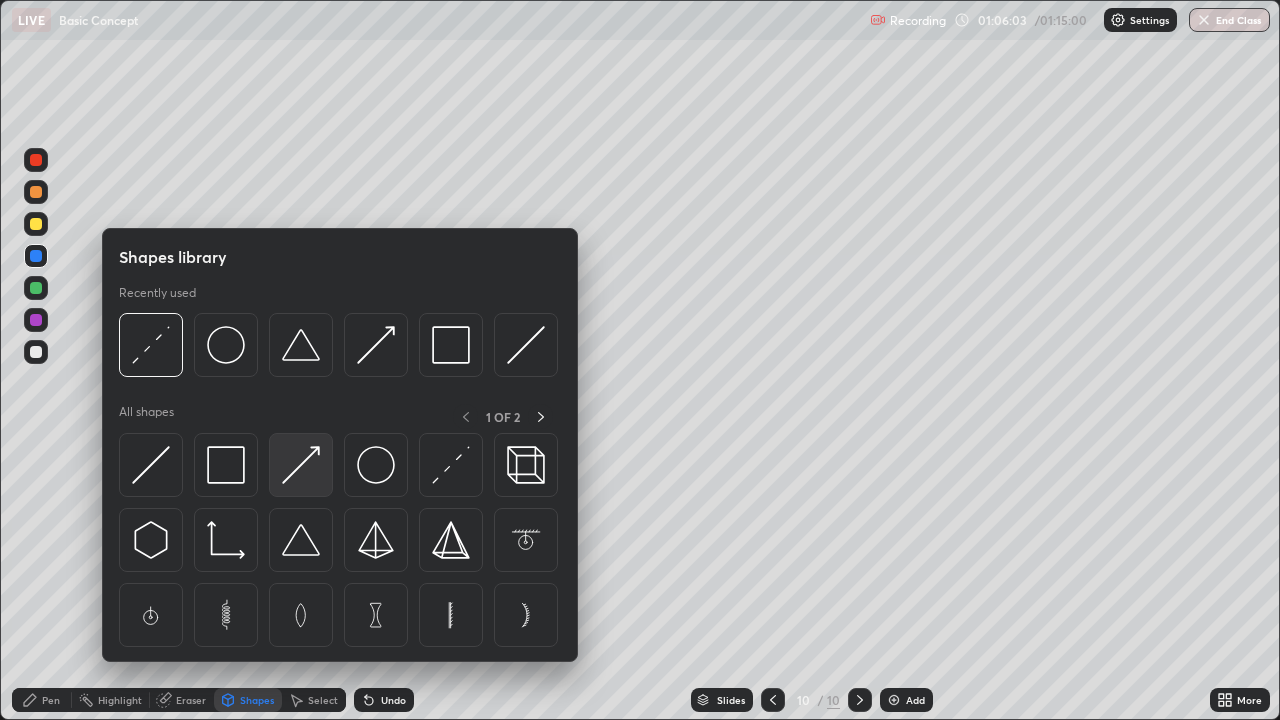 click at bounding box center (301, 465) 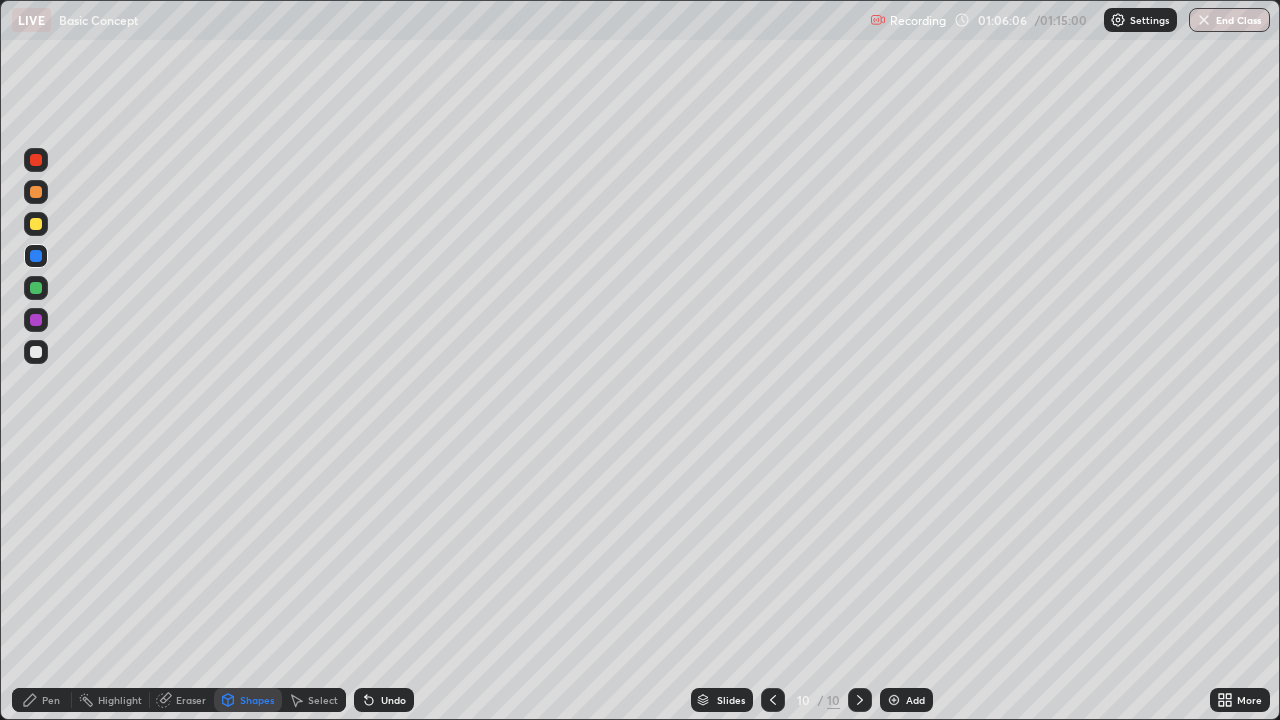 click on "Pen" at bounding box center (51, 700) 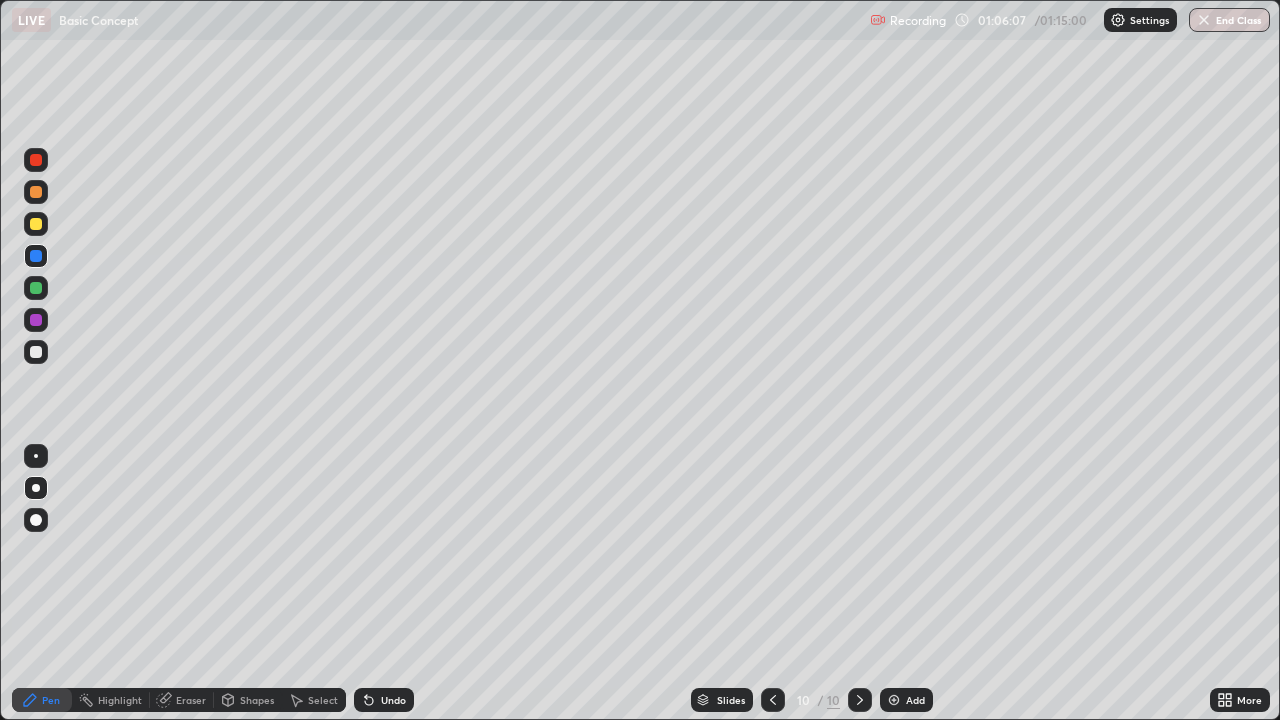 click at bounding box center [36, 352] 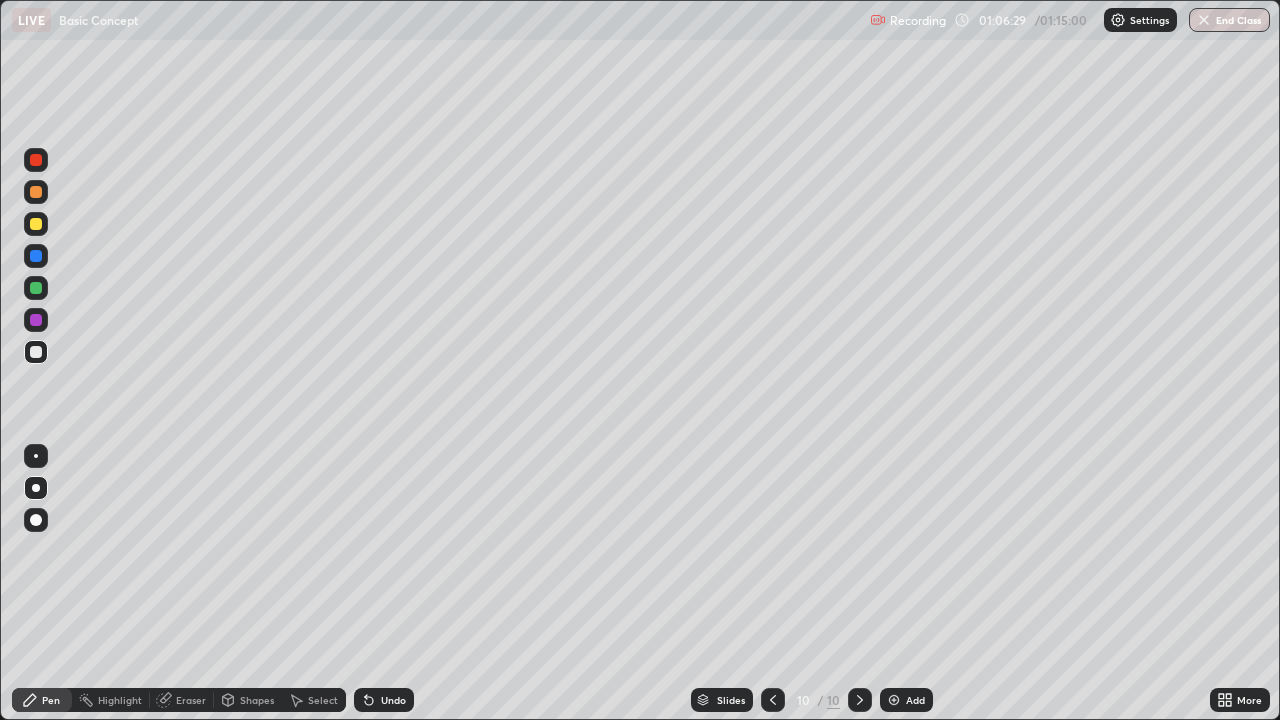 click at bounding box center [36, 224] 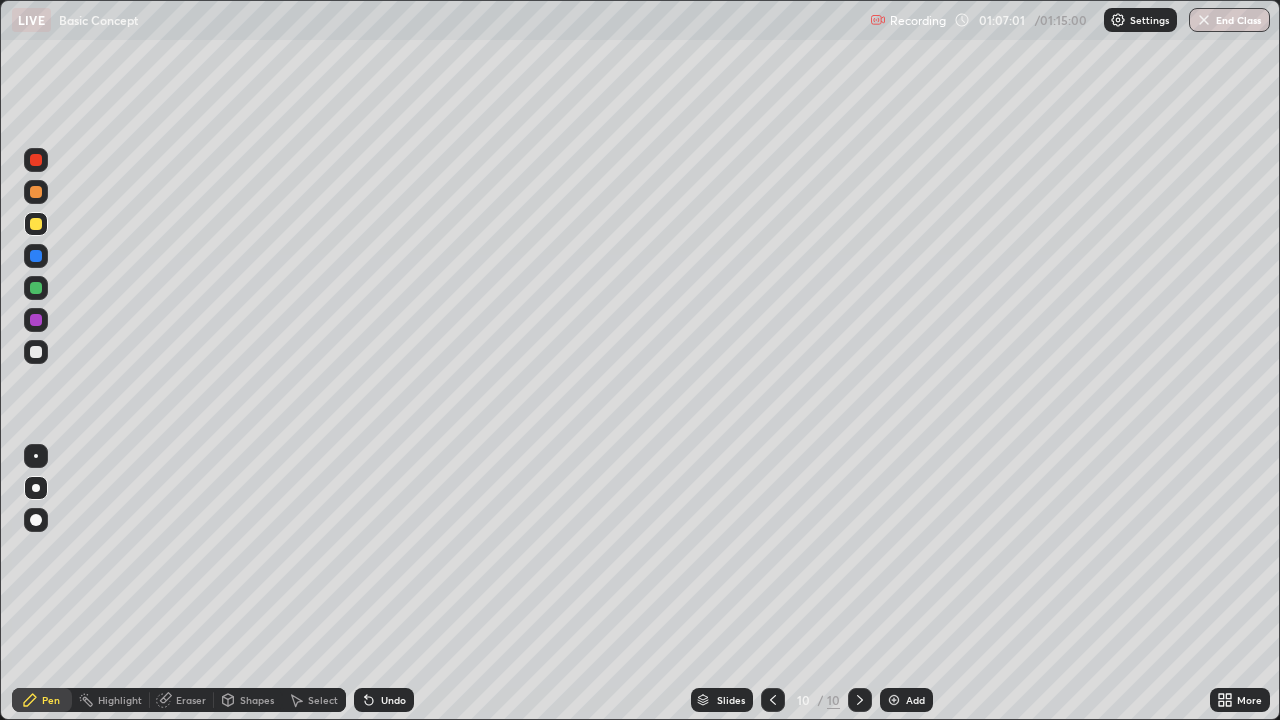 click at bounding box center (36, 160) 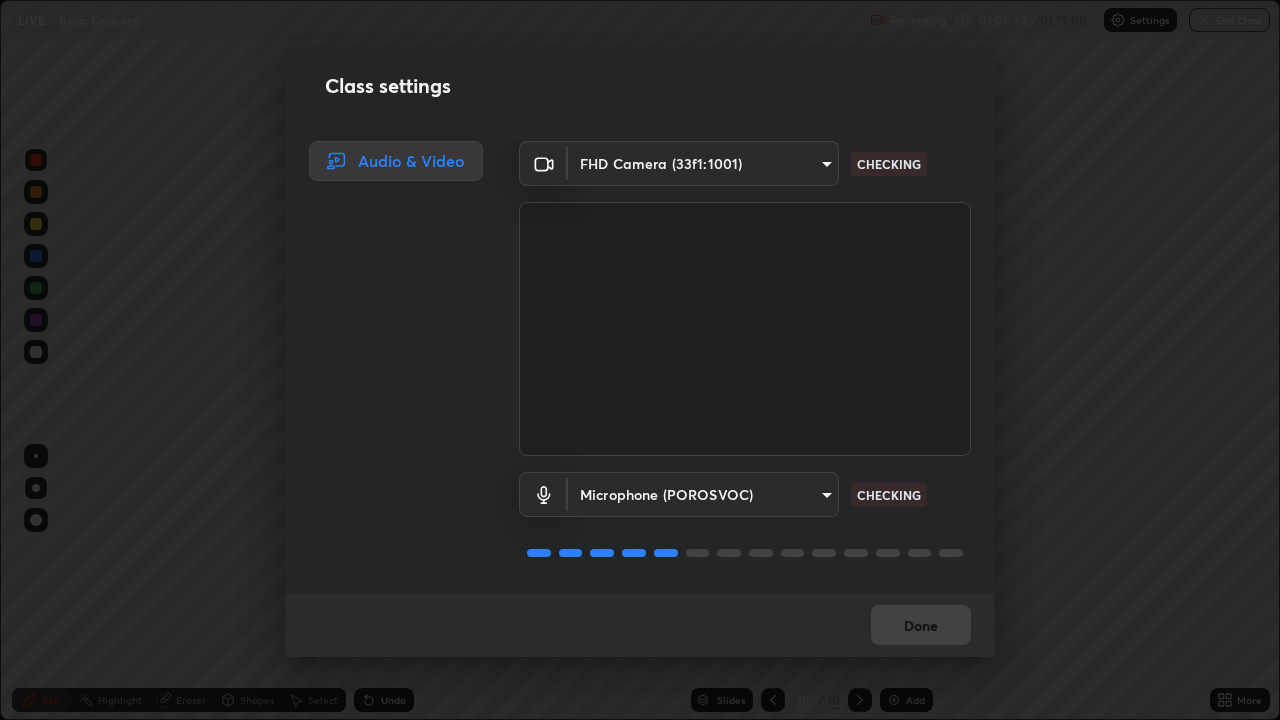 scroll, scrollTop: 0, scrollLeft: 0, axis: both 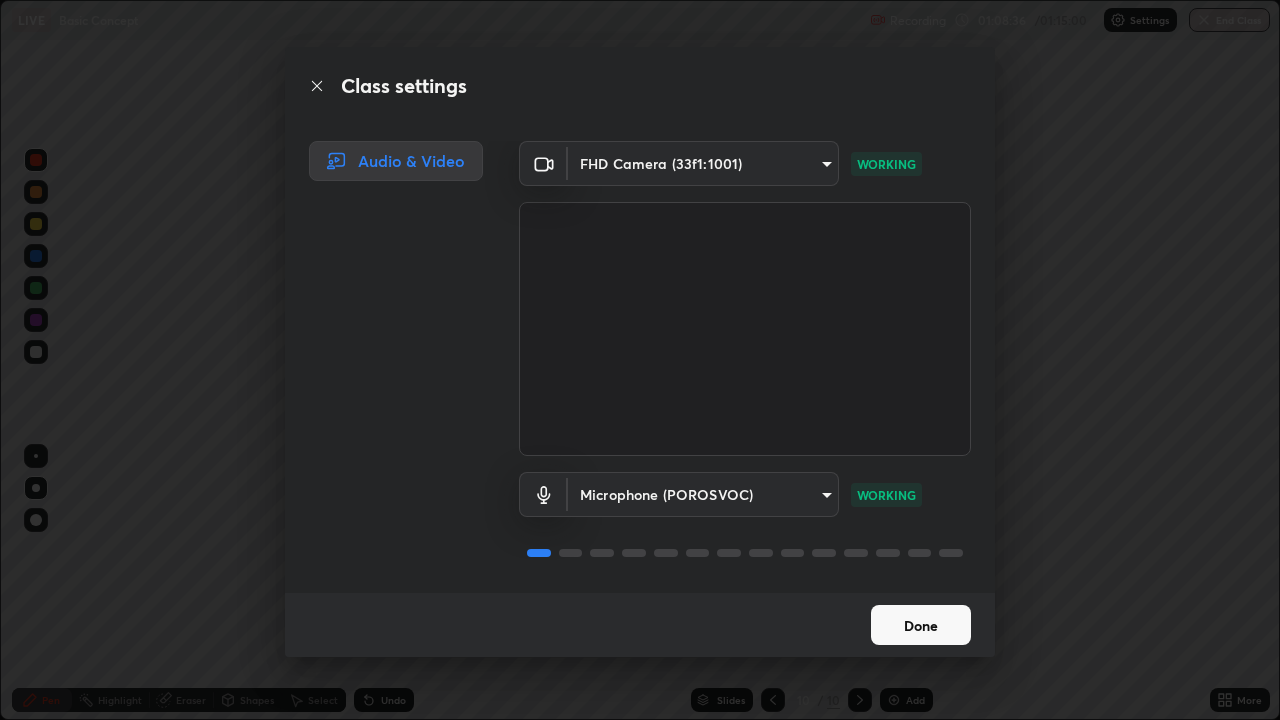 click on "Done" at bounding box center (921, 625) 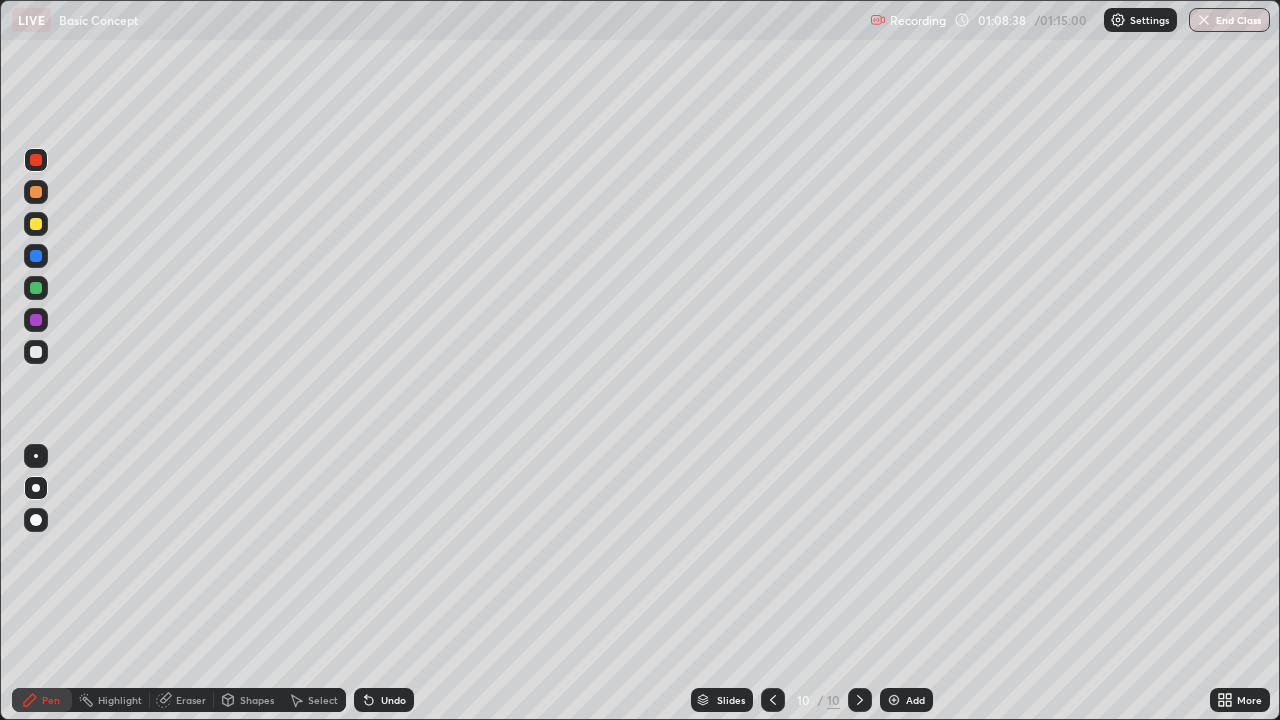 click on "End Class" at bounding box center (1229, 20) 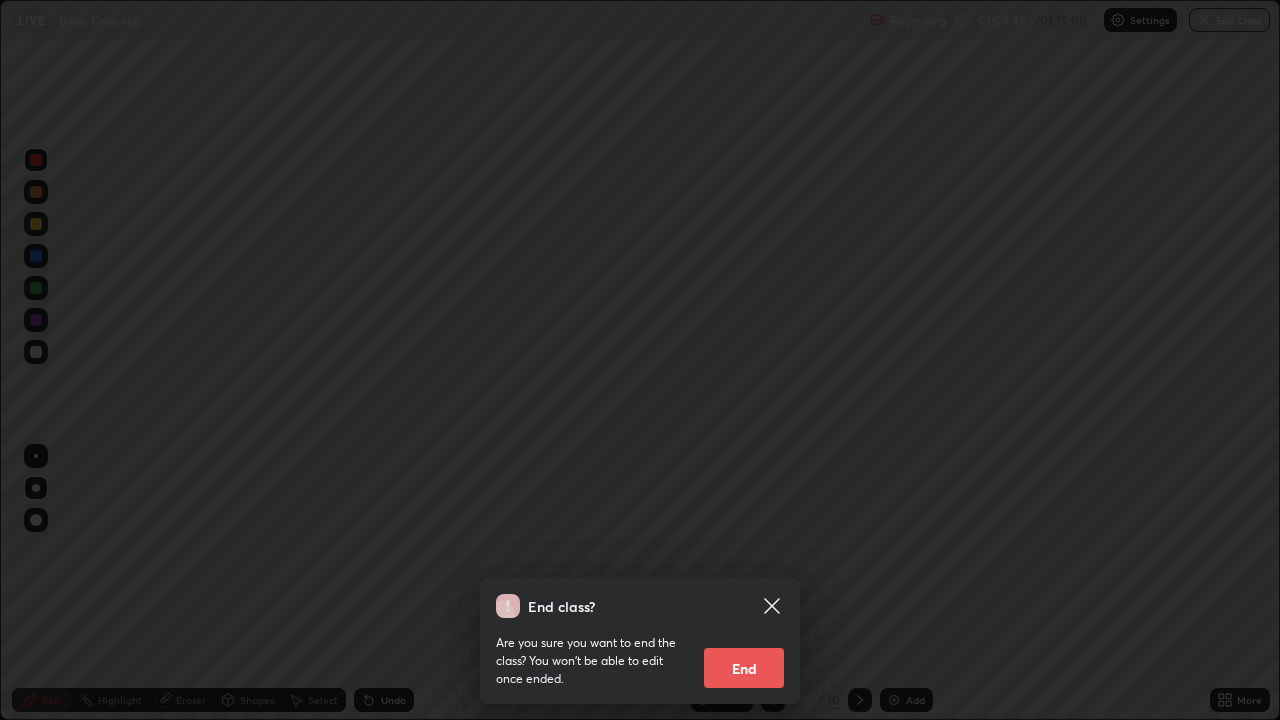 click on "End" at bounding box center [744, 668] 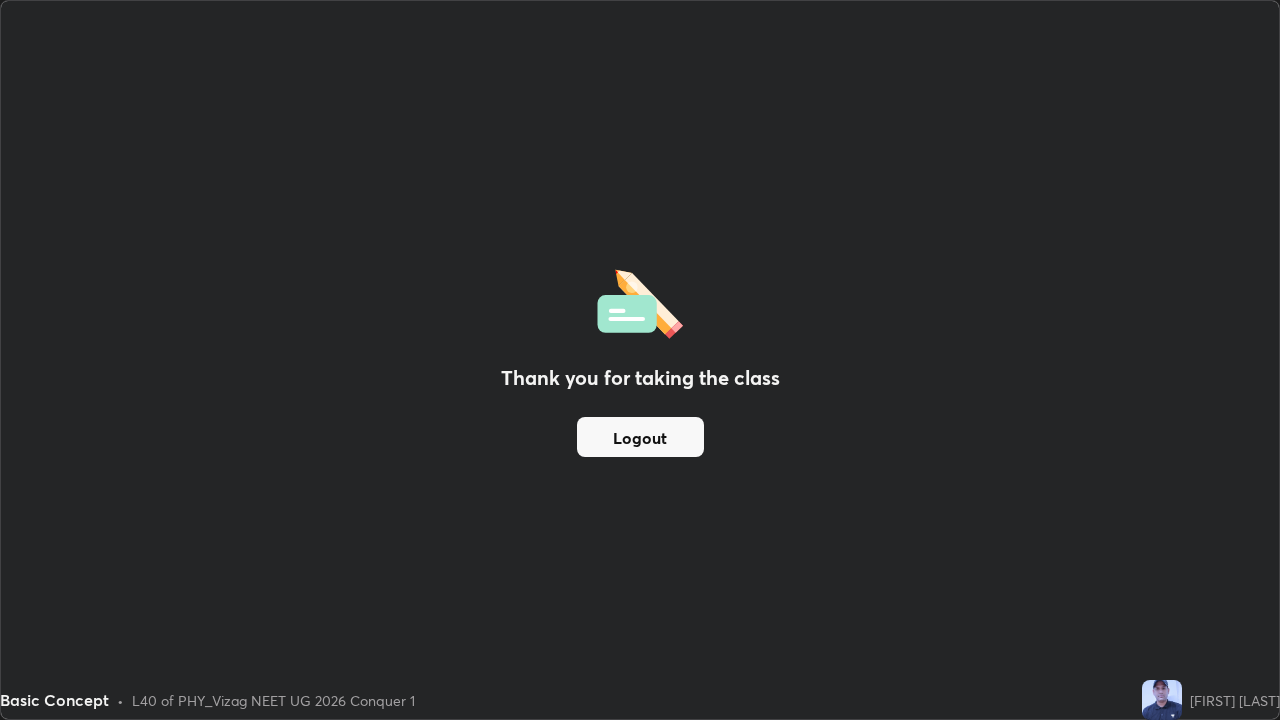 click on "Logout" at bounding box center [640, 437] 